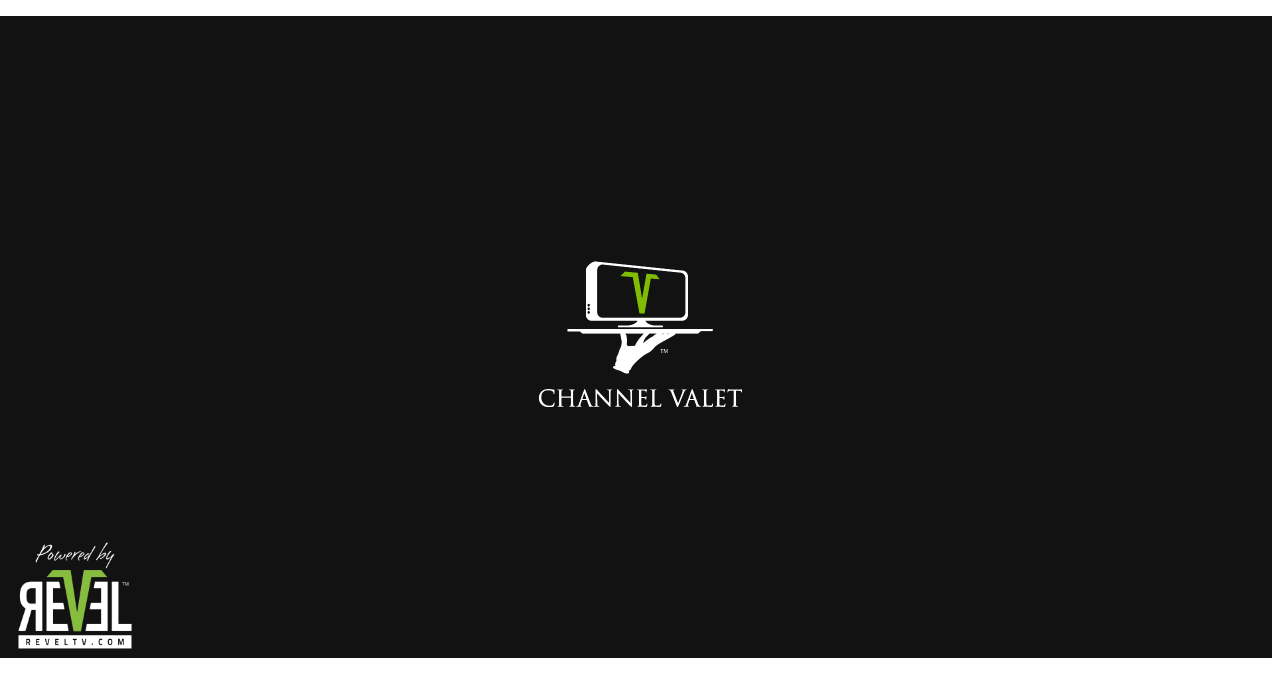 scroll, scrollTop: 0, scrollLeft: 0, axis: both 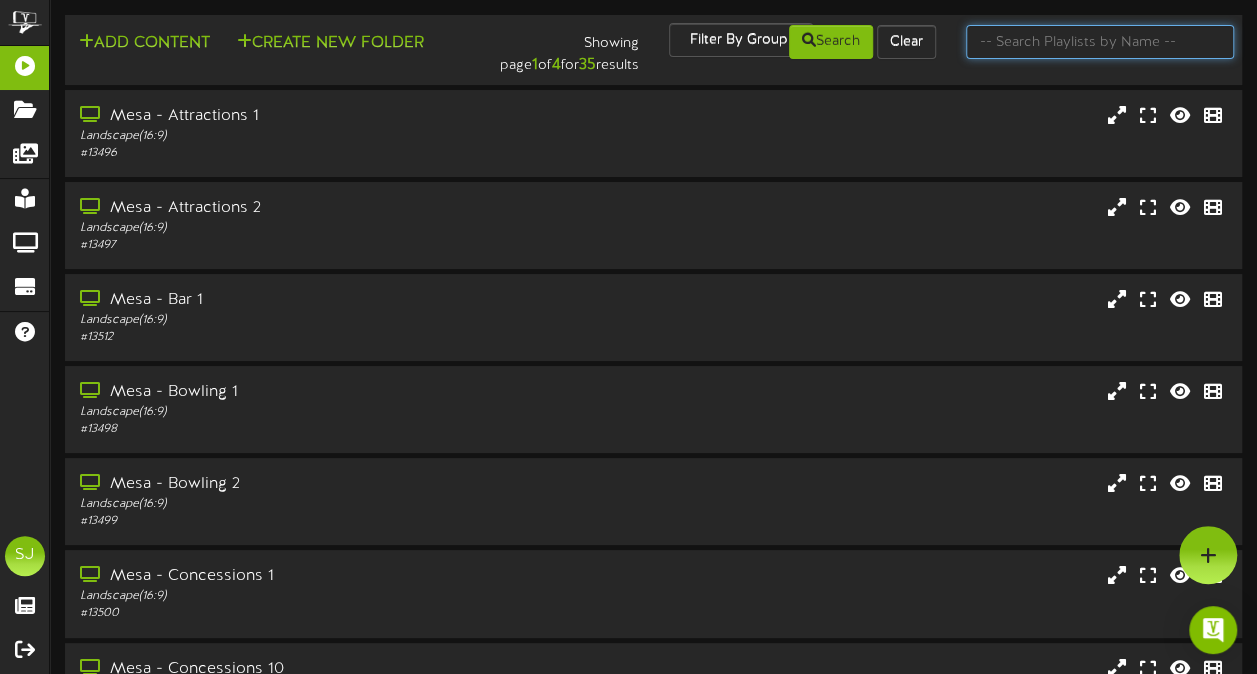 click at bounding box center (1100, 42) 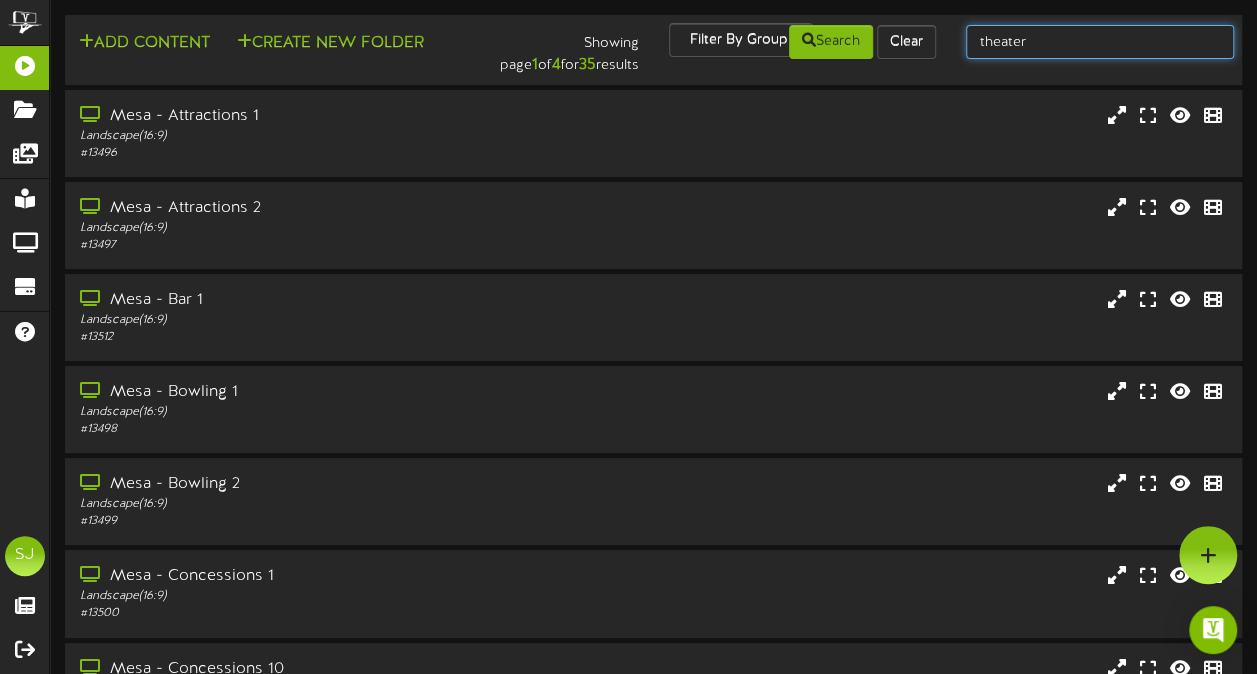 type on "theater" 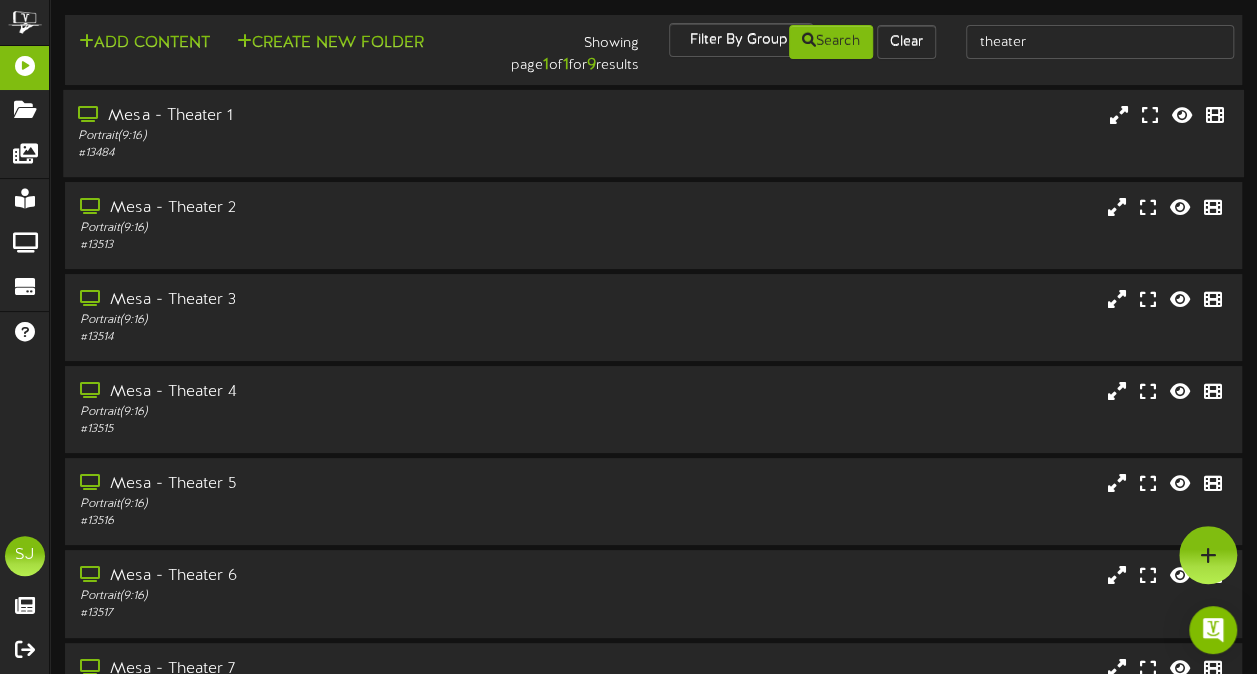 click on "Portrait  ( 9:16 )" at bounding box center [309, 136] 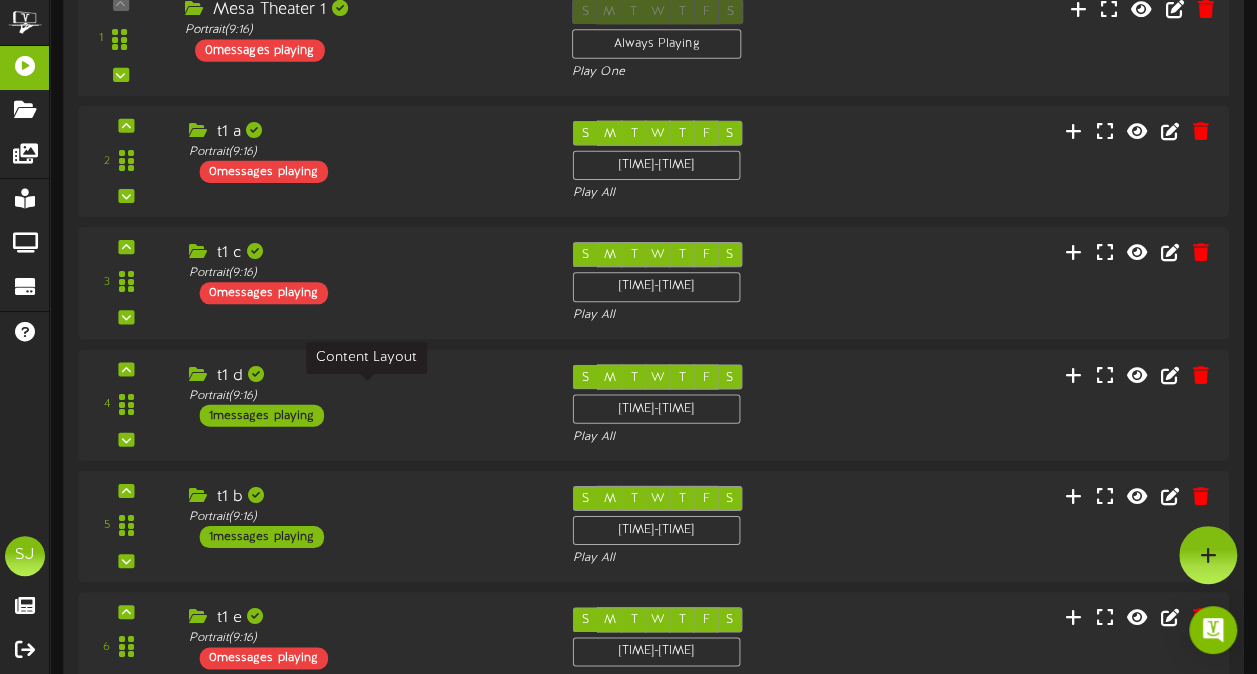 scroll, scrollTop: 377, scrollLeft: 0, axis: vertical 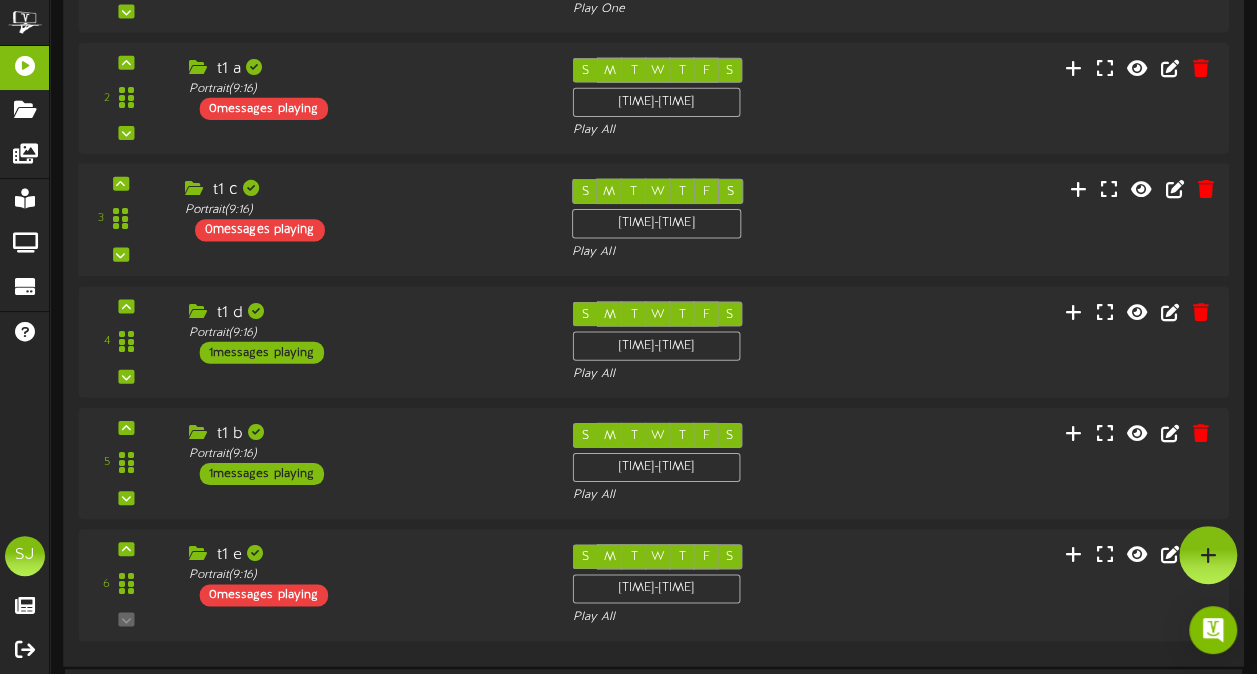 click on "Portrait  ( 9:16 )" at bounding box center [363, 210] 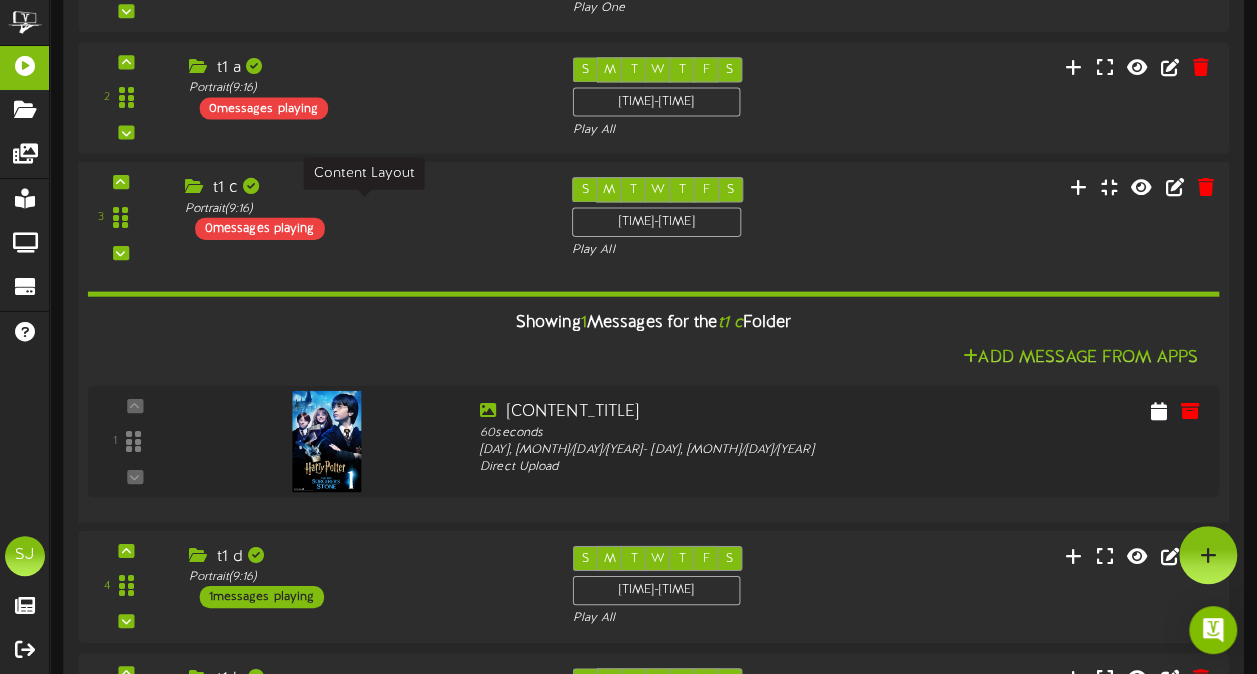 click on "Portrait  ( 9:16 )" at bounding box center [363, 208] 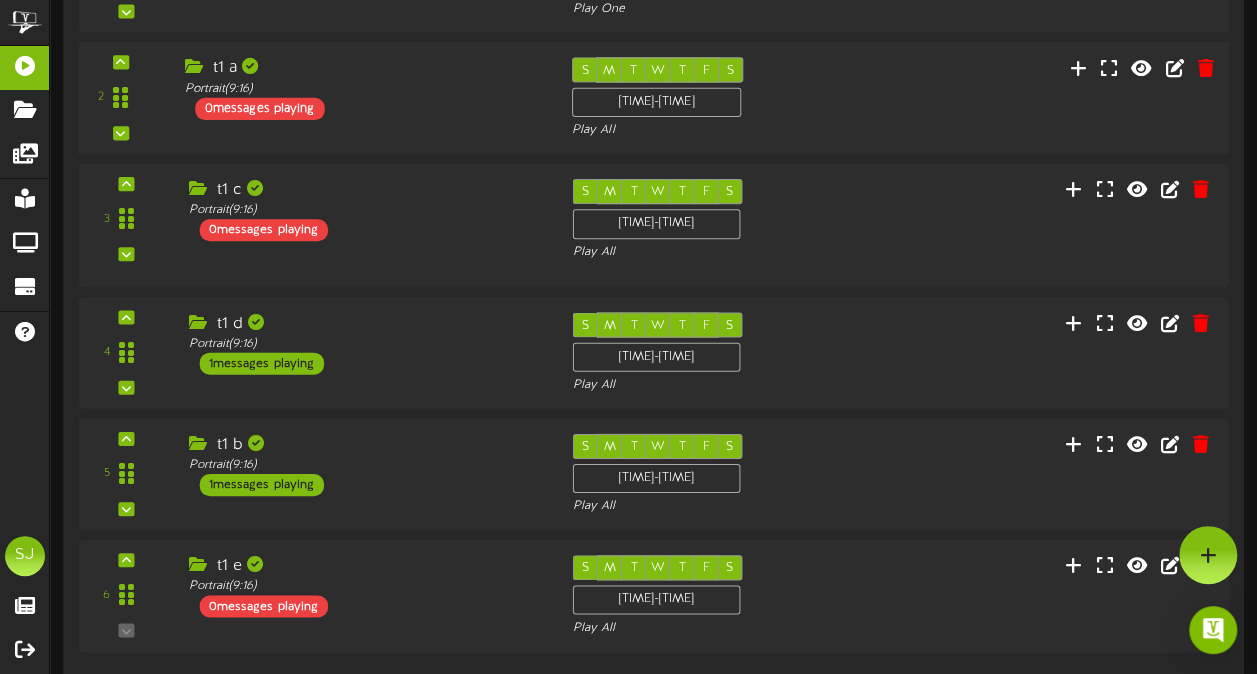 click on "t1 a
Portrait  ( 9:16 )
0  messages playing" at bounding box center [362, 88] 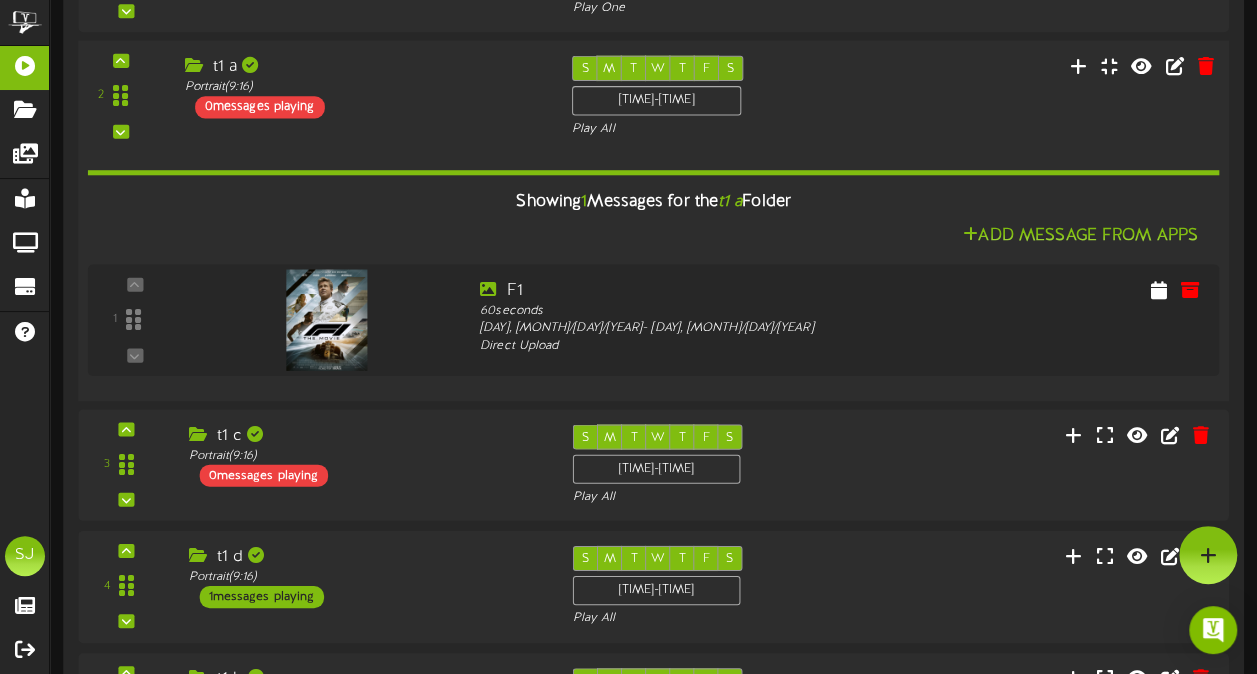 click on "t1 a
Portrait  ( 9:16 )
0  messages playing" at bounding box center (362, 87) 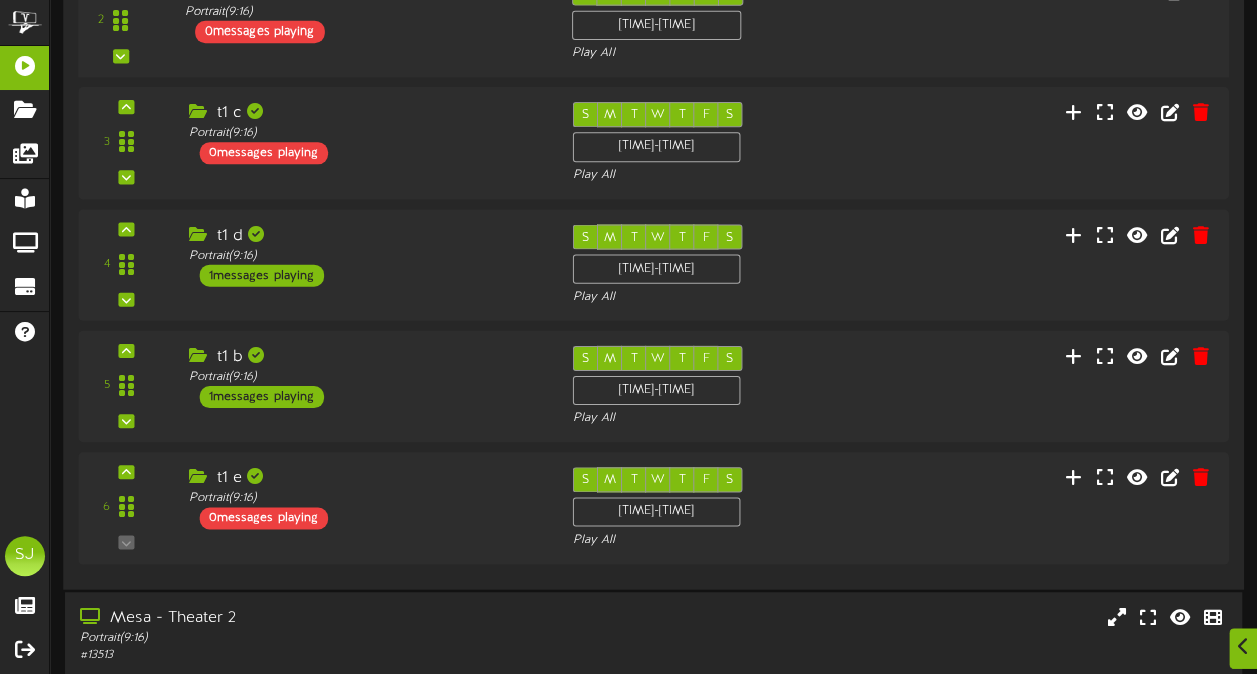 scroll, scrollTop: 546, scrollLeft: 0, axis: vertical 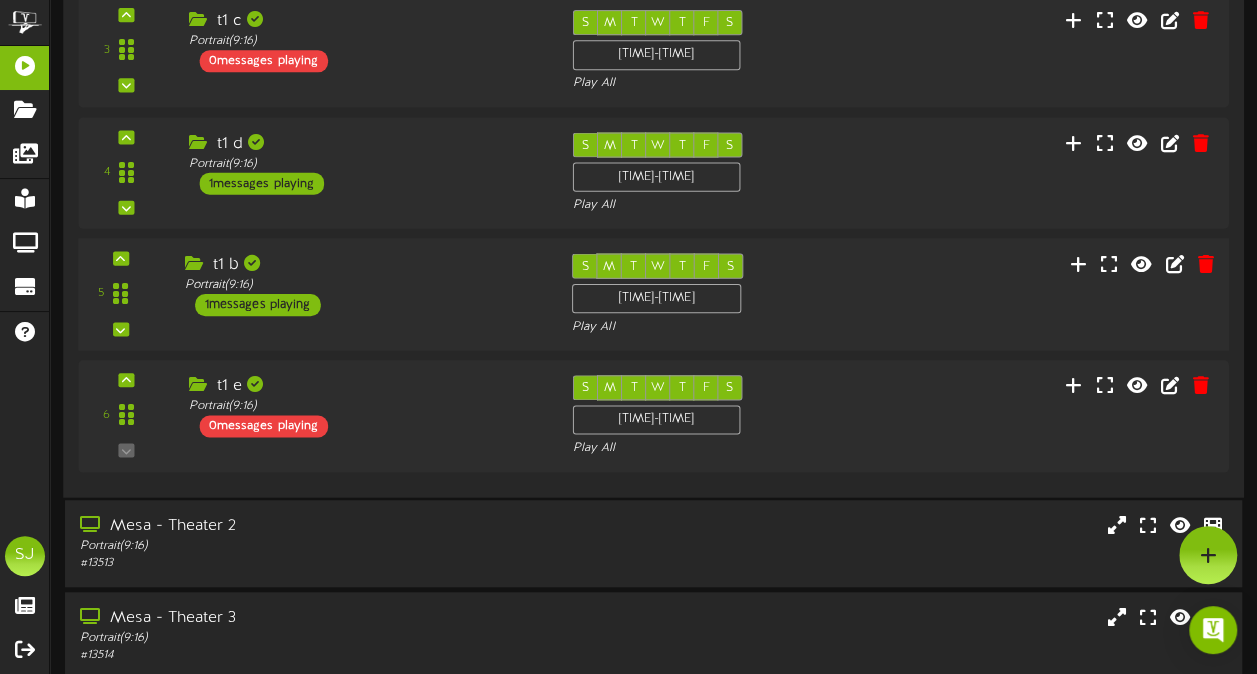 click on "t1 b
Portrait  ( 9:16 )
1  messages playing" at bounding box center (362, 284) 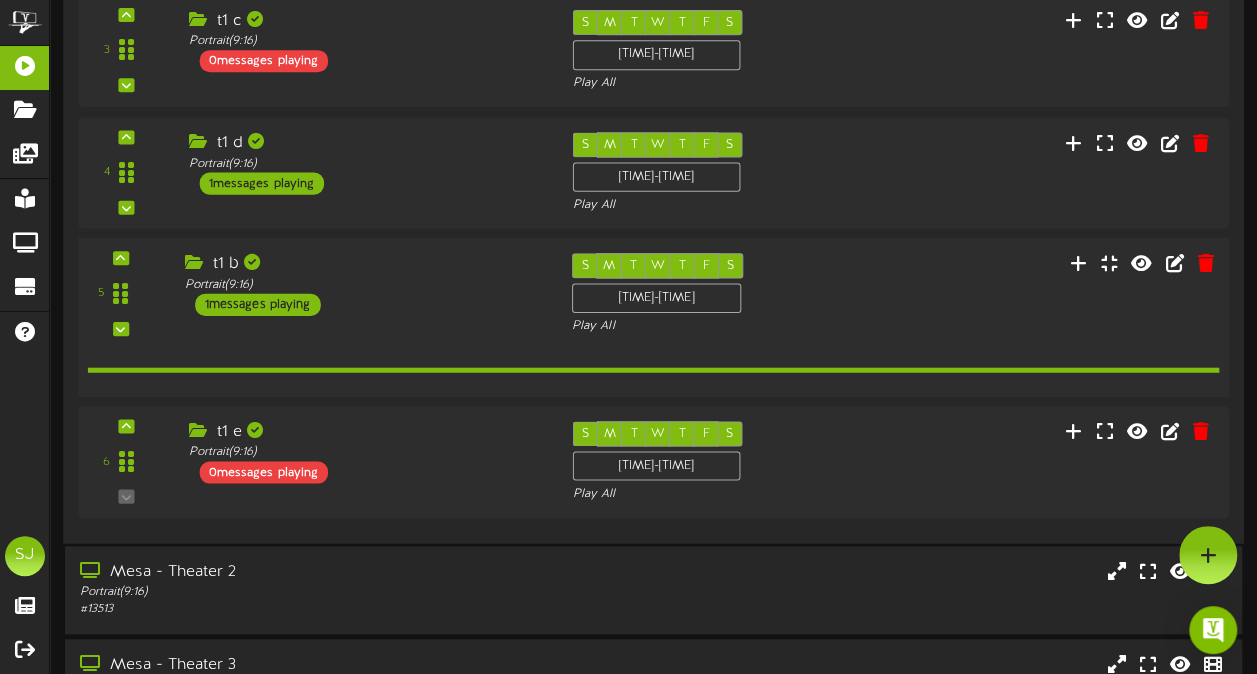 scroll, scrollTop: 545, scrollLeft: 0, axis: vertical 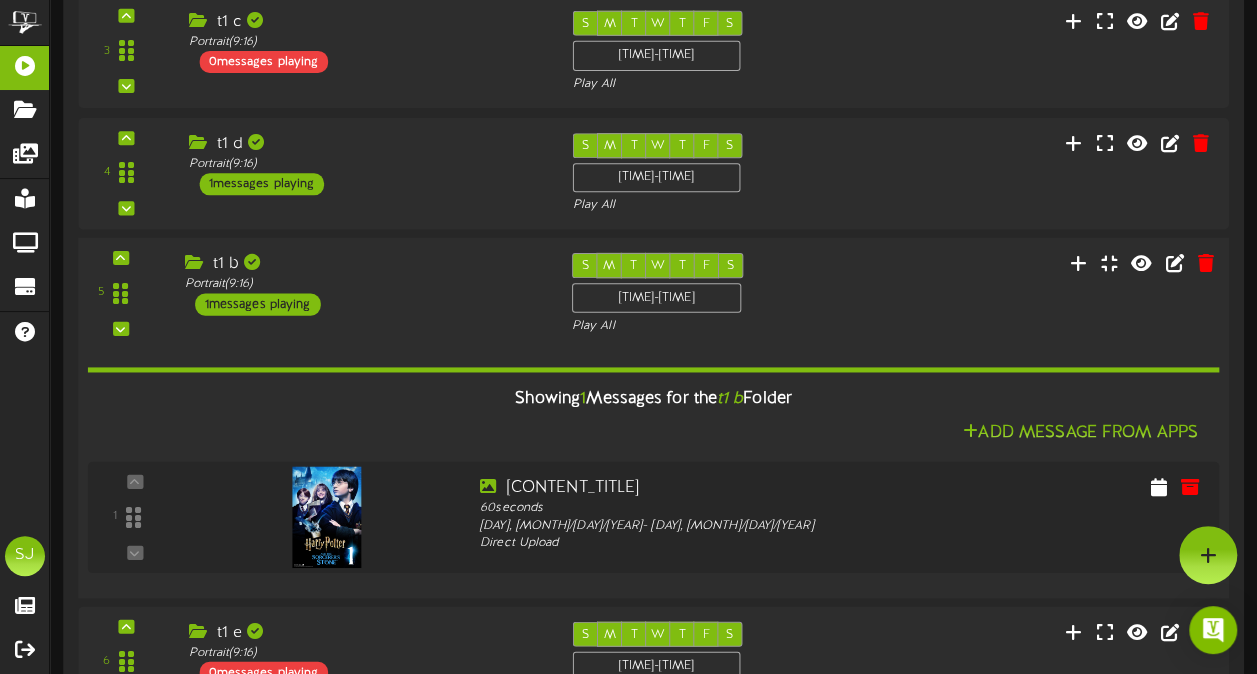 click on "t1 b
Portrait  ( 9:16 )
1  messages playing" at bounding box center (362, 283) 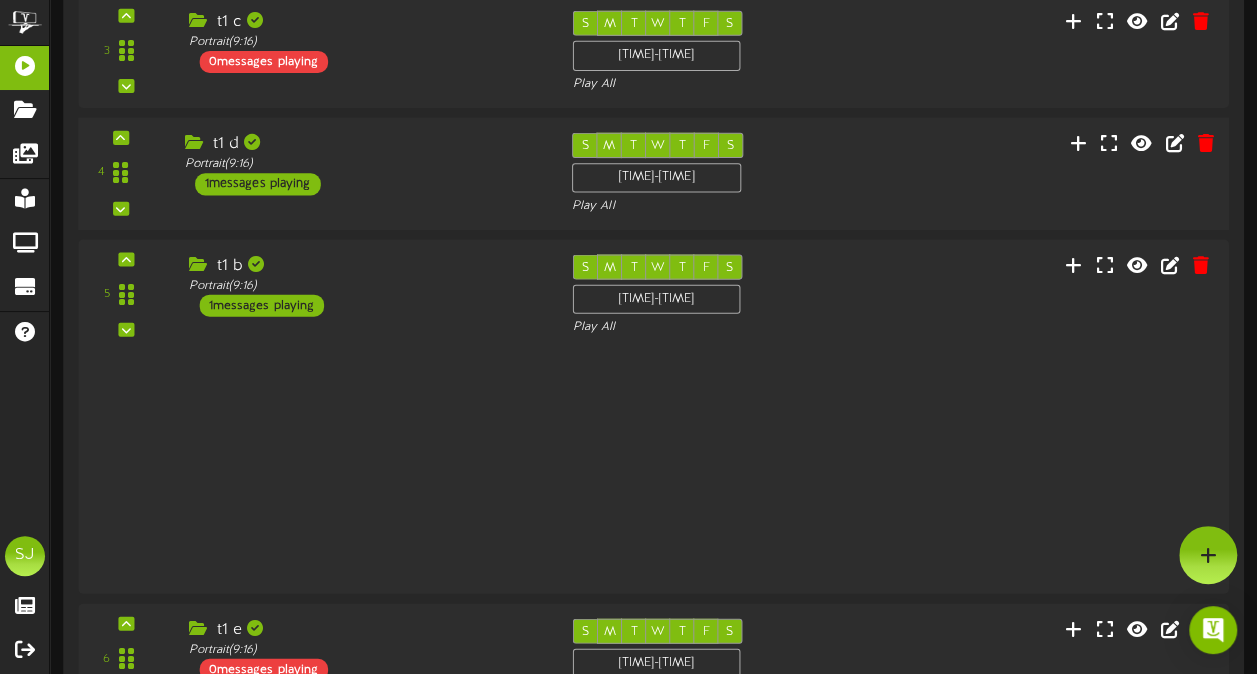 scroll, scrollTop: 546, scrollLeft: 0, axis: vertical 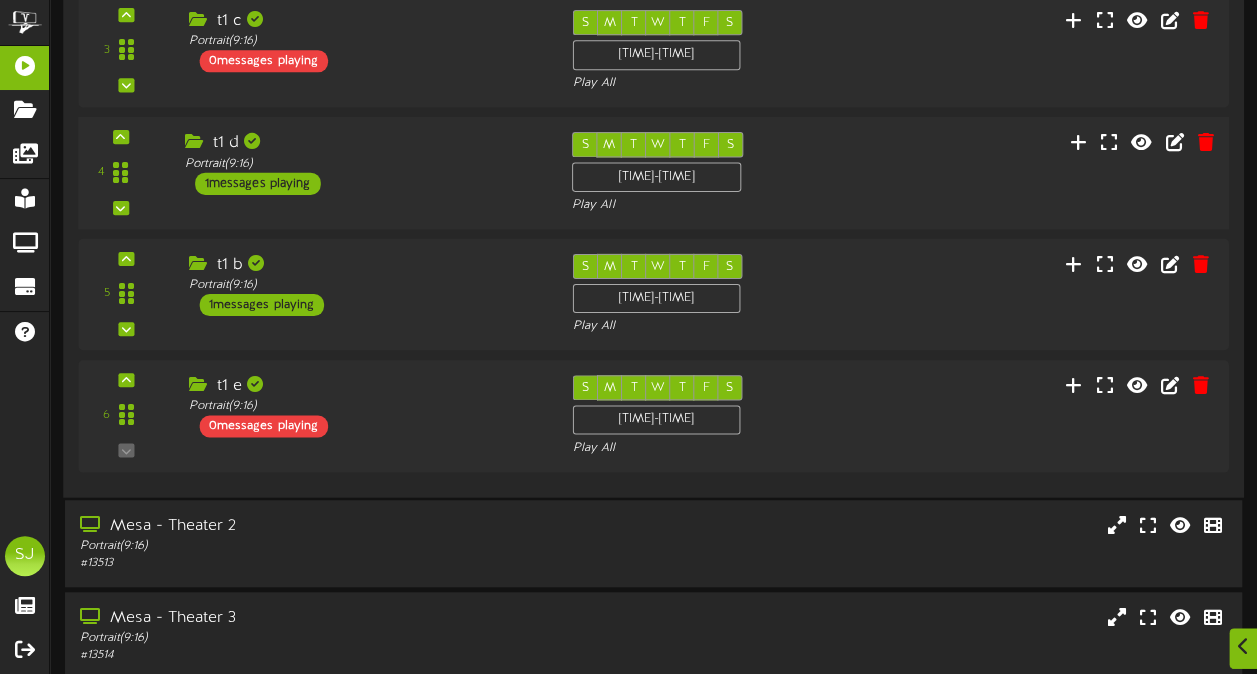 click on "t1 d
Portrait  ( 9:16 )
1  messages playing" at bounding box center [362, 162] 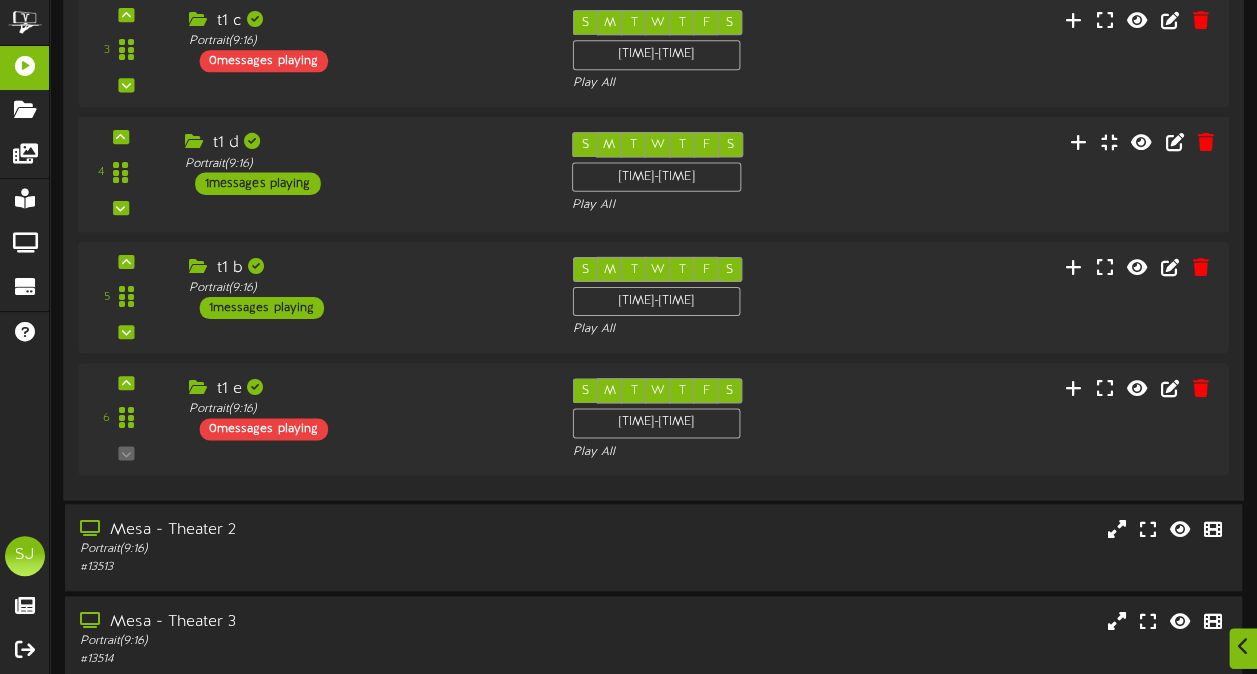 scroll, scrollTop: 545, scrollLeft: 0, axis: vertical 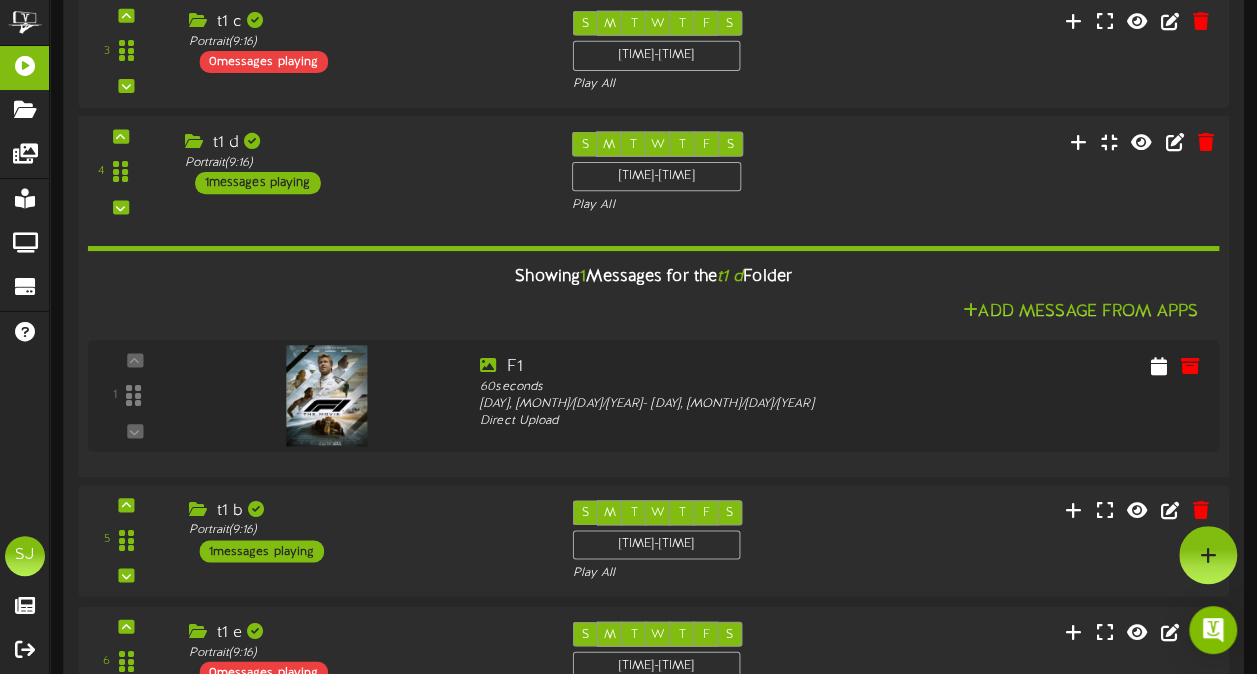 click on "t1 d
Portrait  ( 9:16 )
1  messages playing" at bounding box center (362, 162) 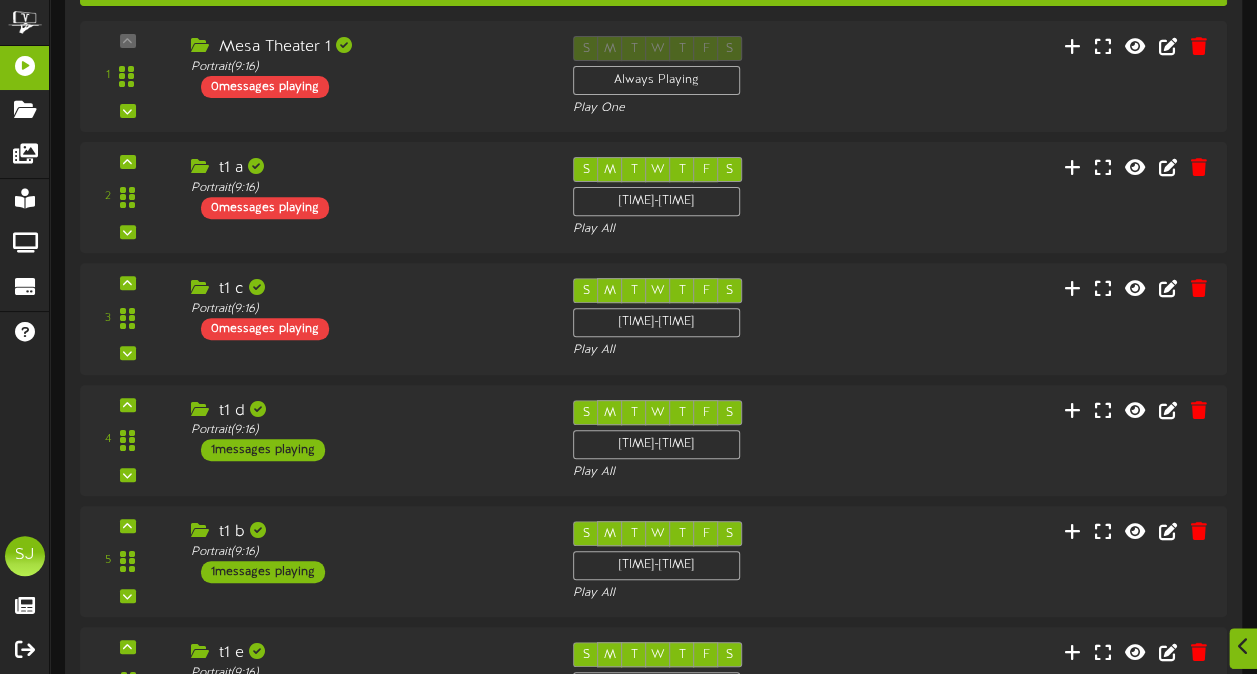 scroll, scrollTop: 448, scrollLeft: 0, axis: vertical 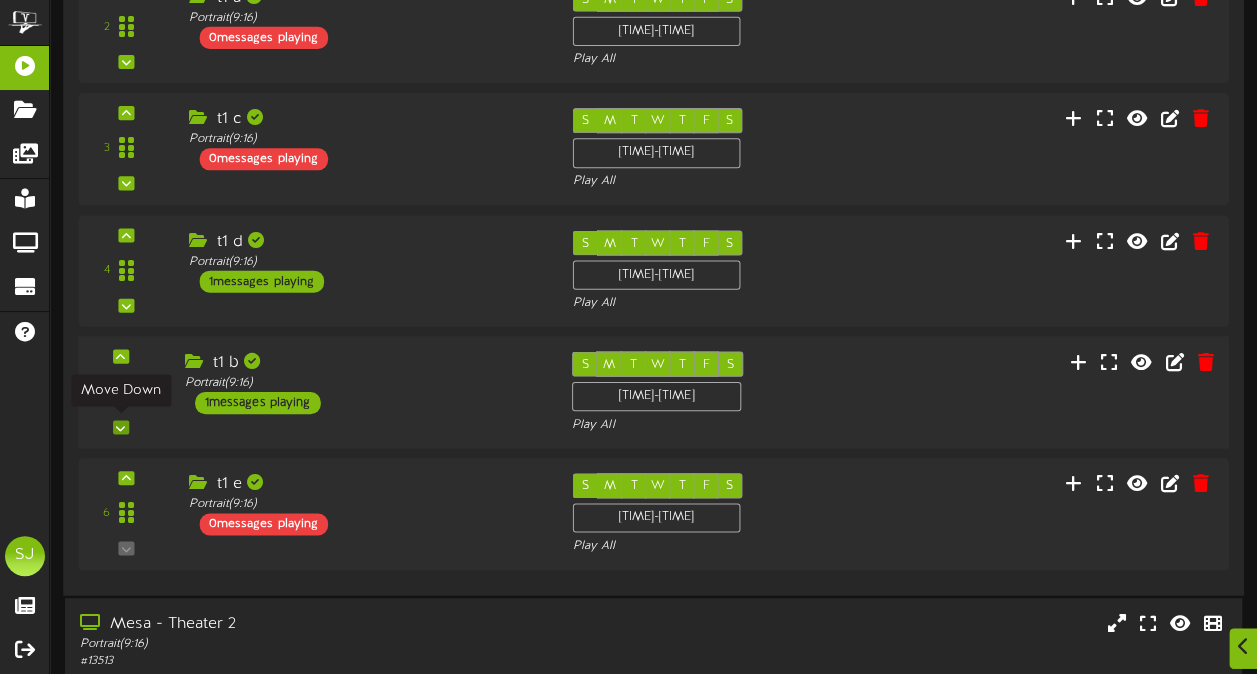 click at bounding box center (120, 427) 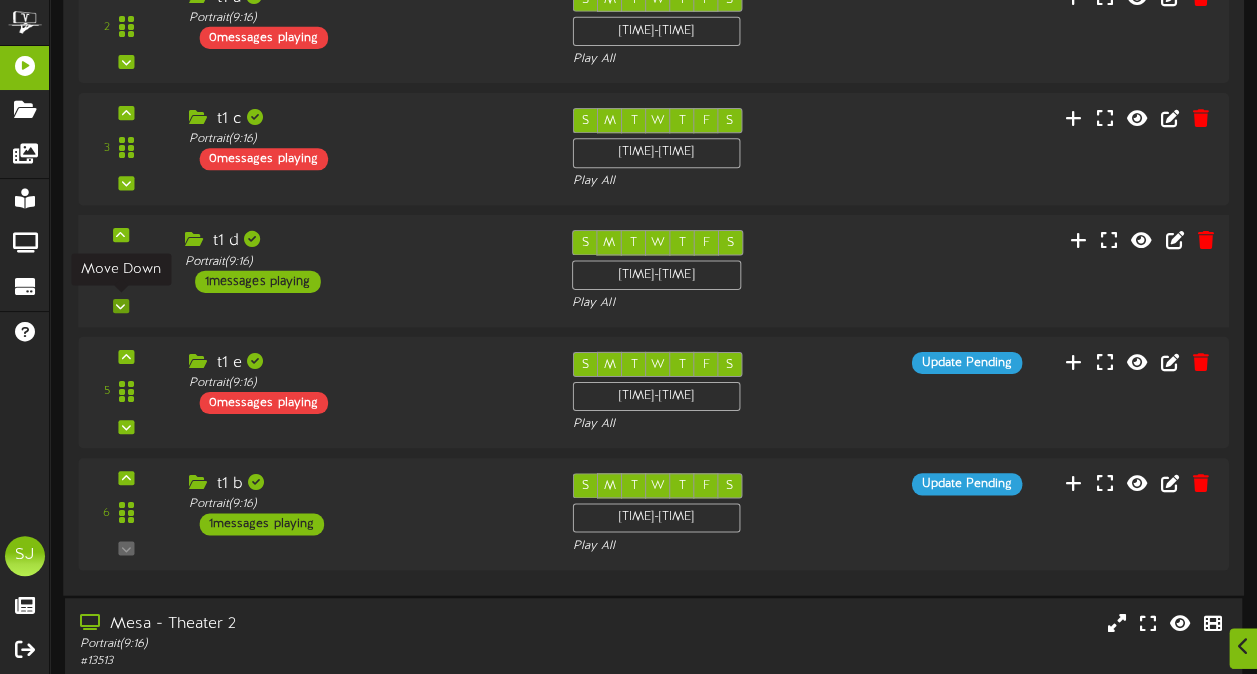 click at bounding box center (120, 305) 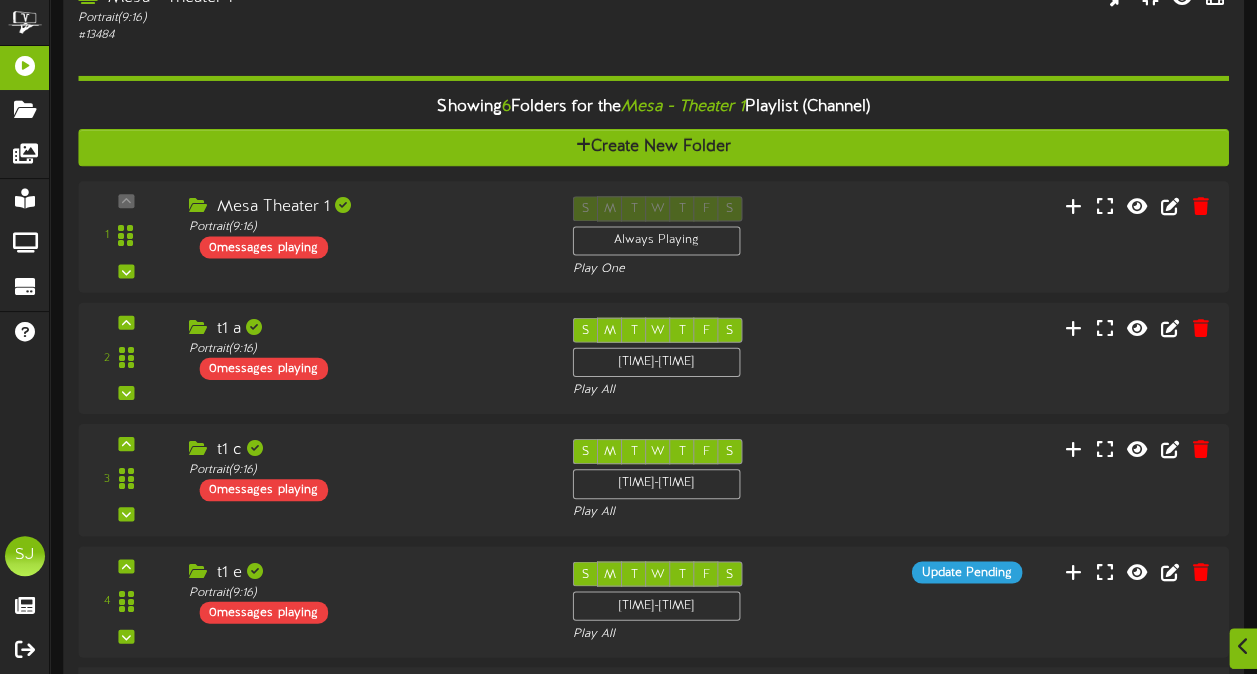 scroll, scrollTop: 148, scrollLeft: 0, axis: vertical 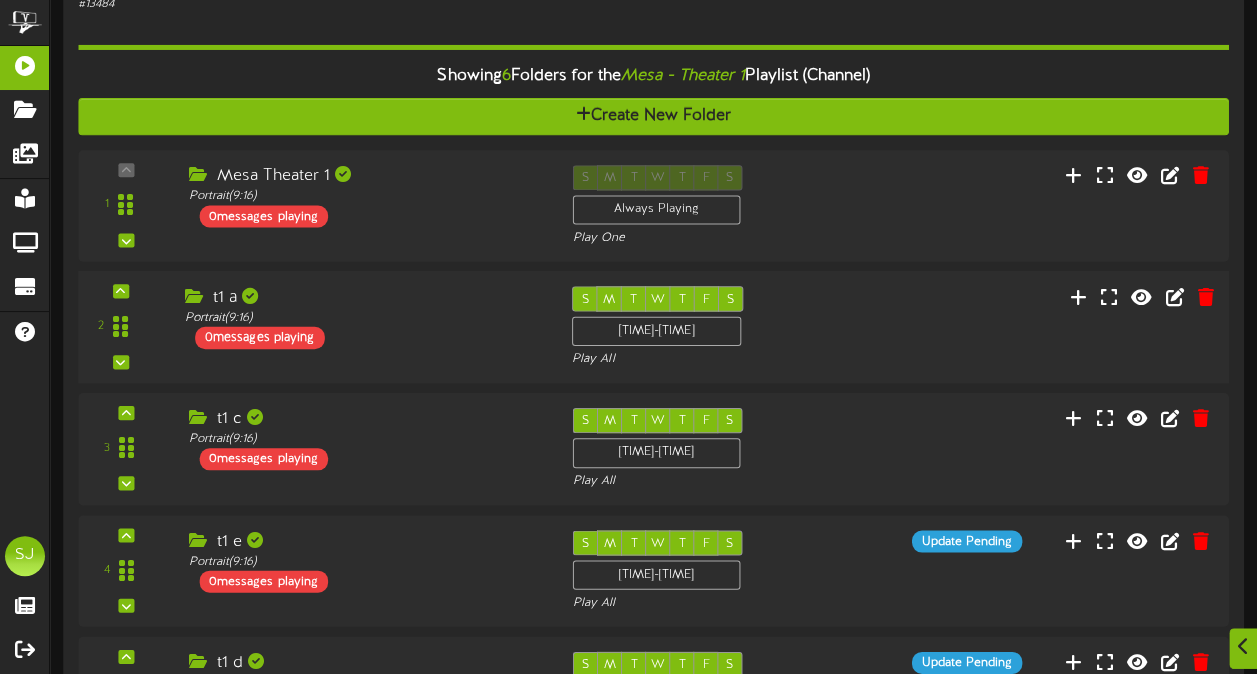 click on "t1 a
Portrait  ( 9:16 )
0  messages playing" at bounding box center [362, 317] 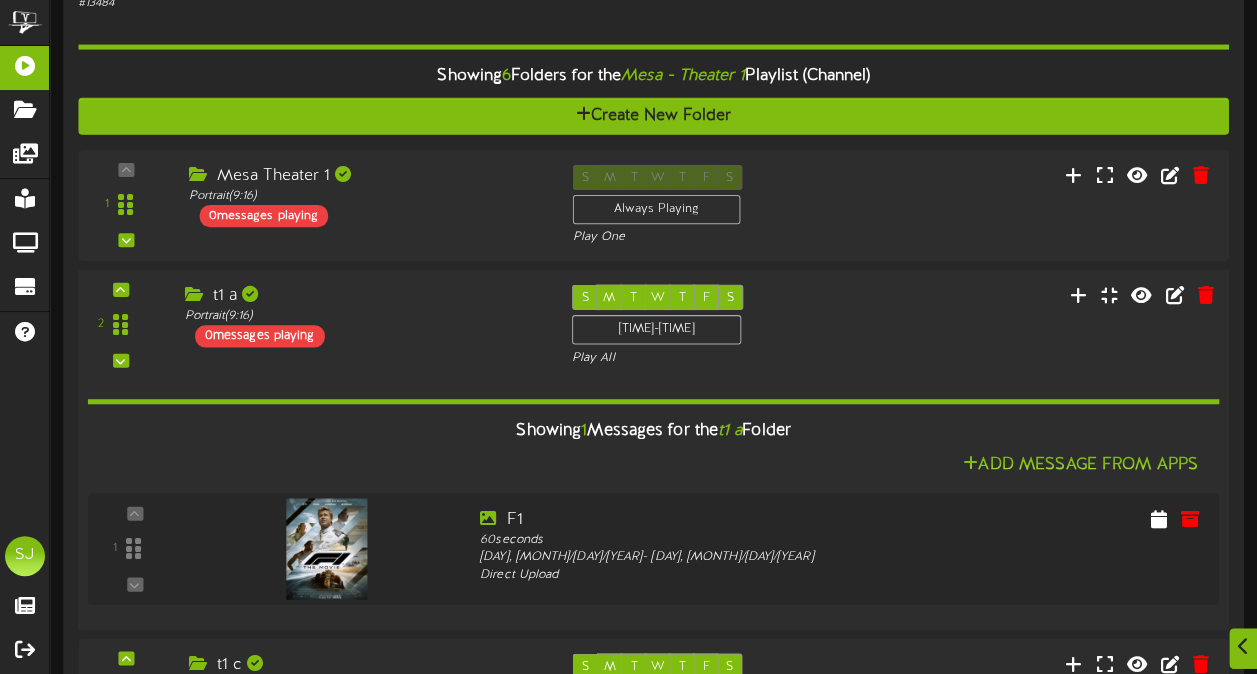 click on "t1 a
Portrait  ( 9:16 )
0  messages playing" at bounding box center (362, 316) 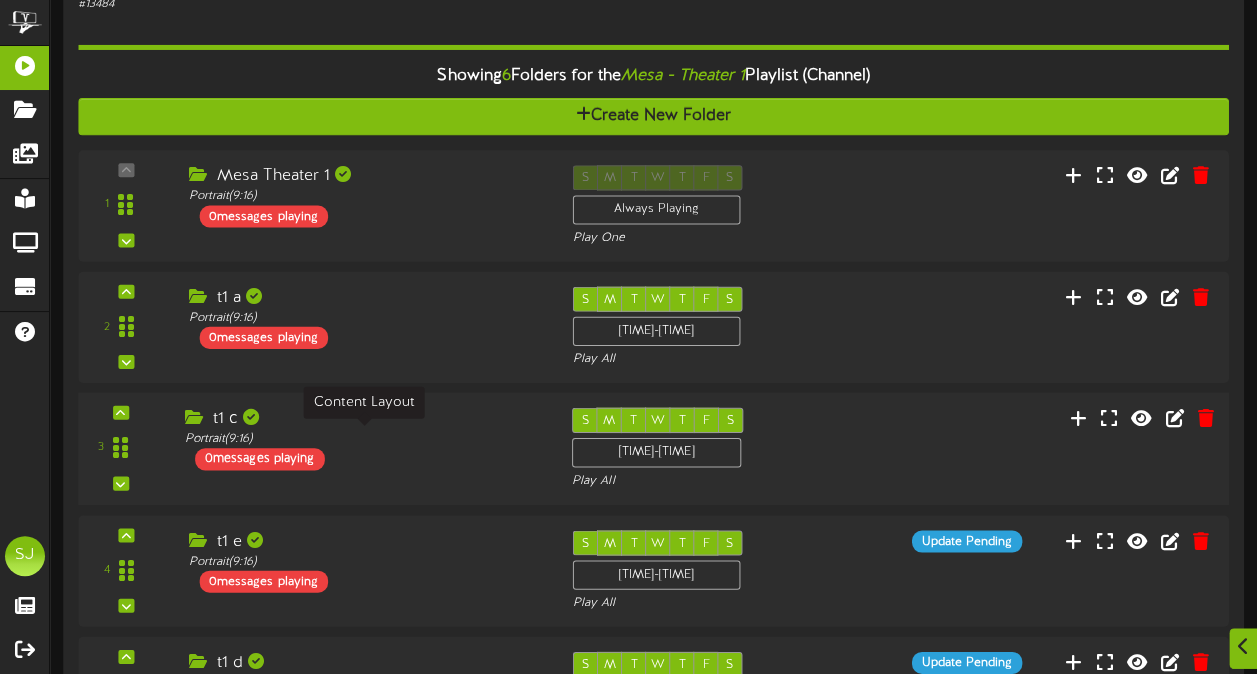 click on "Portrait  ( 9:16 )" at bounding box center [363, 439] 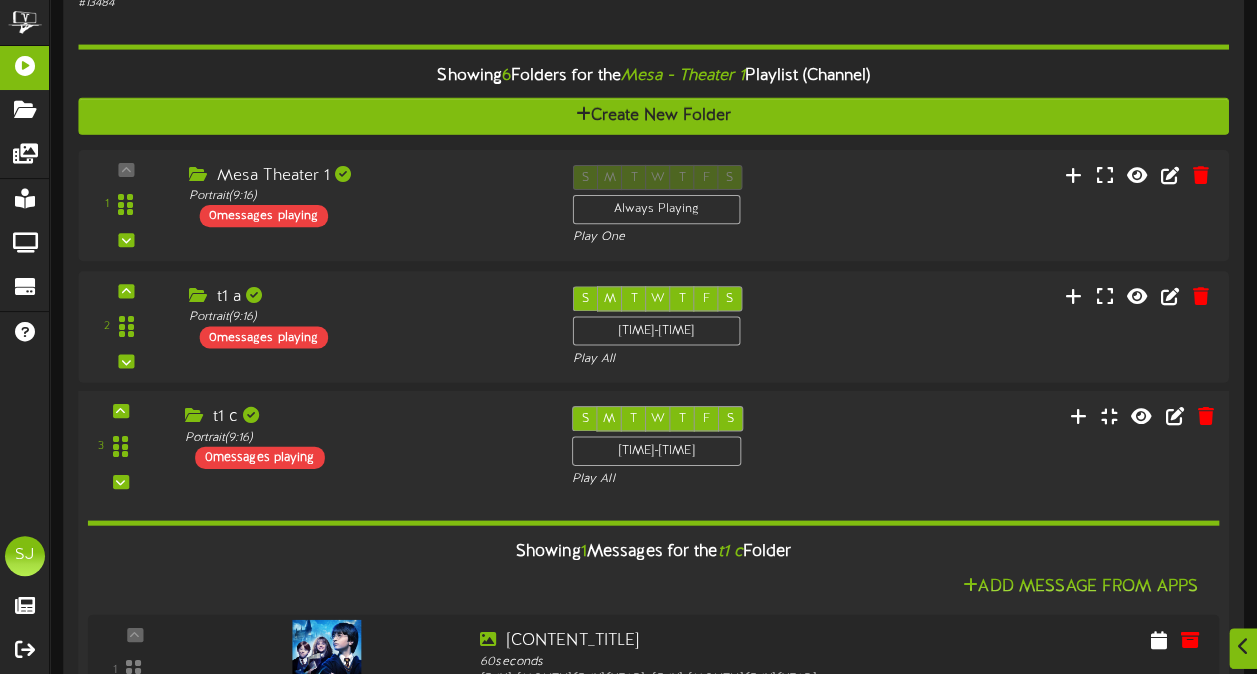 click on "3
t1 c
(" at bounding box center [654, 447] 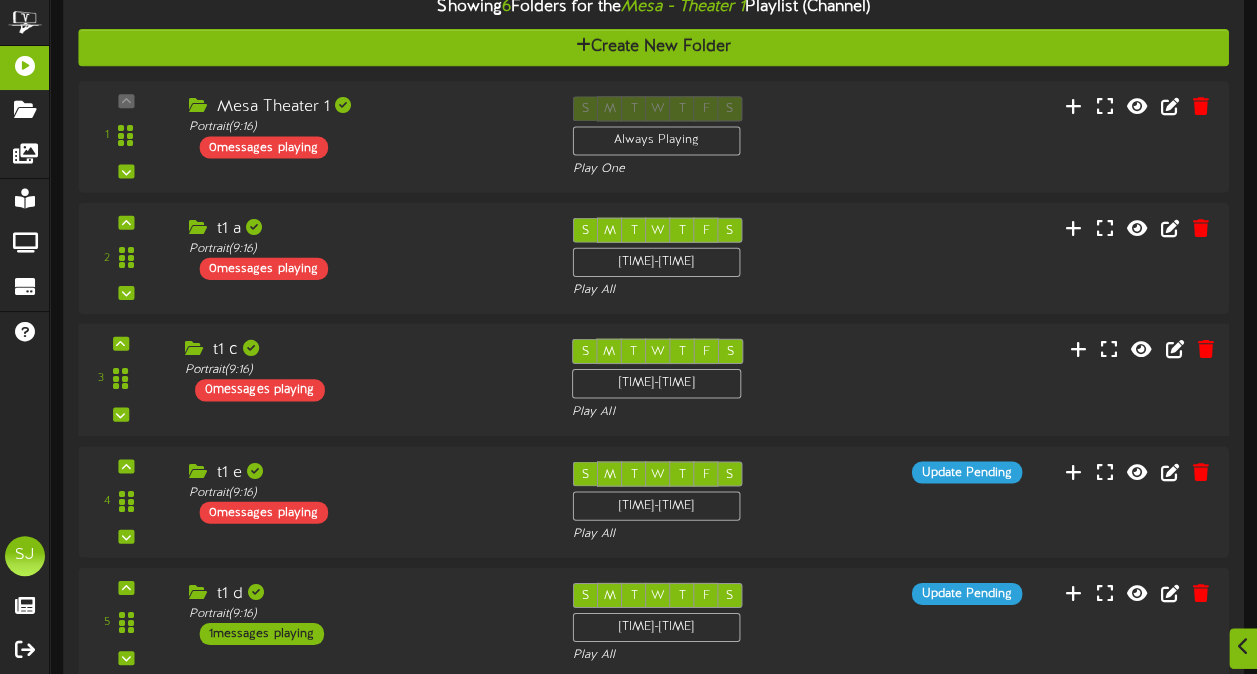 scroll, scrollTop: 248, scrollLeft: 0, axis: vertical 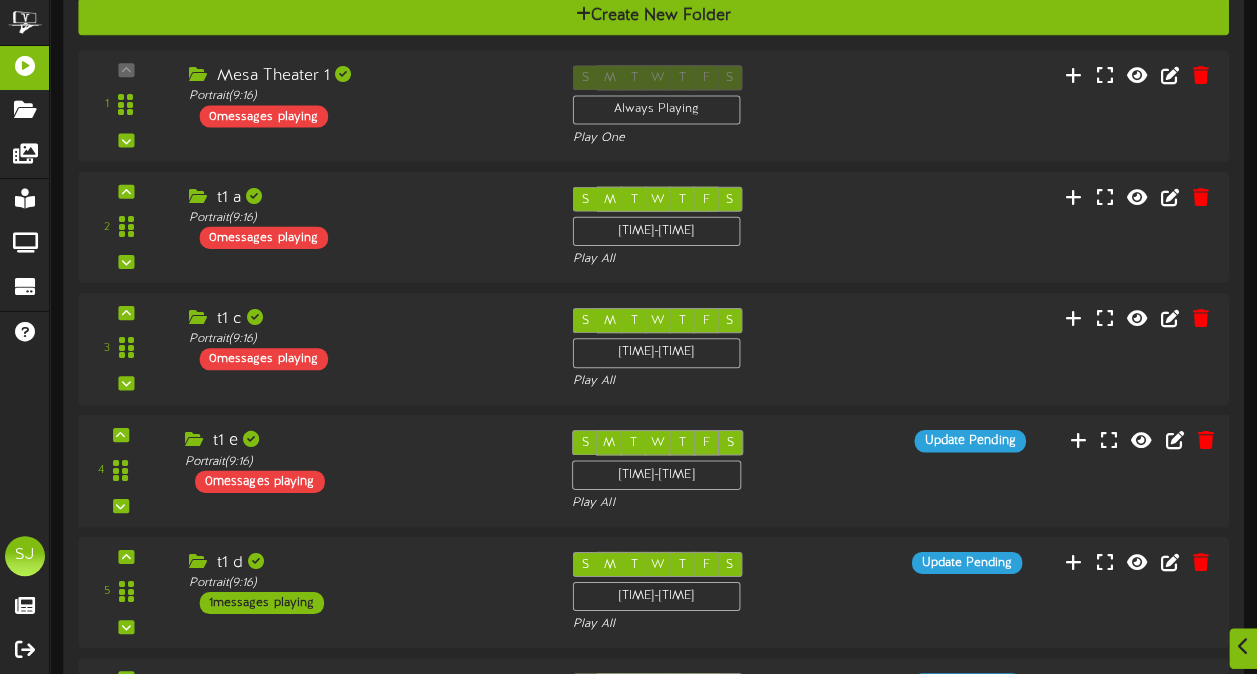 click on "t1 e
Portrait  ( 9:16 )
0  messages playing" at bounding box center (362, 460) 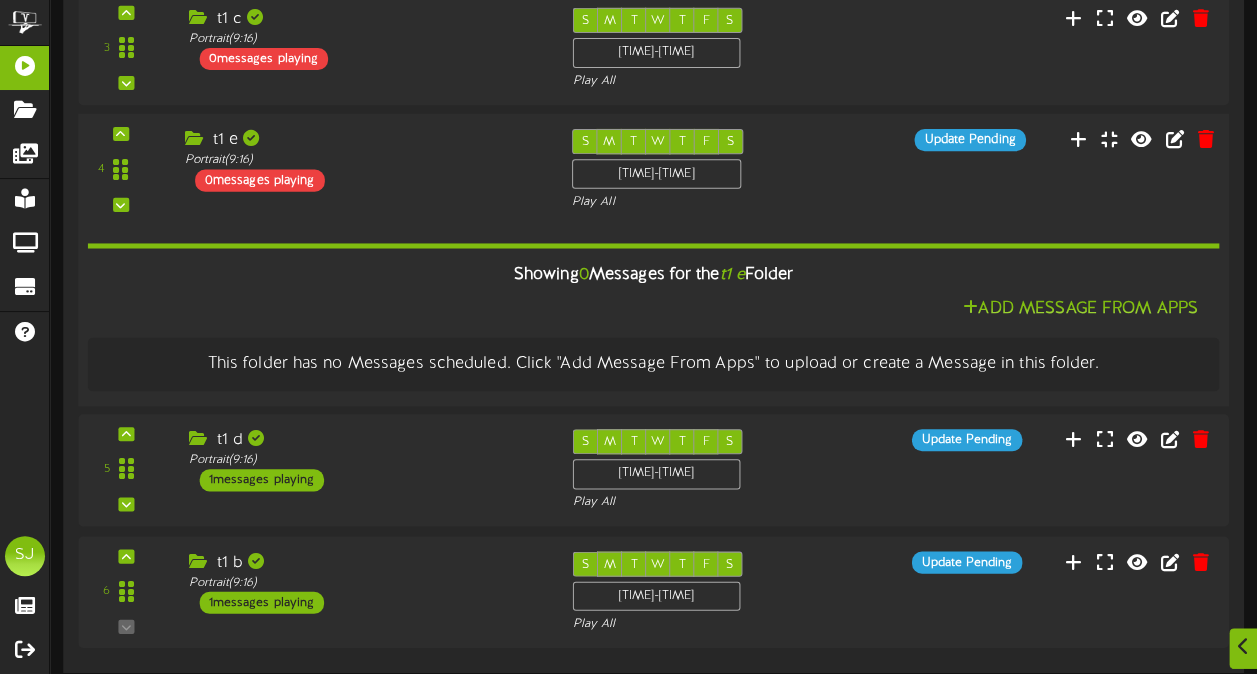 click on "t1 e
Portrait  ( 9:16 )
0  messages playing" at bounding box center (362, 159) 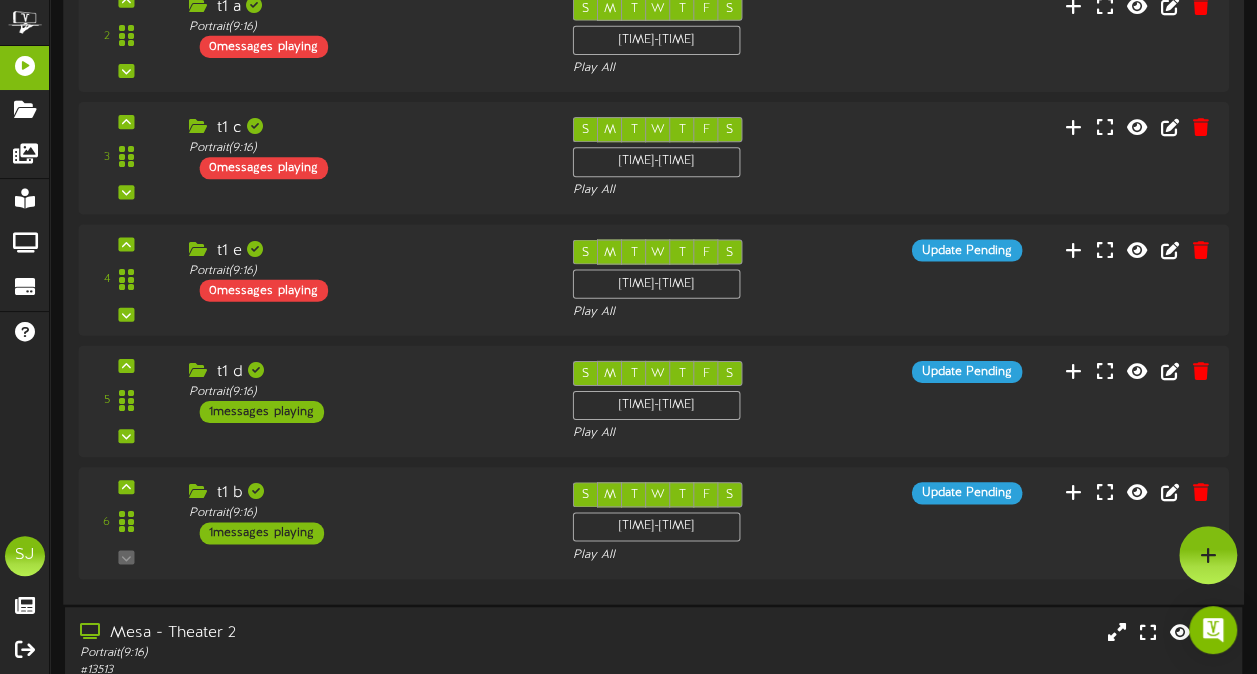 scroll, scrollTop: 0, scrollLeft: 0, axis: both 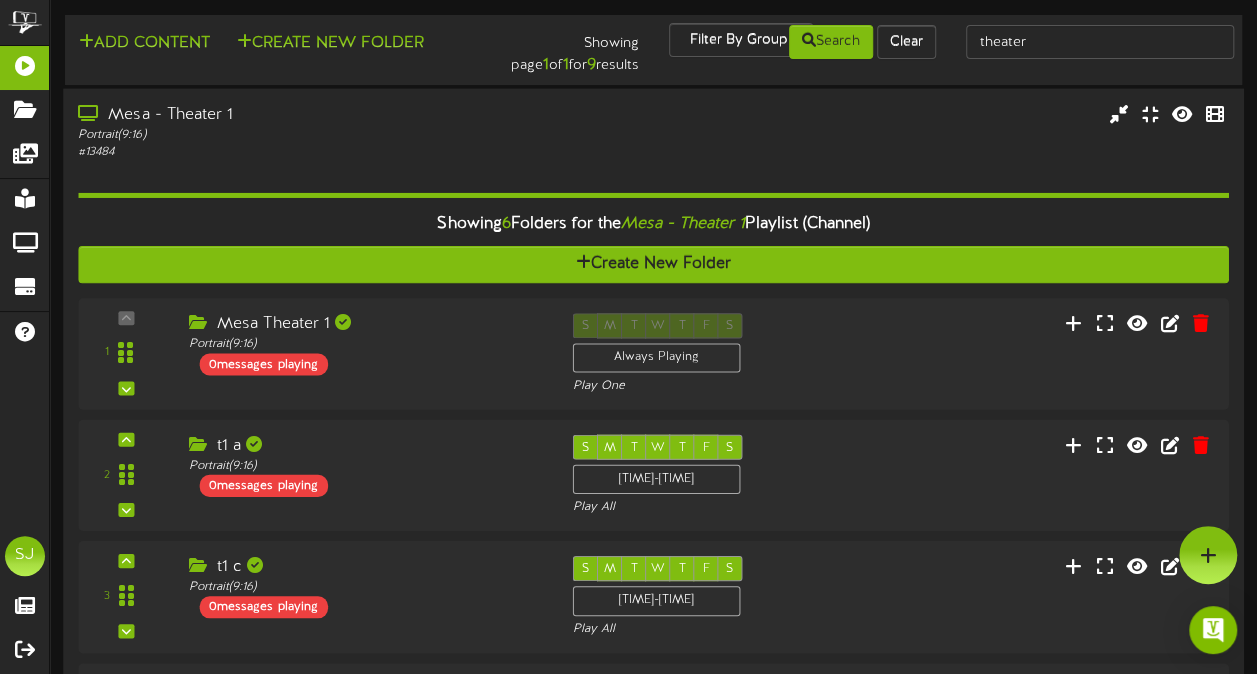 click on "# 13484" at bounding box center (309, 152) 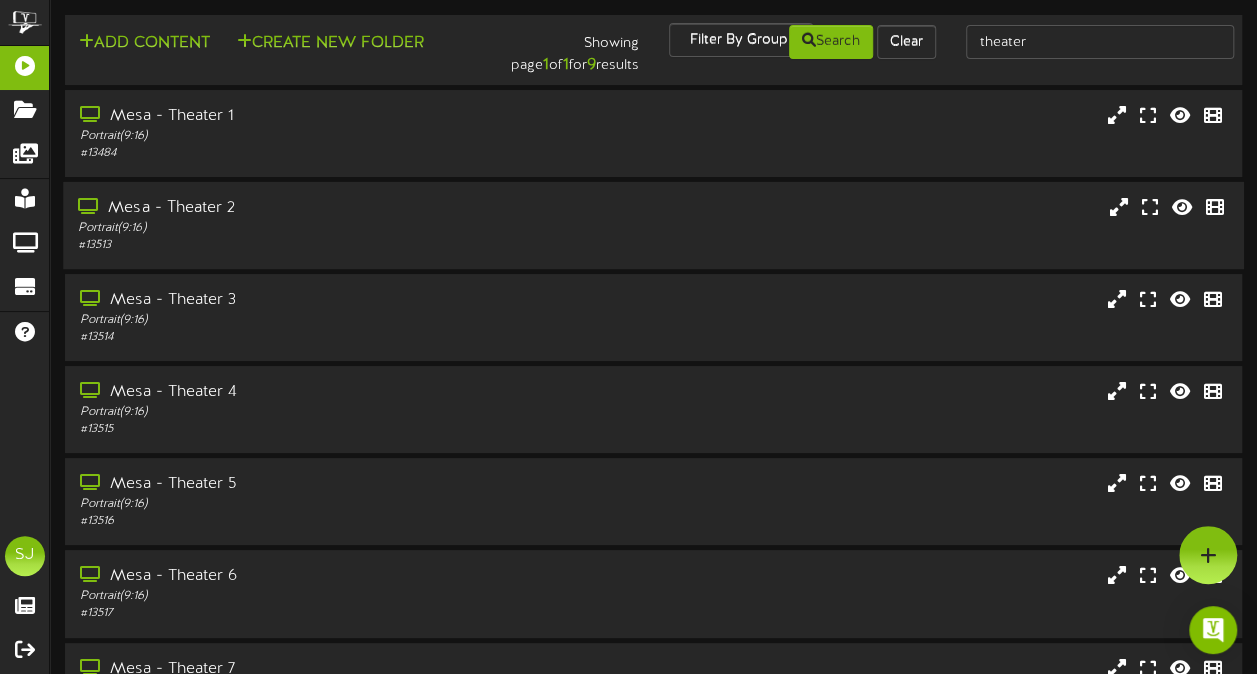 click on "Mesa - Theater 2" at bounding box center (309, 208) 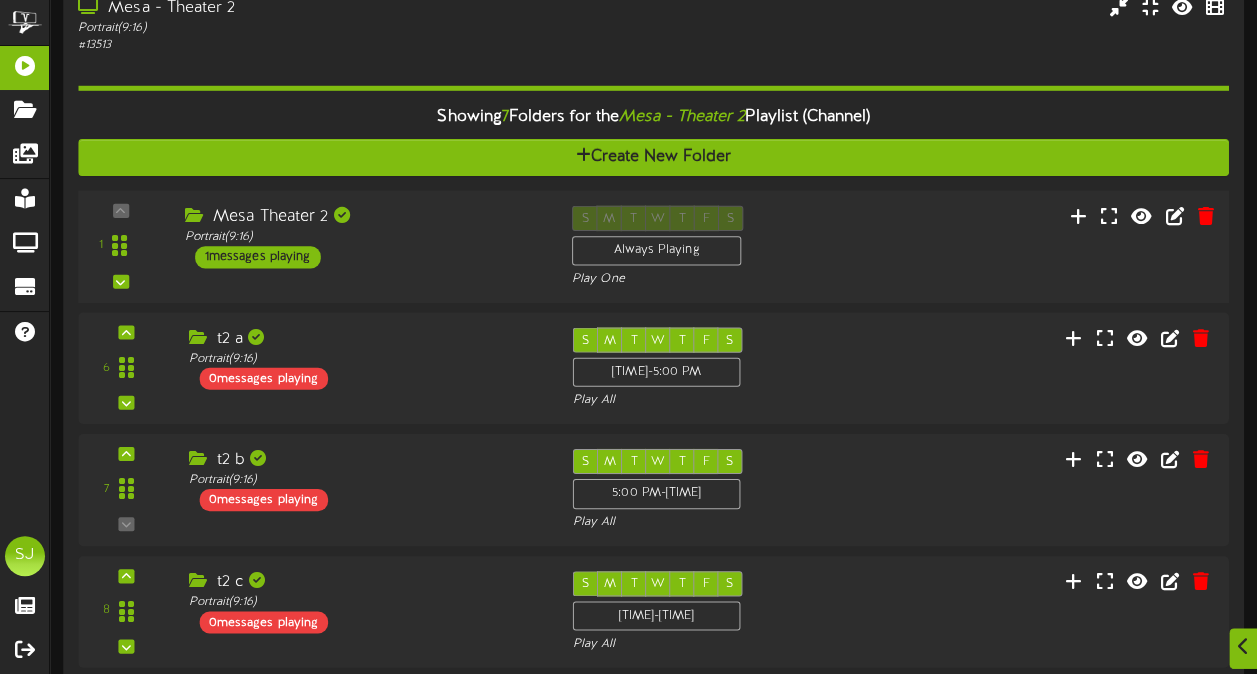 scroll, scrollTop: 200, scrollLeft: 0, axis: vertical 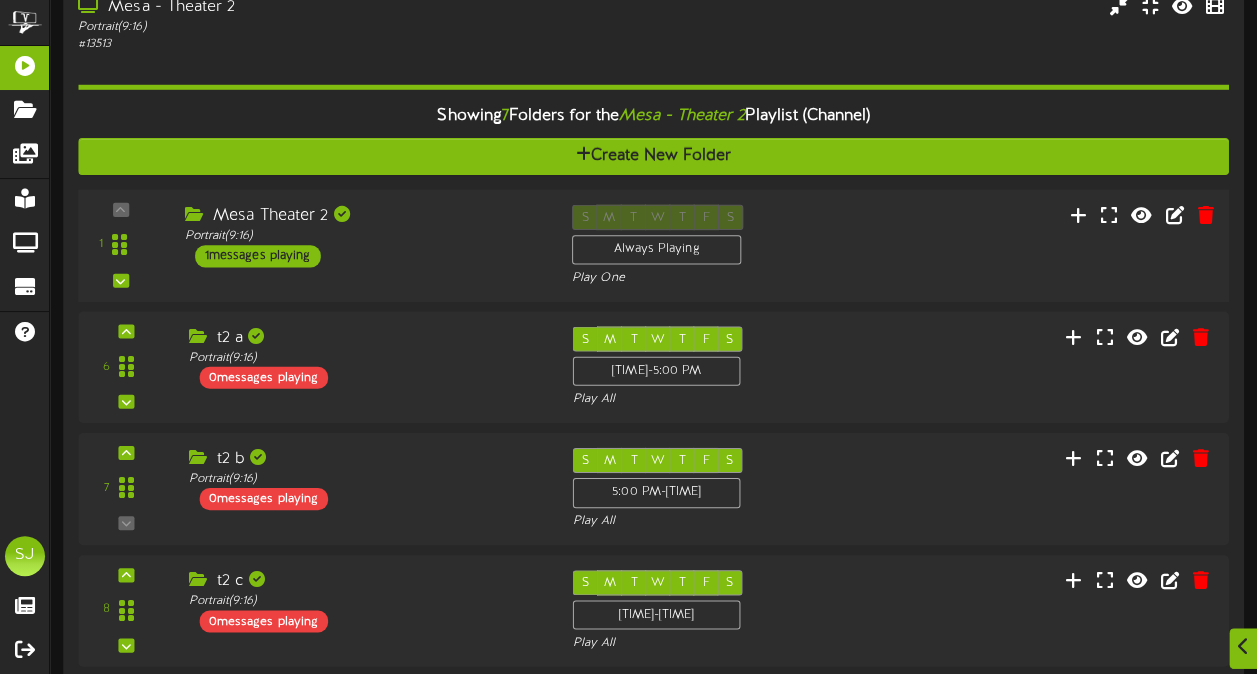 click on "Mesa Theater 2
Portrait  ( 9:16 )
1  messages playing" at bounding box center [362, 235] 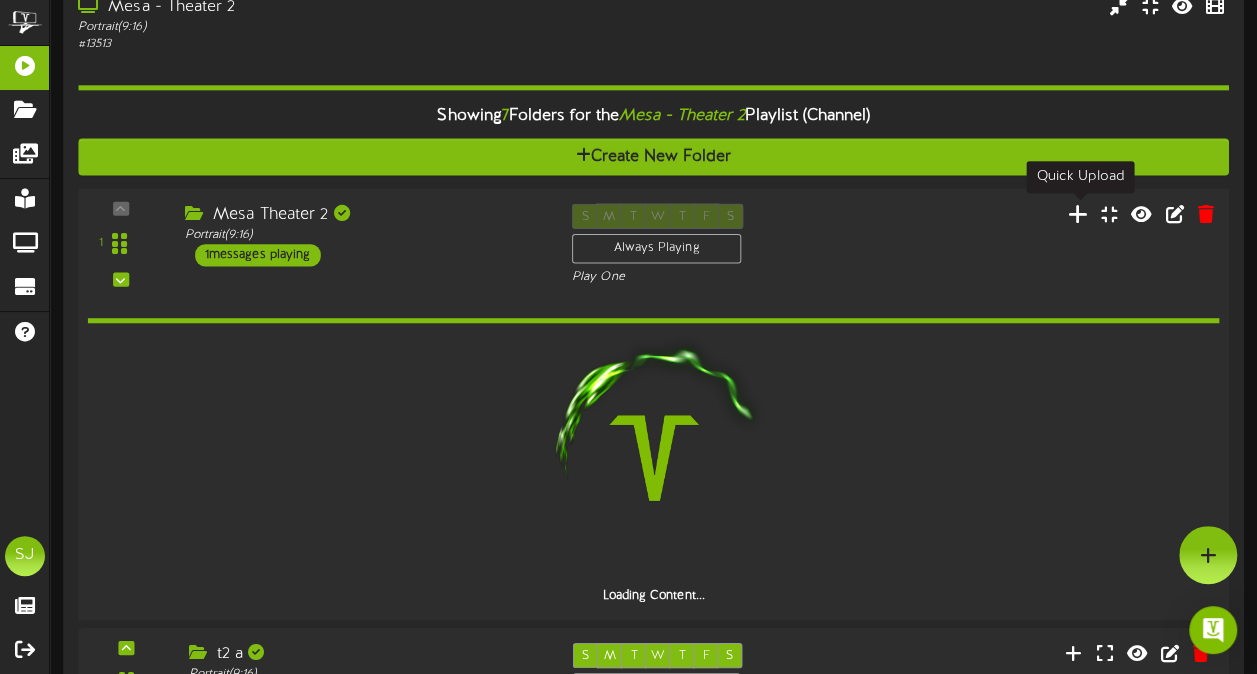 click at bounding box center [1078, 213] 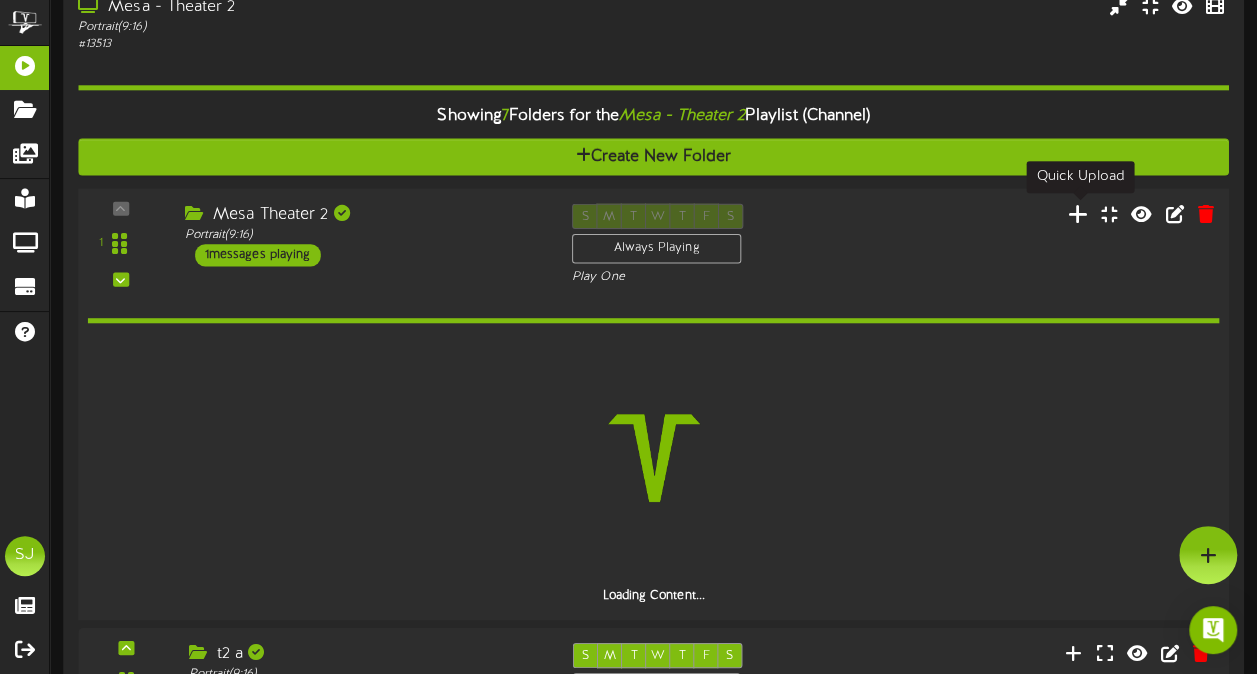 scroll, scrollTop: 73, scrollLeft: 0, axis: vertical 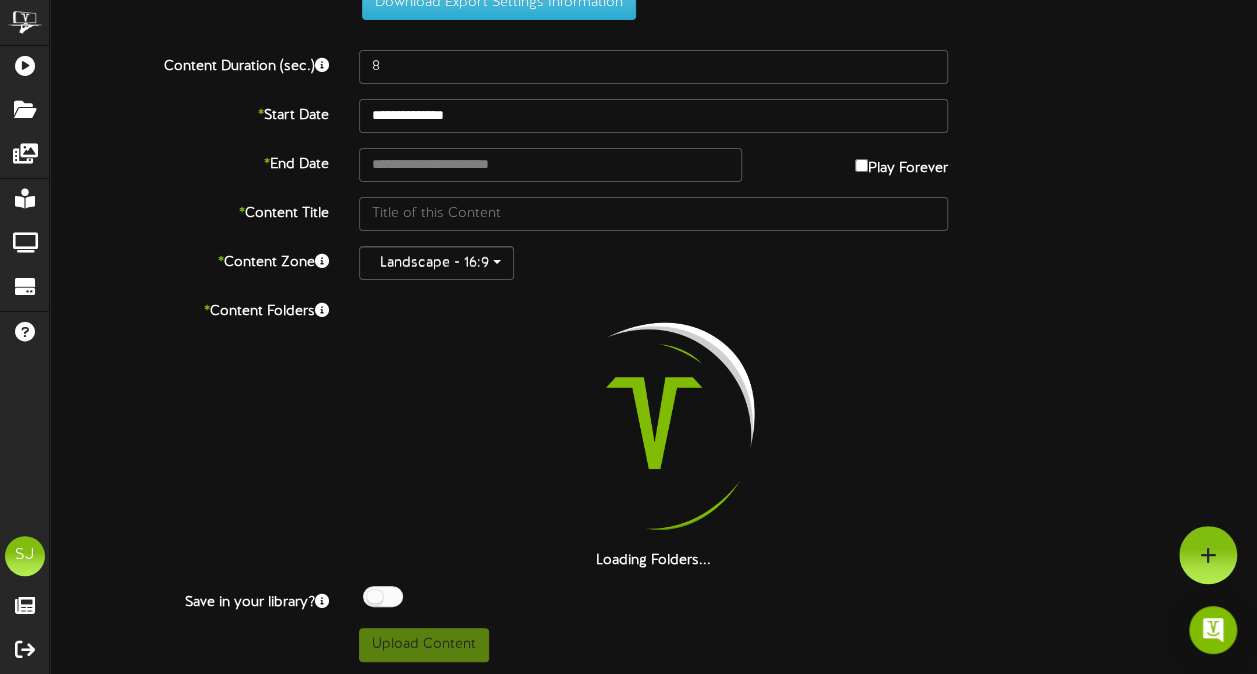 click on "**********" at bounding box center [653, 302] 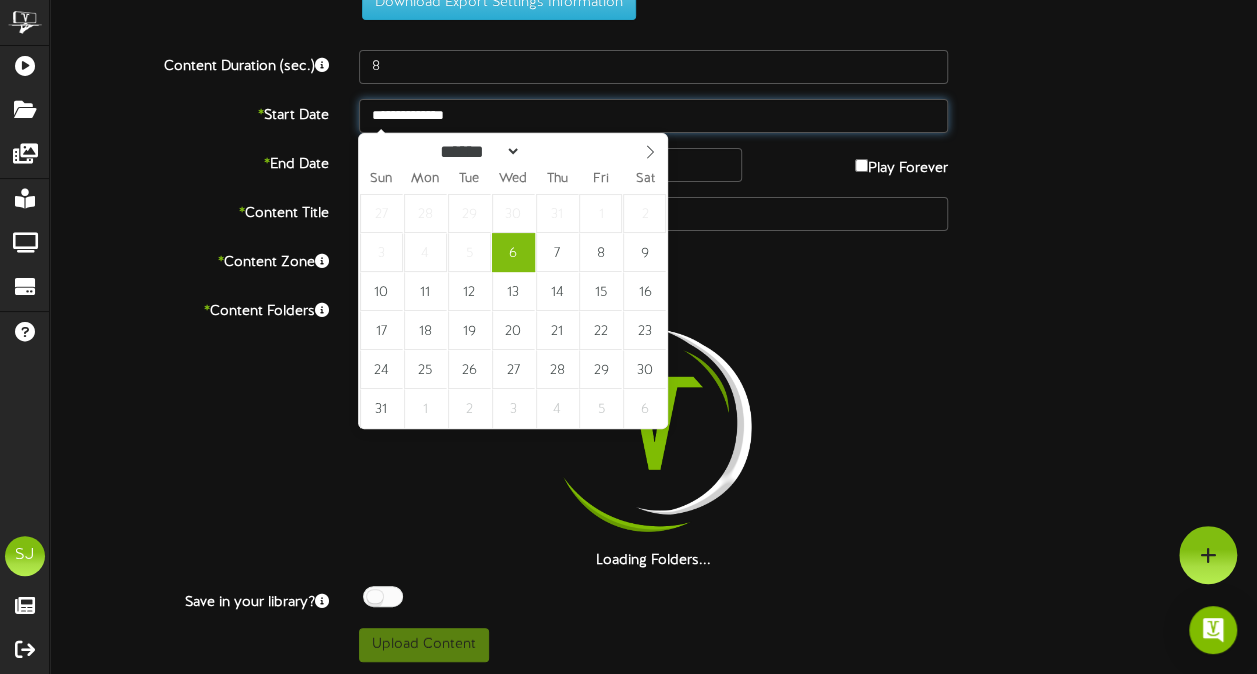 click on "**********" at bounding box center (653, 116) 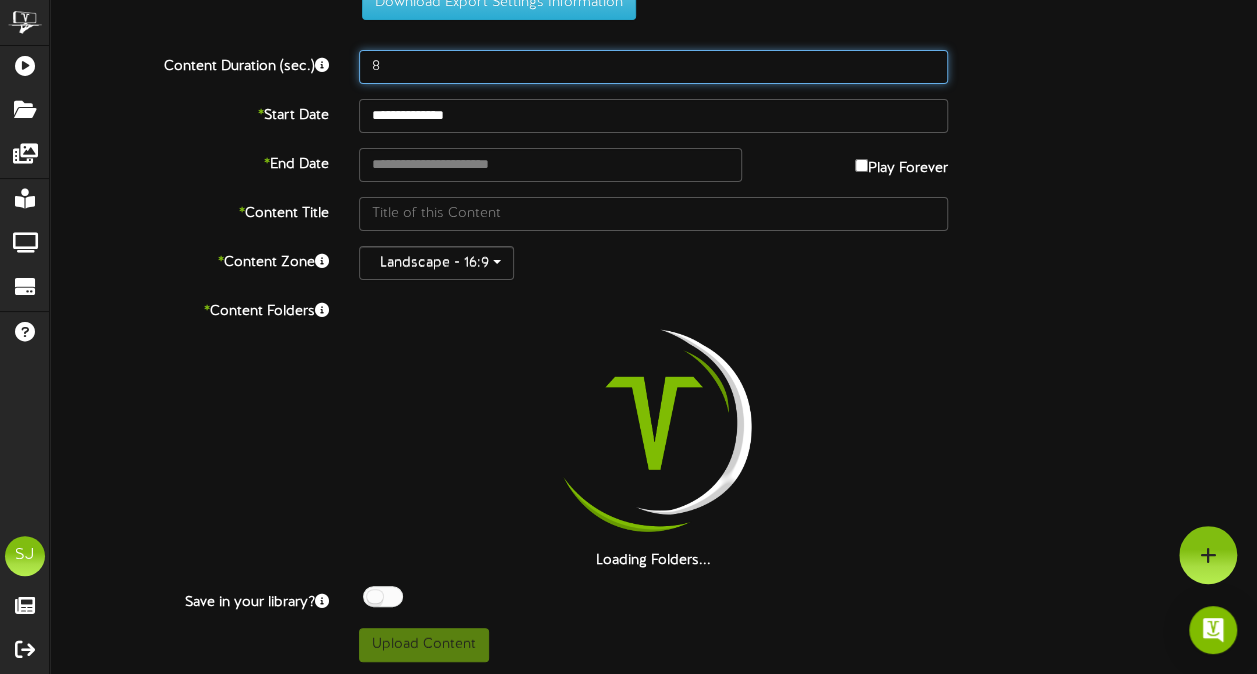 click on "8" at bounding box center (653, 67) 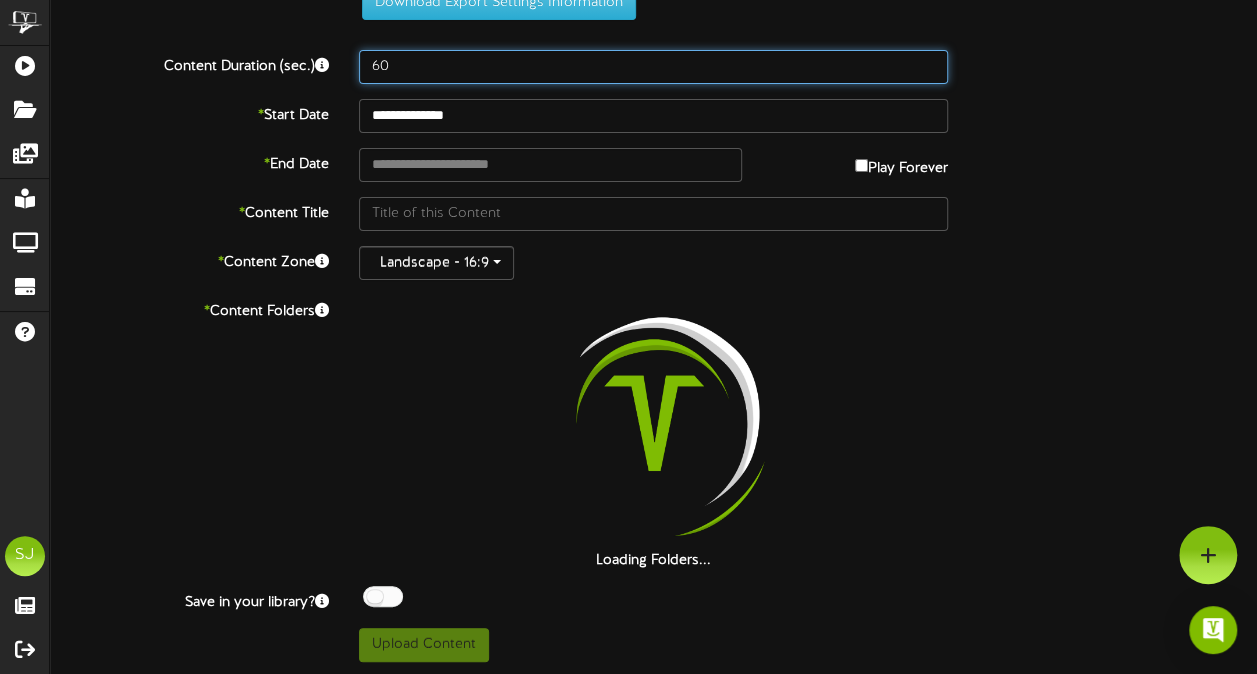 scroll, scrollTop: 0, scrollLeft: 0, axis: both 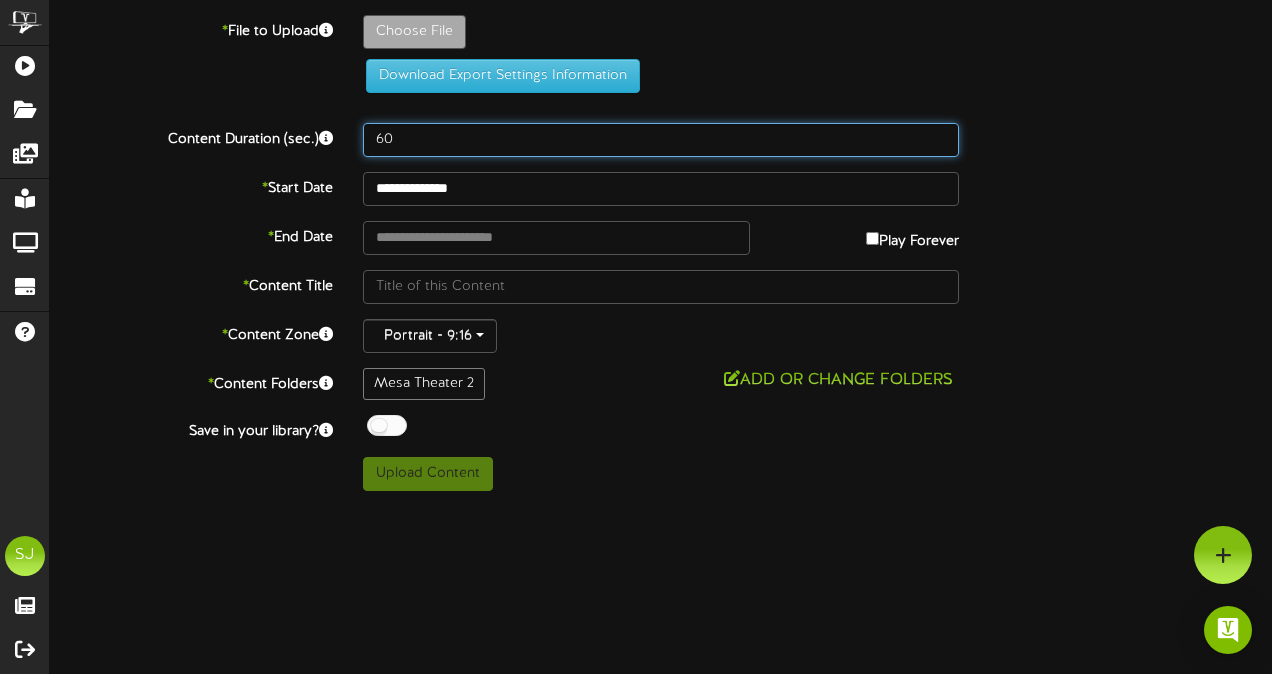 type on "60" 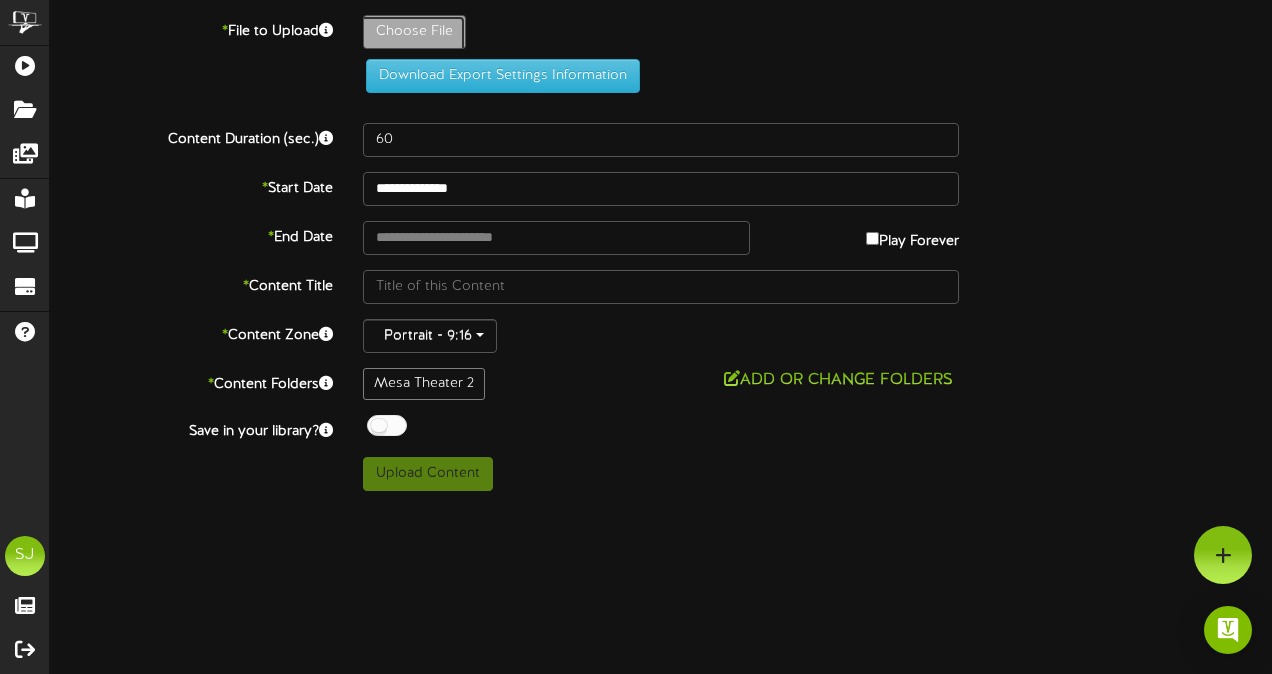 click on "Choose File" at bounding box center [-623, 87] 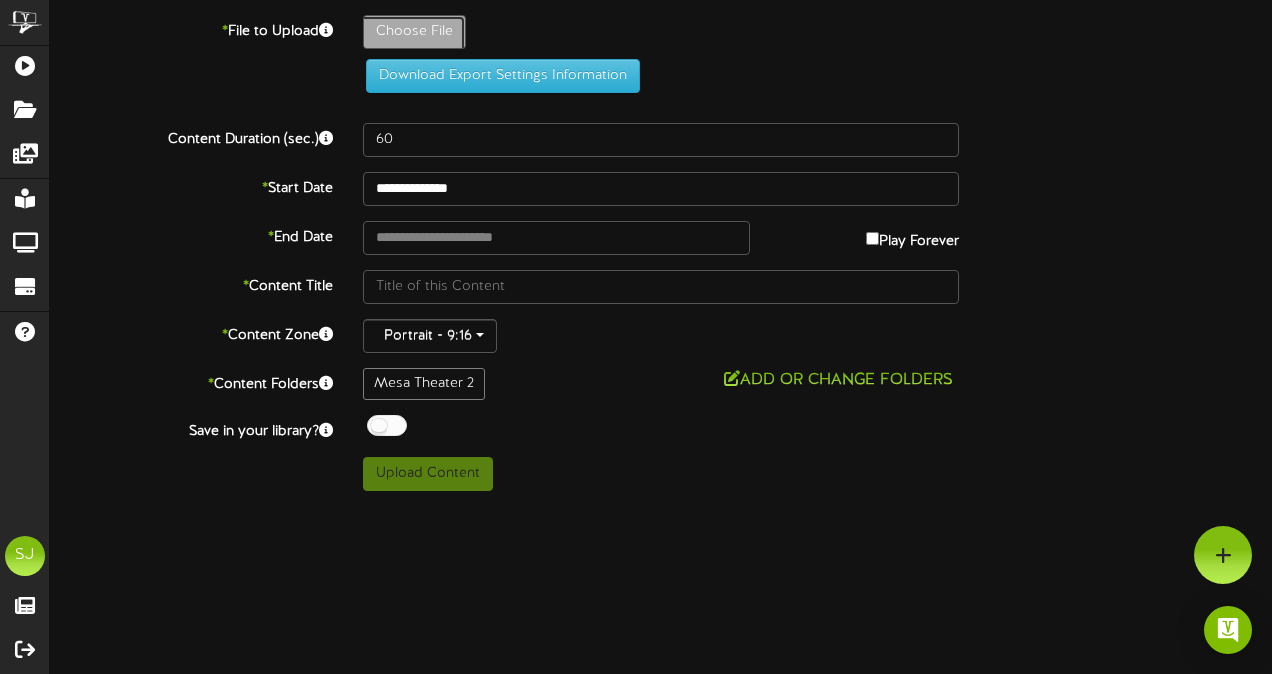 type on "**********" 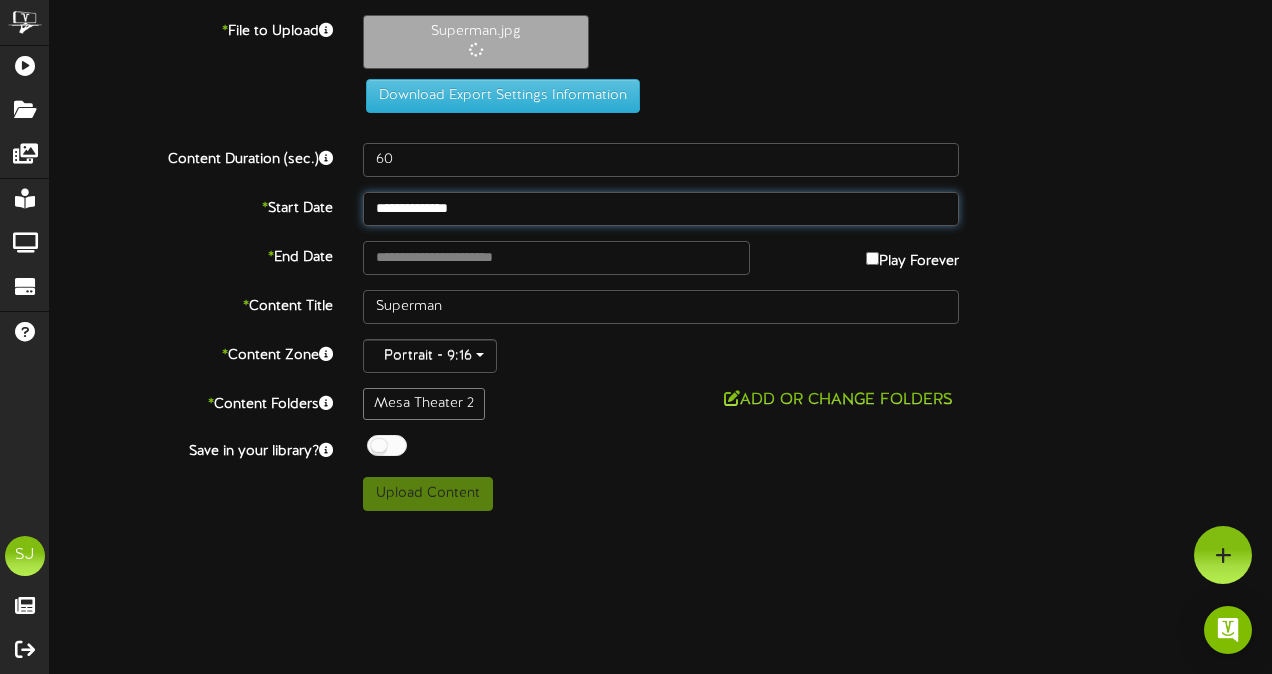 click on "**********" at bounding box center (661, 209) 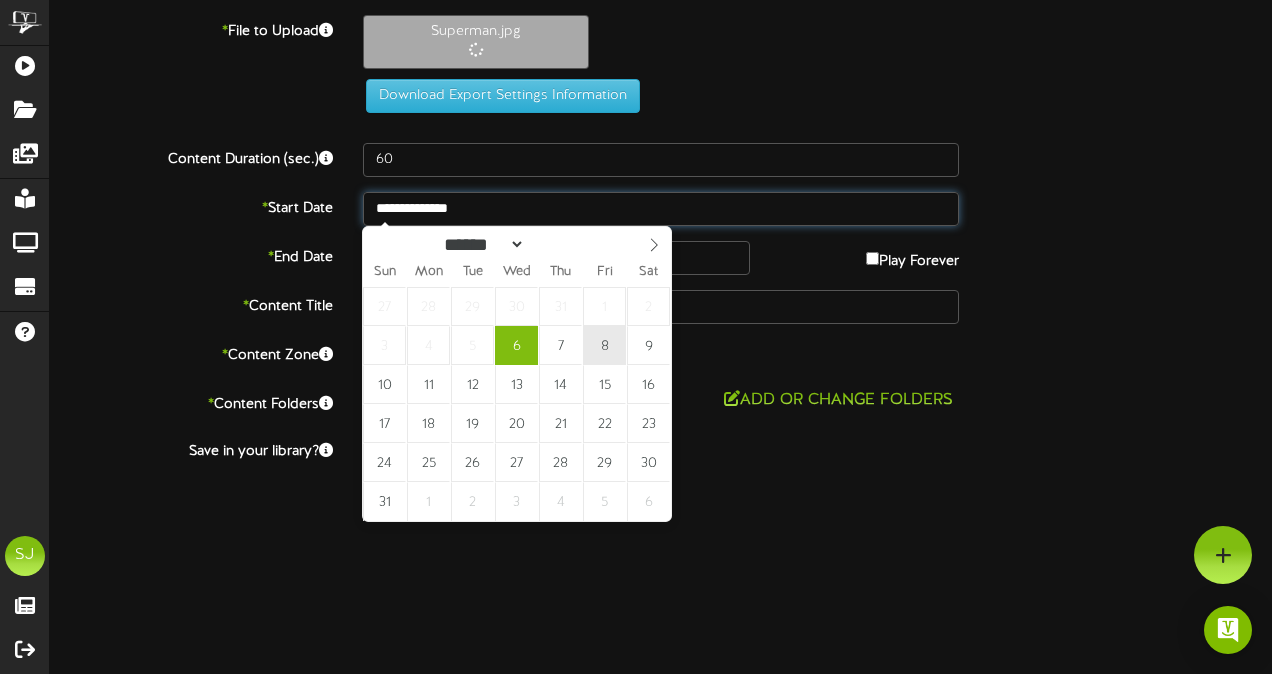 type on "**********" 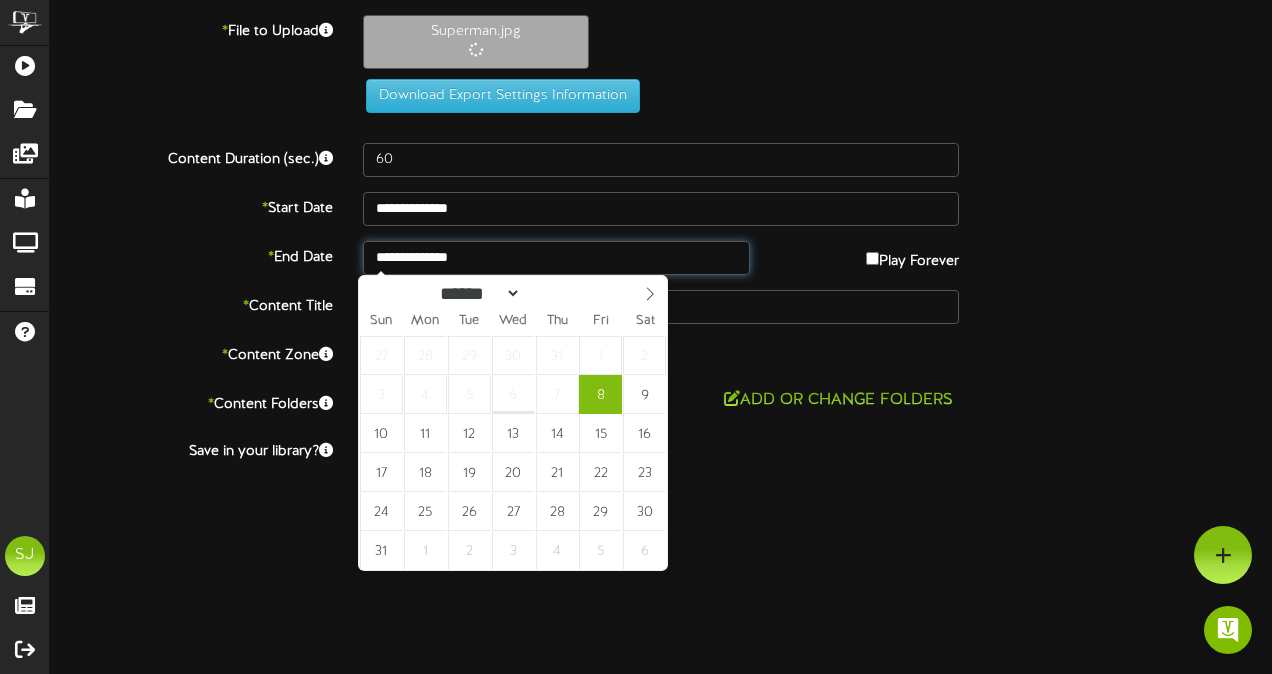 click on "**********" at bounding box center (556, 258) 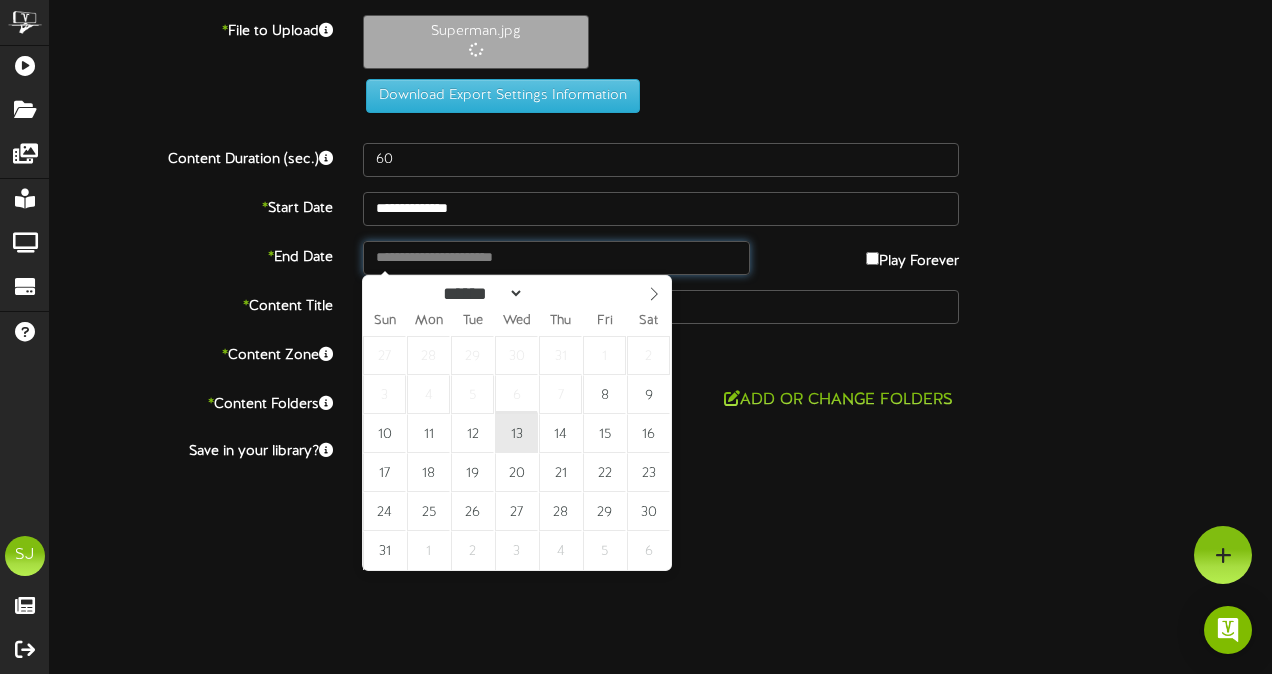 type on "**********" 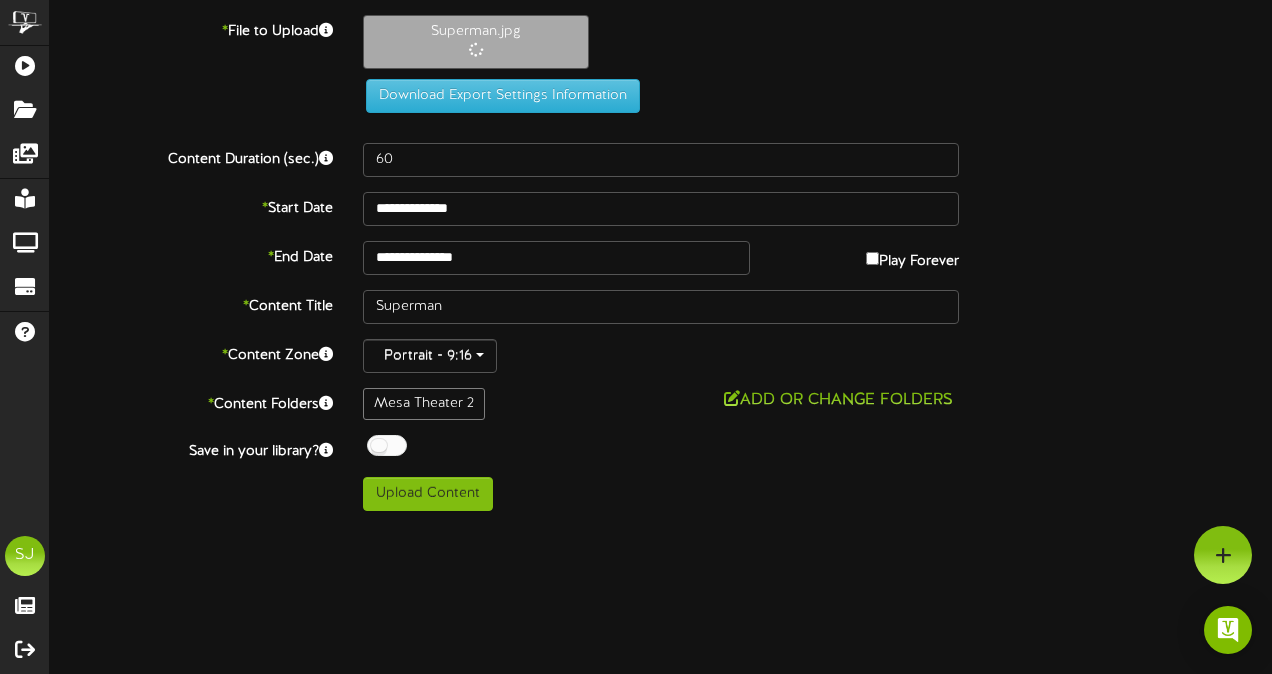 drag, startPoint x: 1105, startPoint y: 223, endPoint x: 806, endPoint y: 353, distance: 326.03833 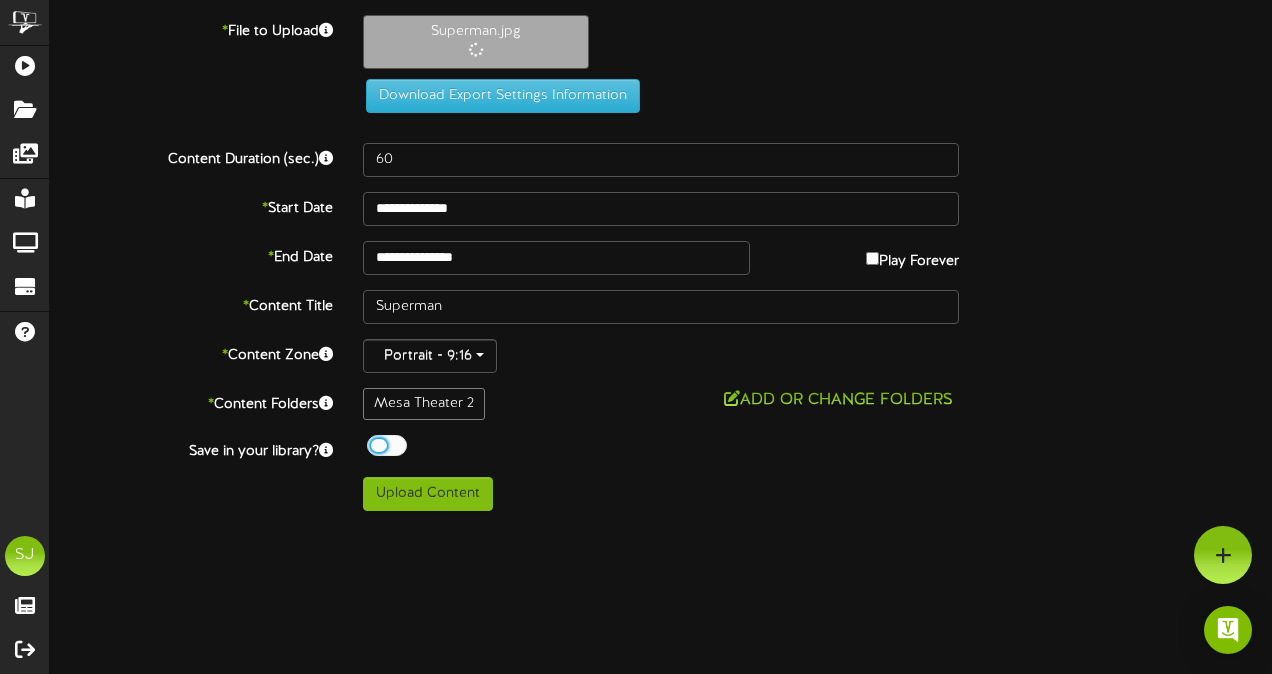click at bounding box center [387, 445] 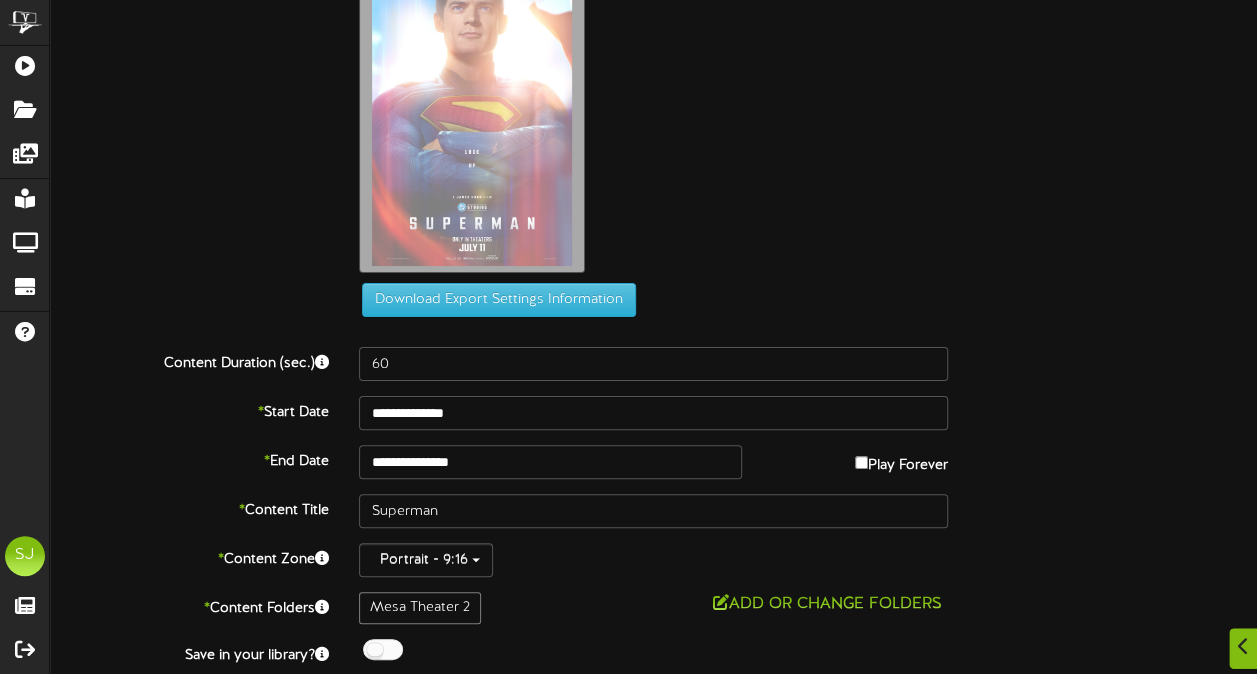 scroll, scrollTop: 124, scrollLeft: 0, axis: vertical 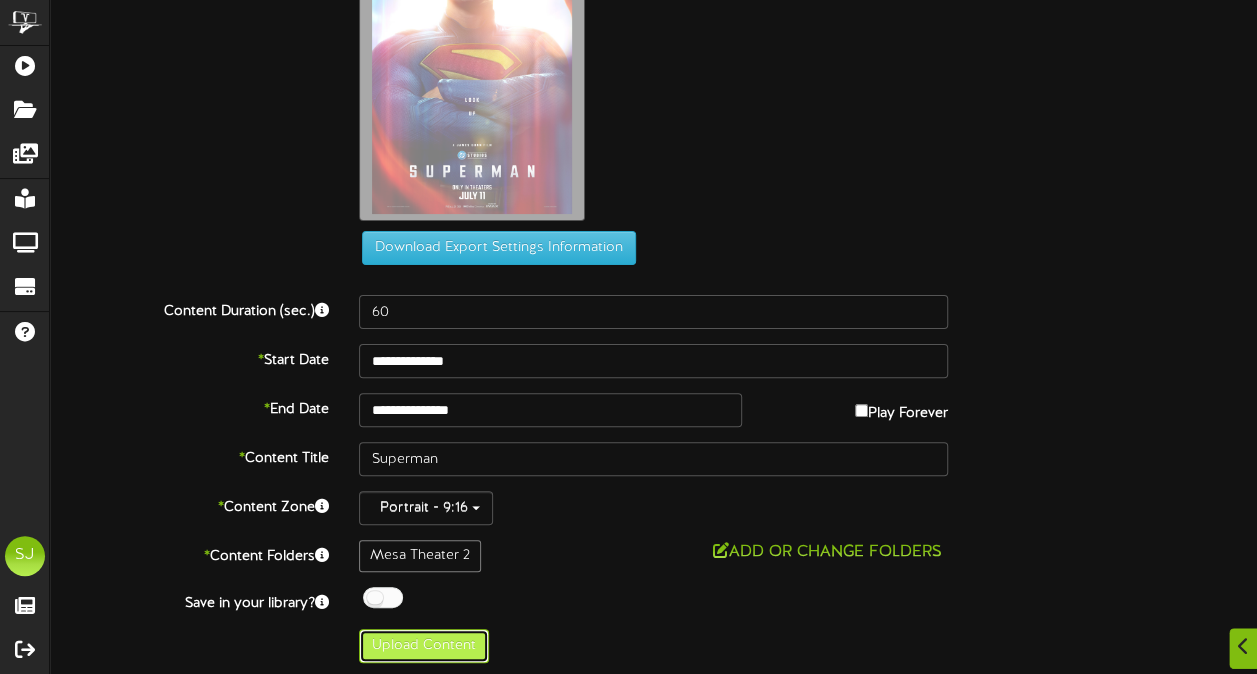 click on "Upload Content" at bounding box center [424, 646] 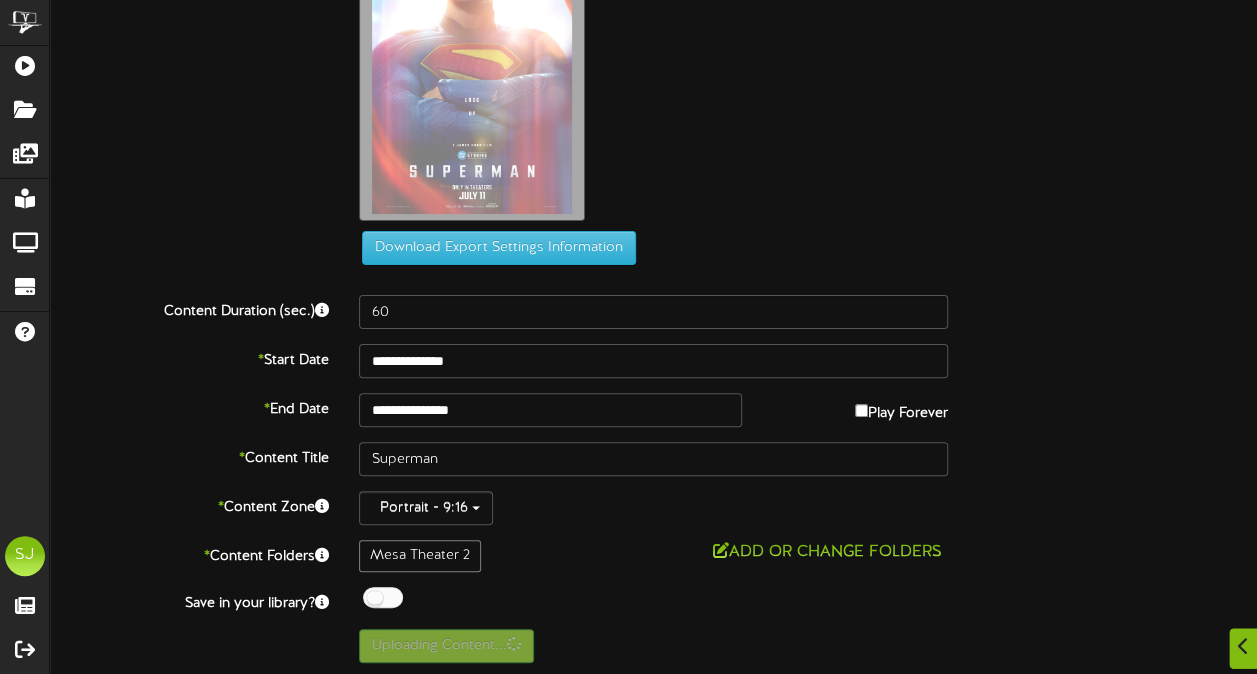 scroll, scrollTop: 0, scrollLeft: 0, axis: both 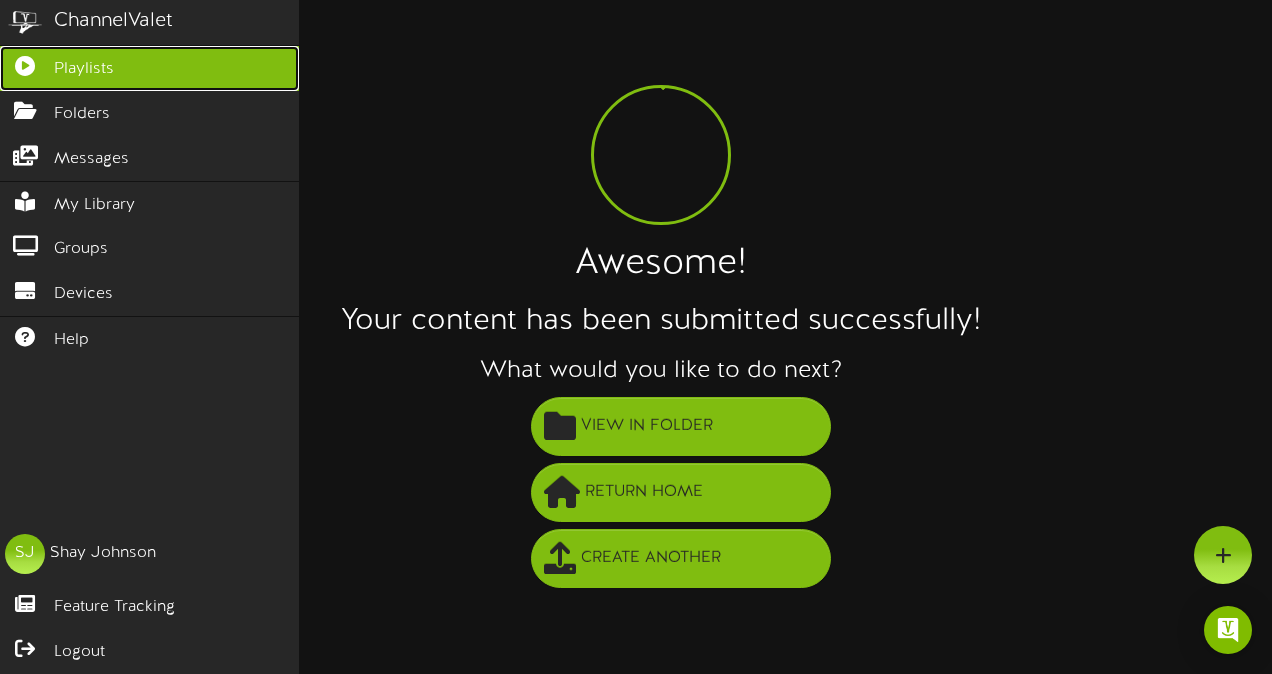 click on "Playlists" at bounding box center (149, 68) 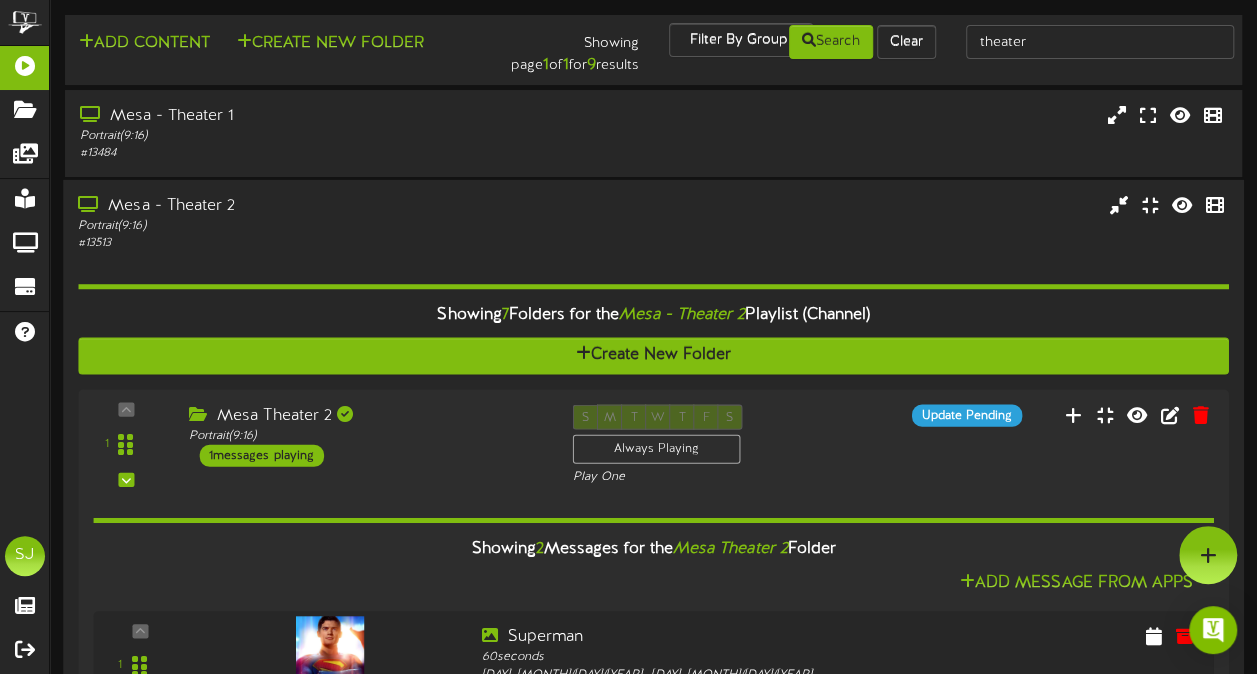 click on "# [NUMBER]" at bounding box center (309, 243) 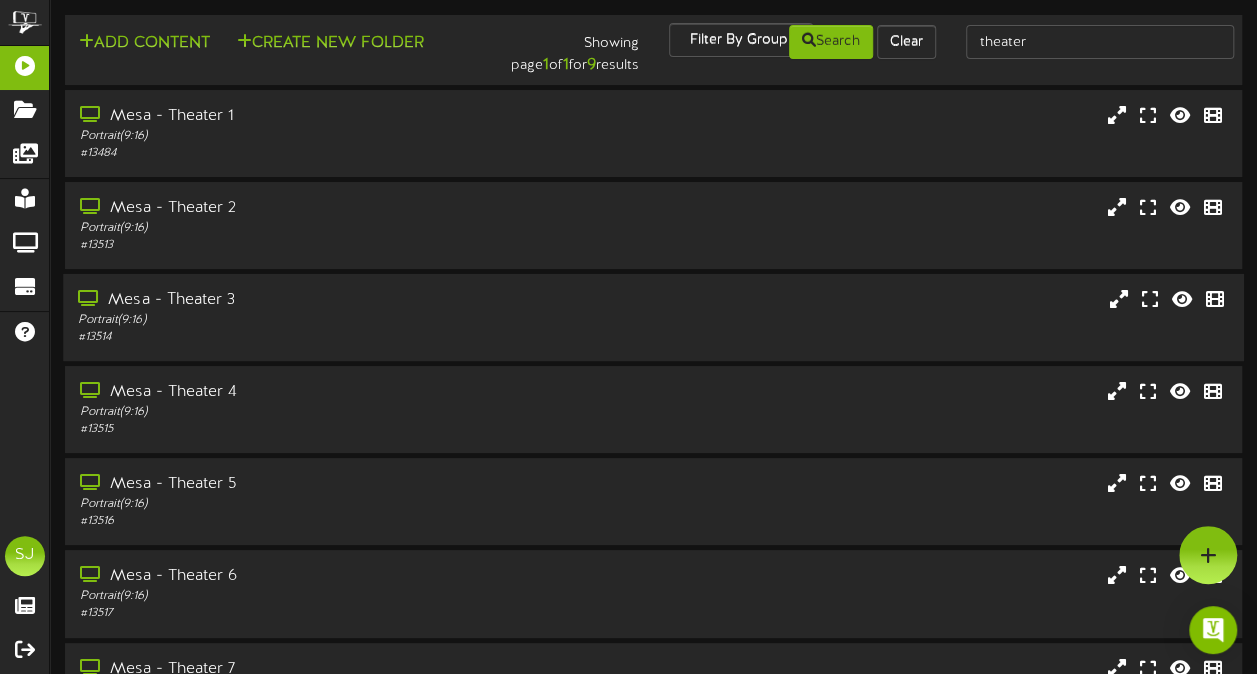 click on "Mesa - Theater 3" at bounding box center (309, 300) 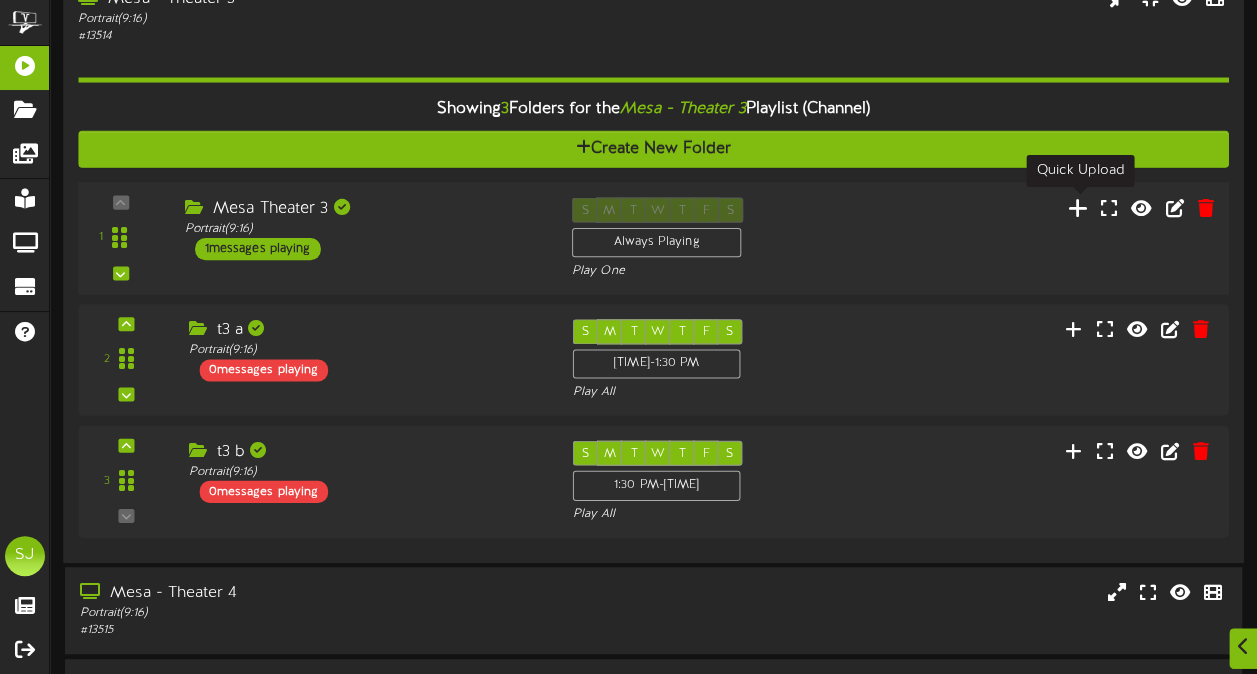 click at bounding box center [1078, 207] 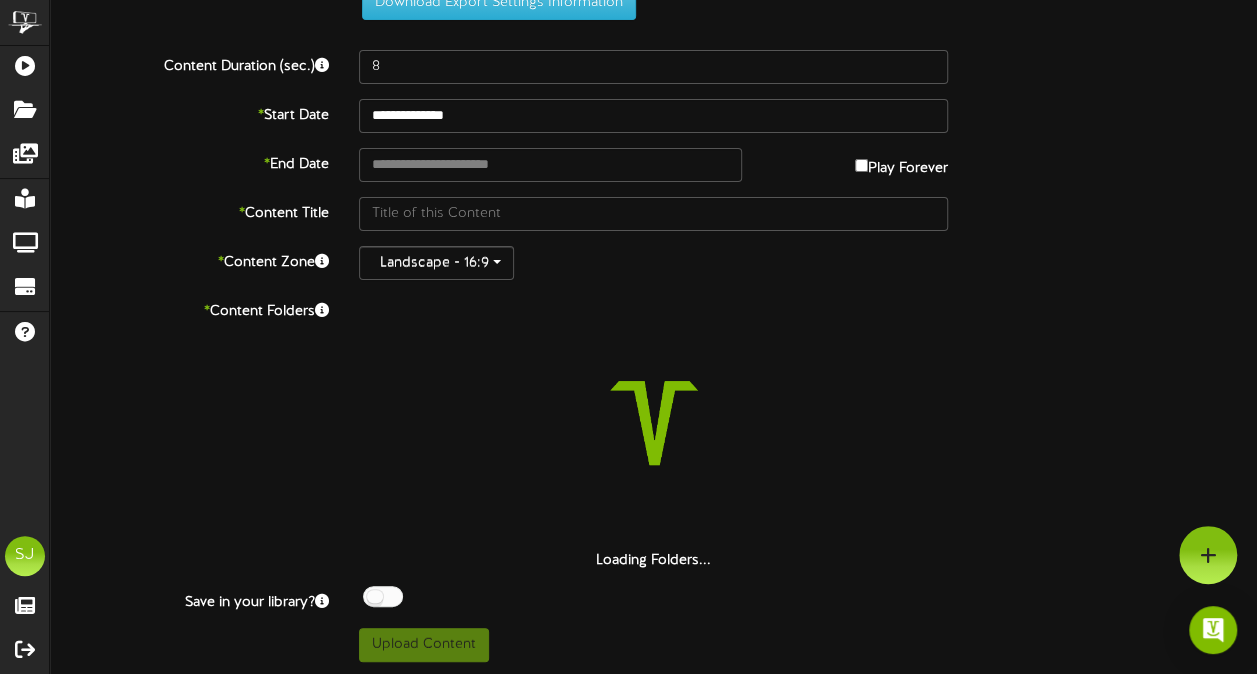 scroll, scrollTop: 0, scrollLeft: 0, axis: both 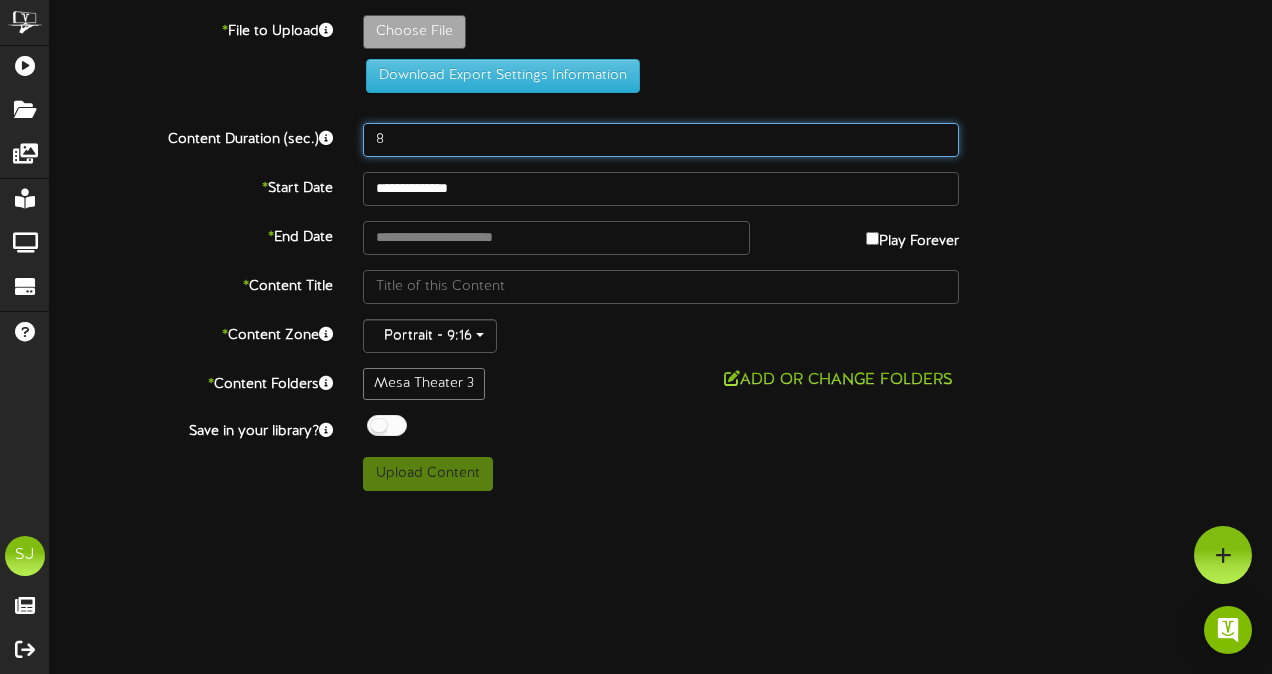 click on "8" at bounding box center [661, 140] 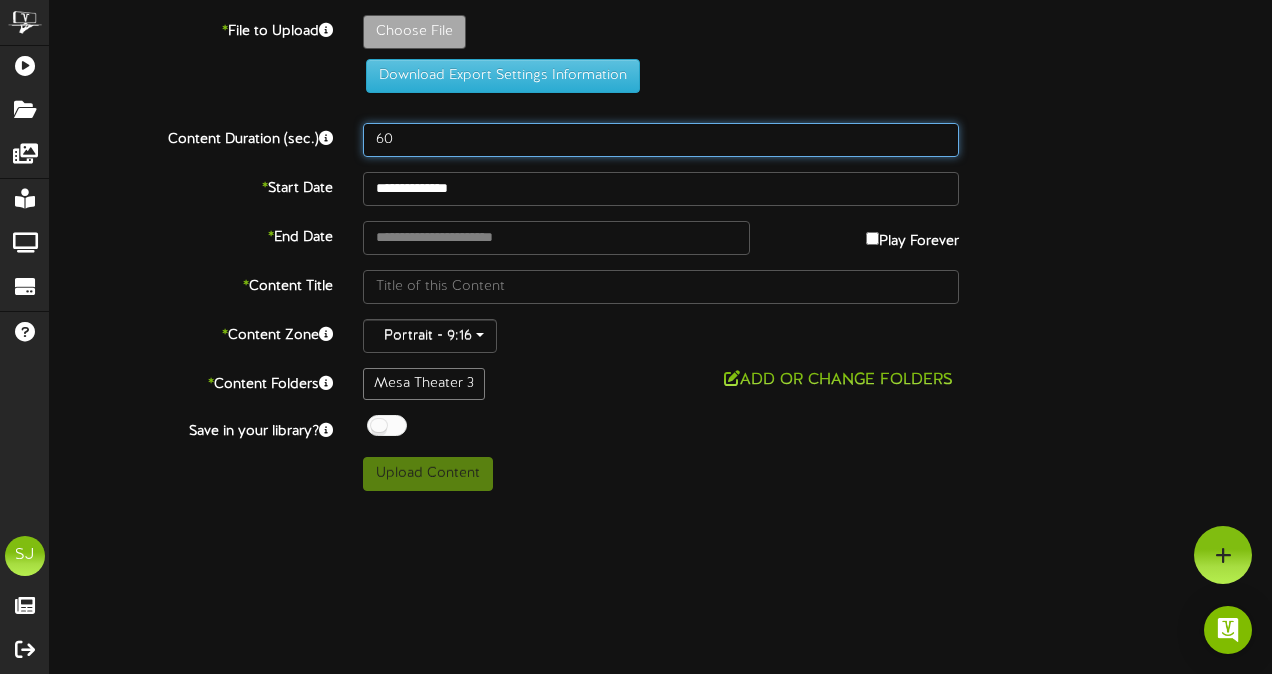 type on "60" 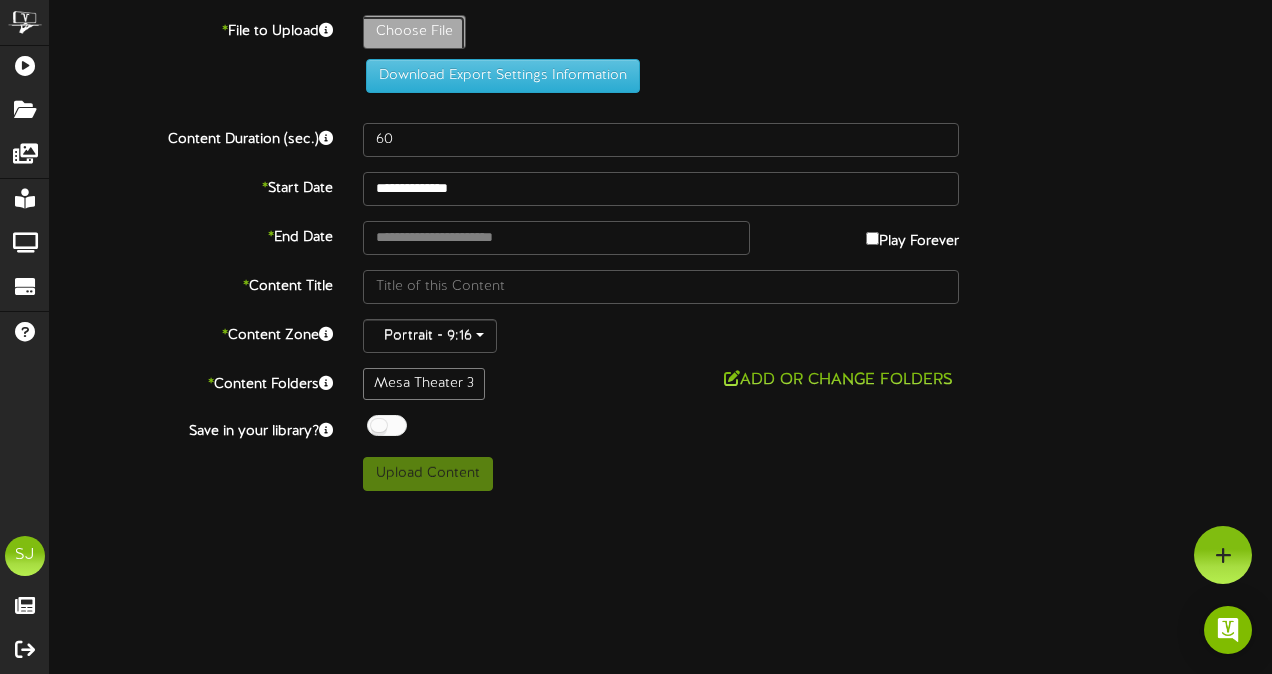 click on "Choose File" at bounding box center (-623, 87) 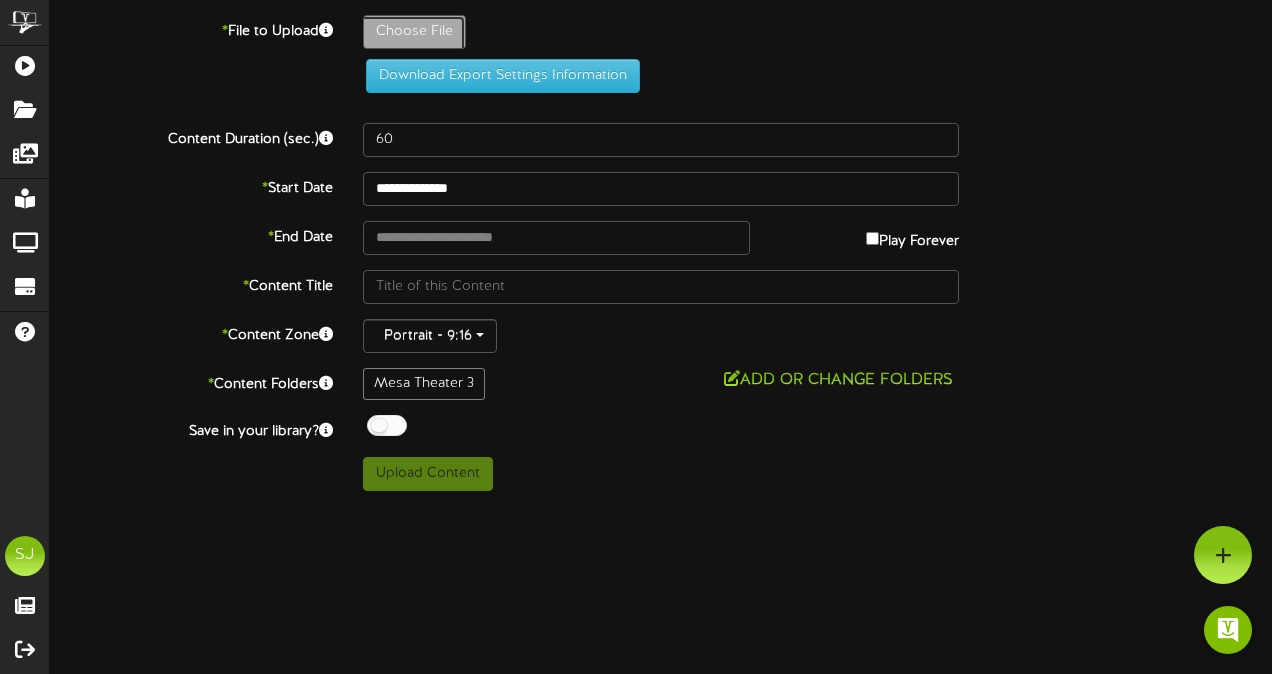 type on "**********" 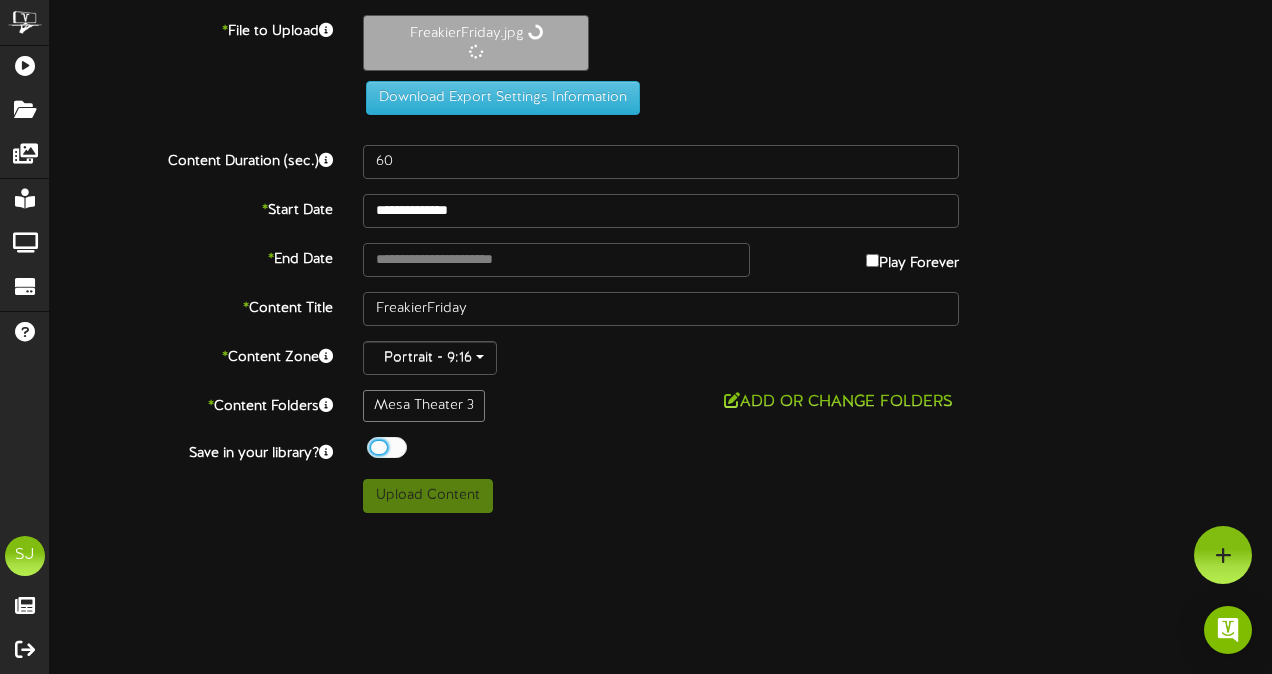 click at bounding box center [387, 447] 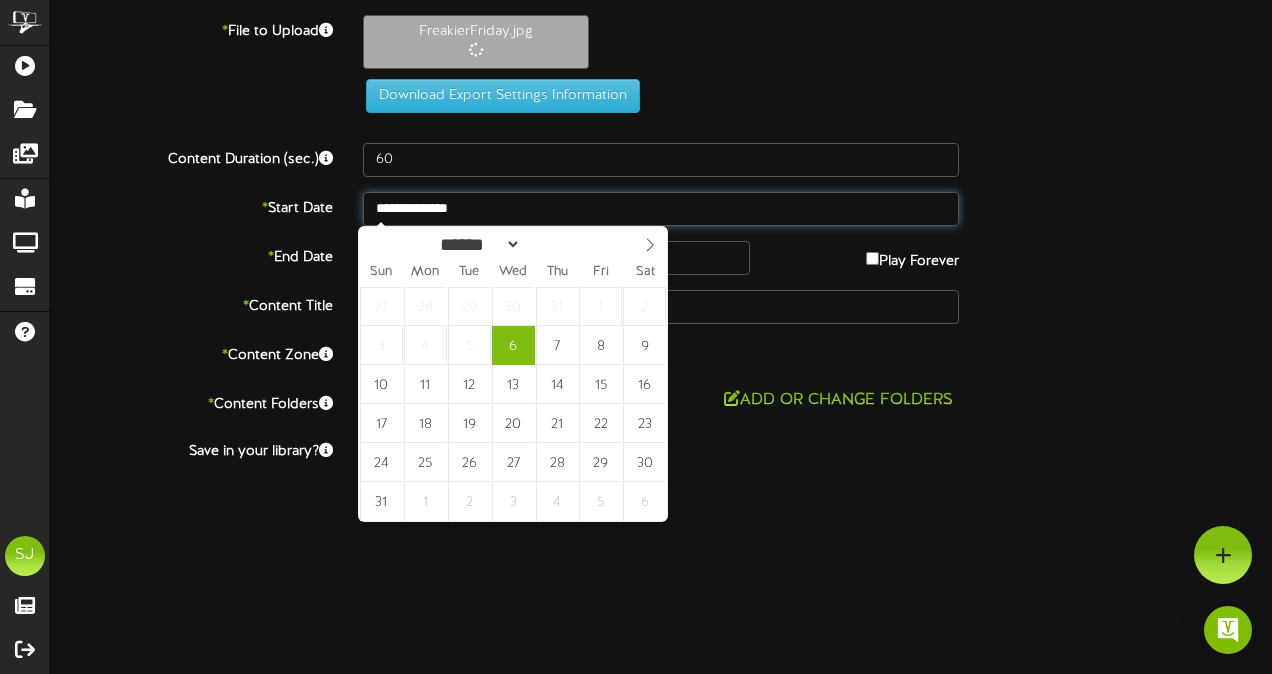 click on "**********" at bounding box center (661, 209) 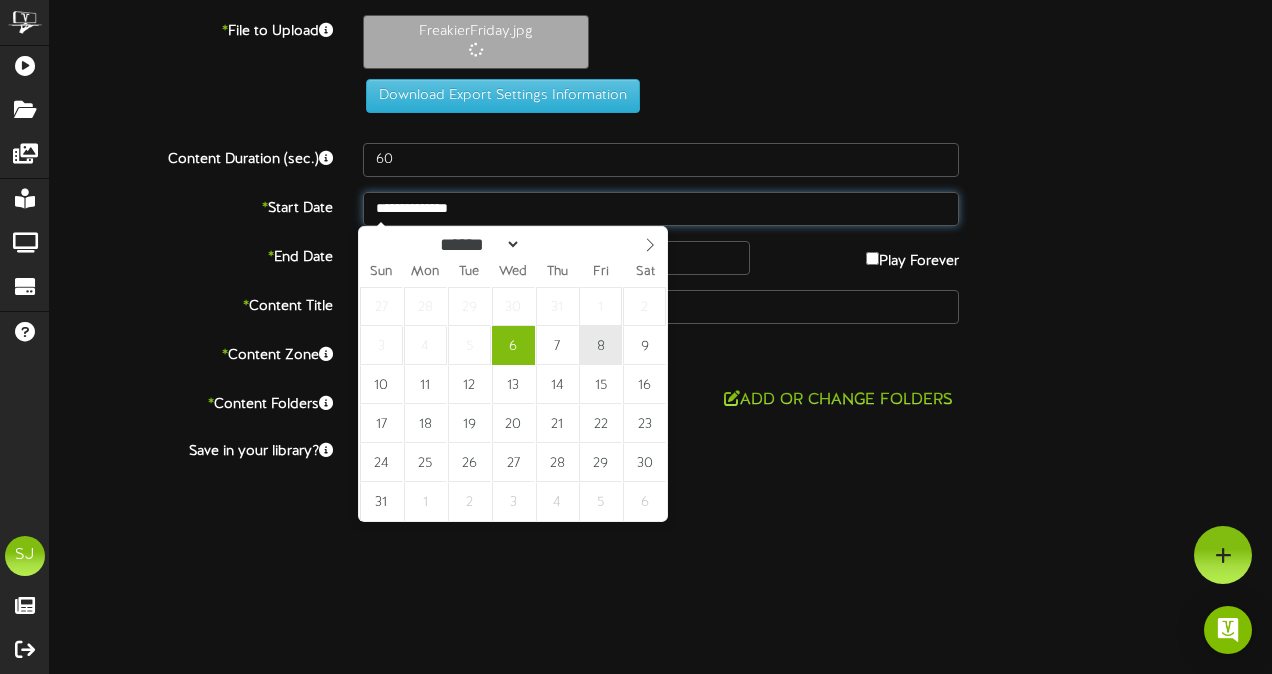 type on "**********" 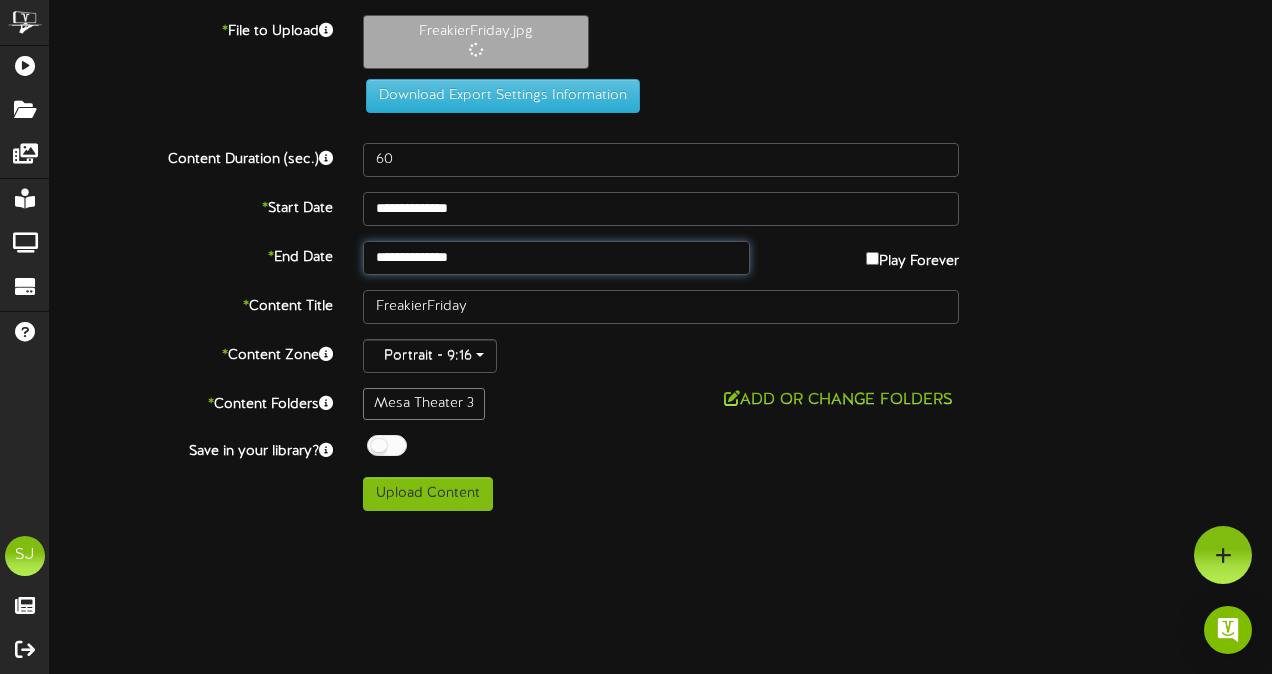 click on "**********" at bounding box center (556, 258) 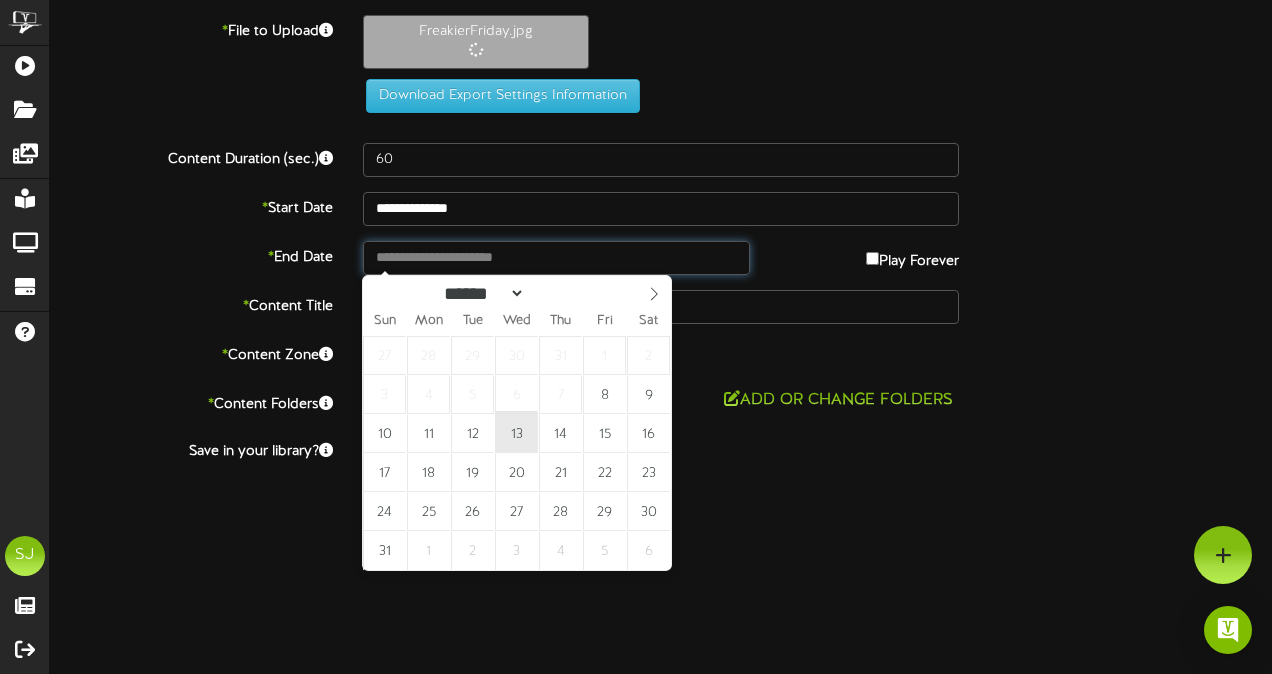 type on "**********" 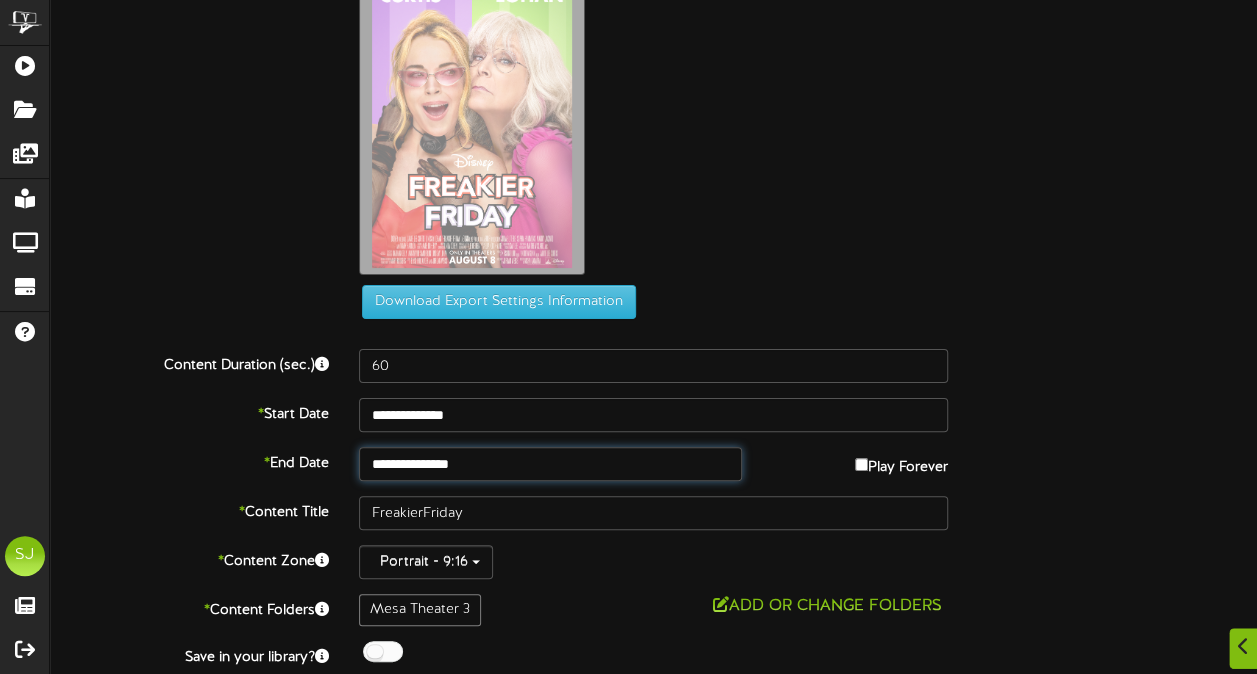 scroll, scrollTop: 124, scrollLeft: 0, axis: vertical 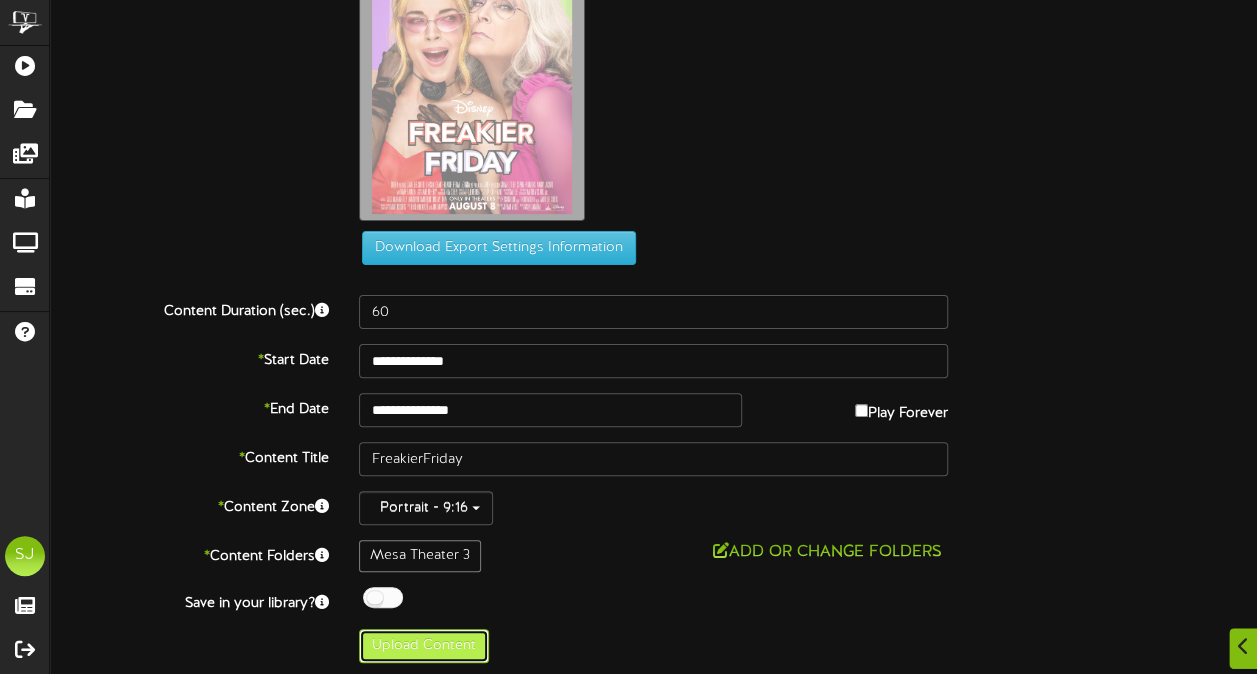 click on "Upload Content" at bounding box center (424, 646) 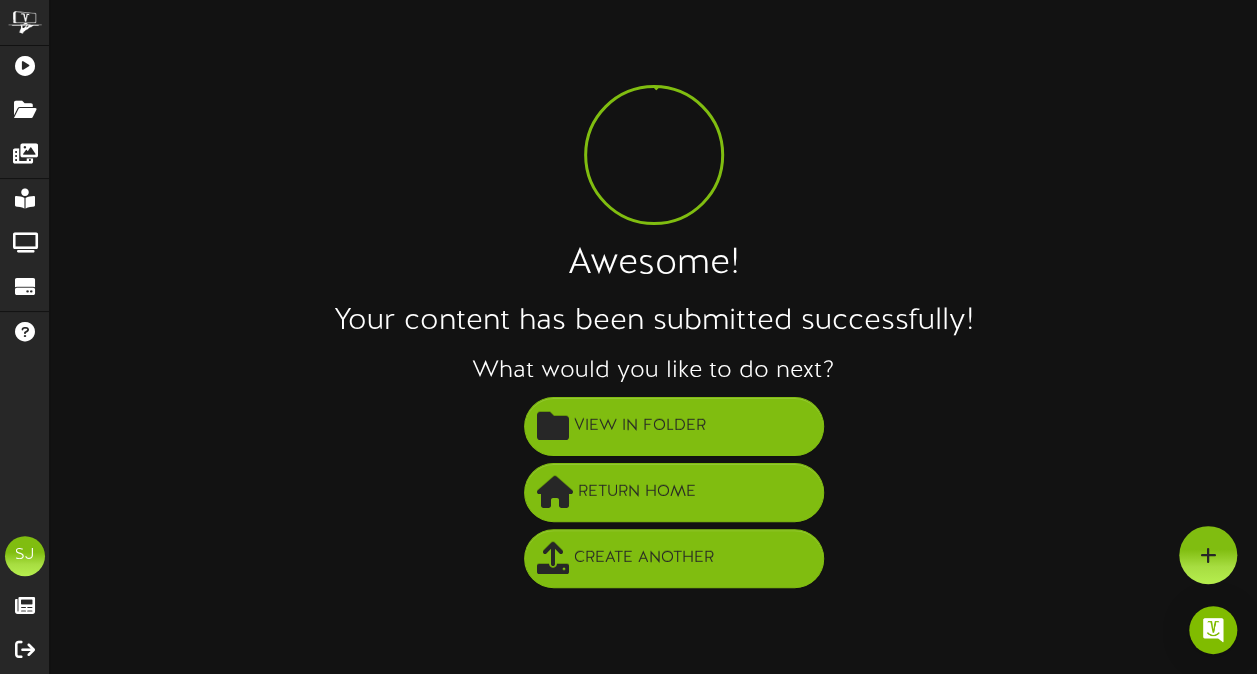 scroll, scrollTop: 0, scrollLeft: 0, axis: both 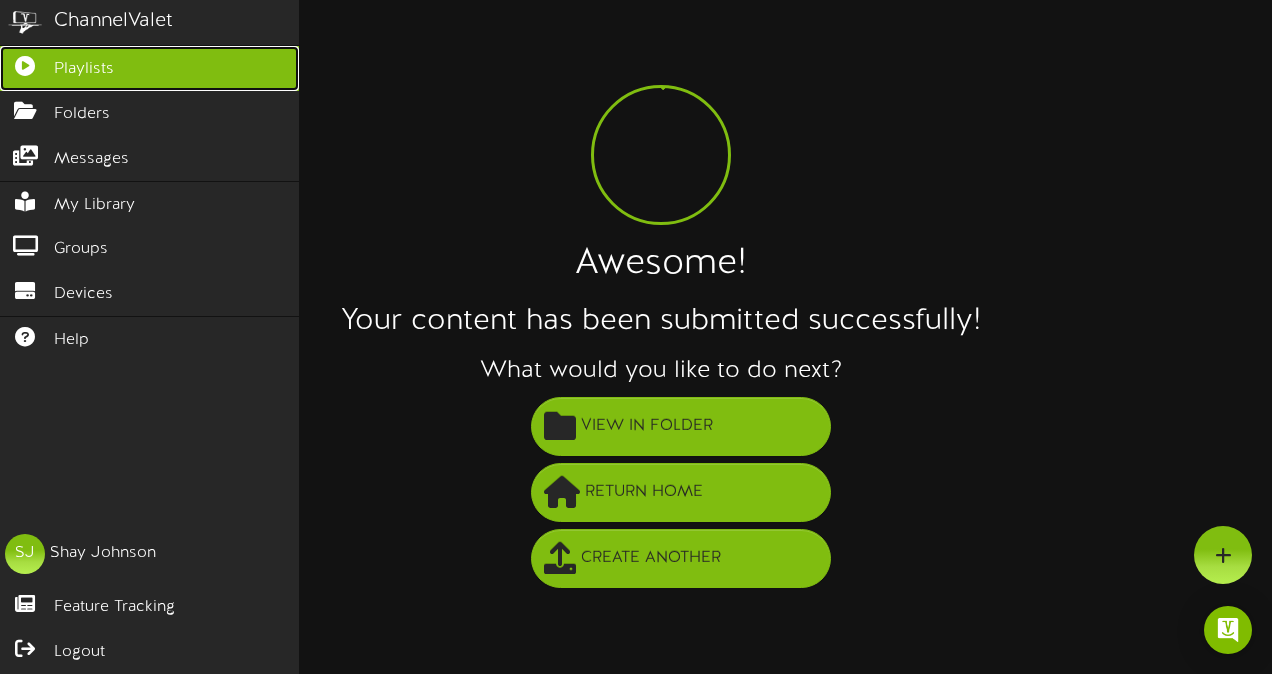 click at bounding box center [25, 63] 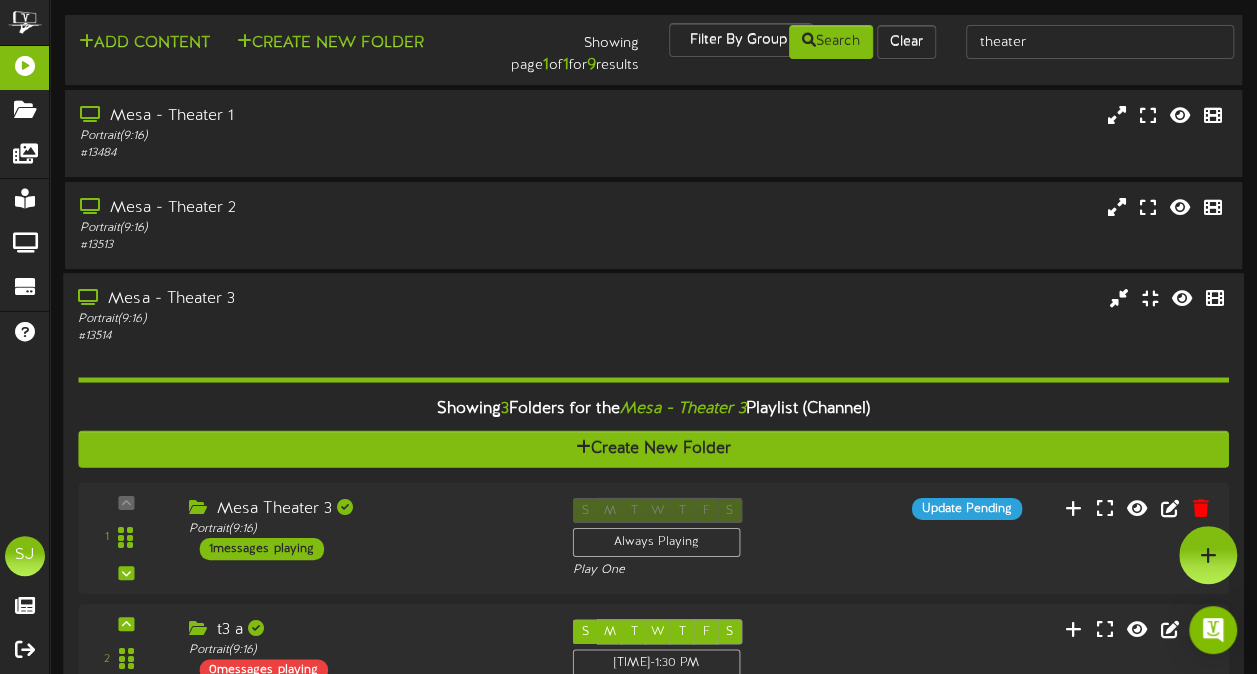 click on "Showing  3  Folders for the  Mesa - Theater 3  Playlist (Channel)
Create New Folder
1
Mesa Theater 3" at bounding box center (653, 597) 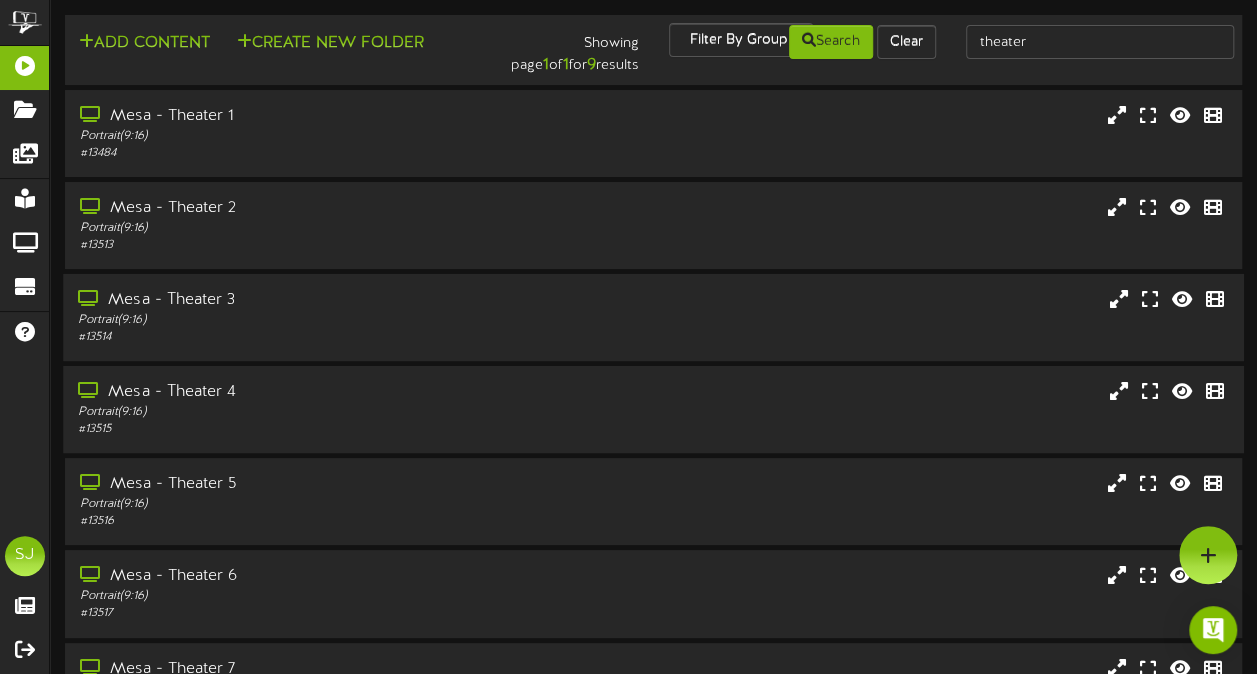 click on "Portrait  ( 9:16 )" at bounding box center (309, 412) 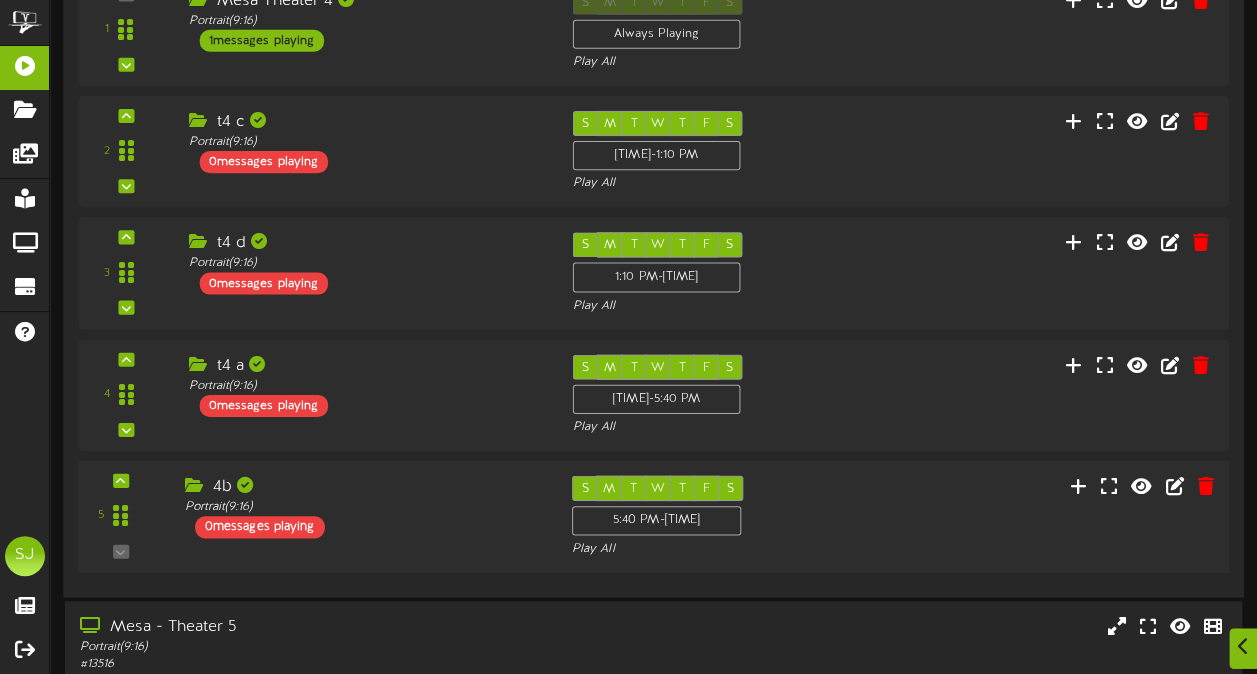 scroll, scrollTop: 396, scrollLeft: 0, axis: vertical 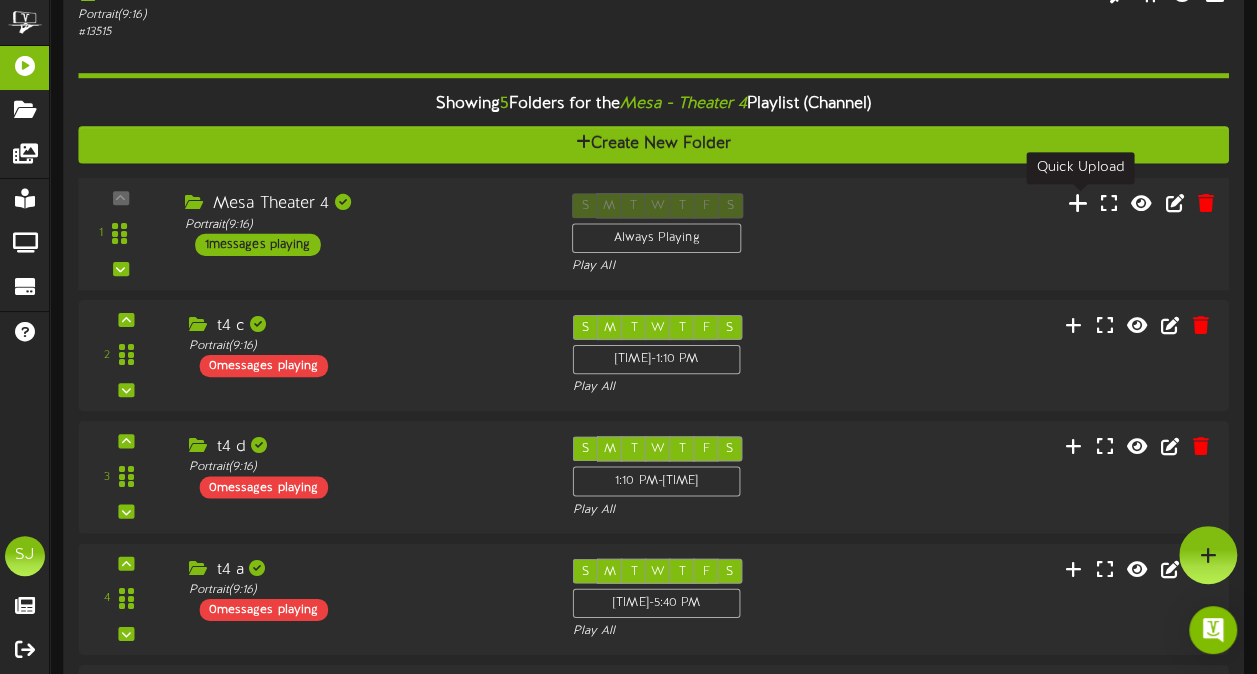 click at bounding box center [1078, 203] 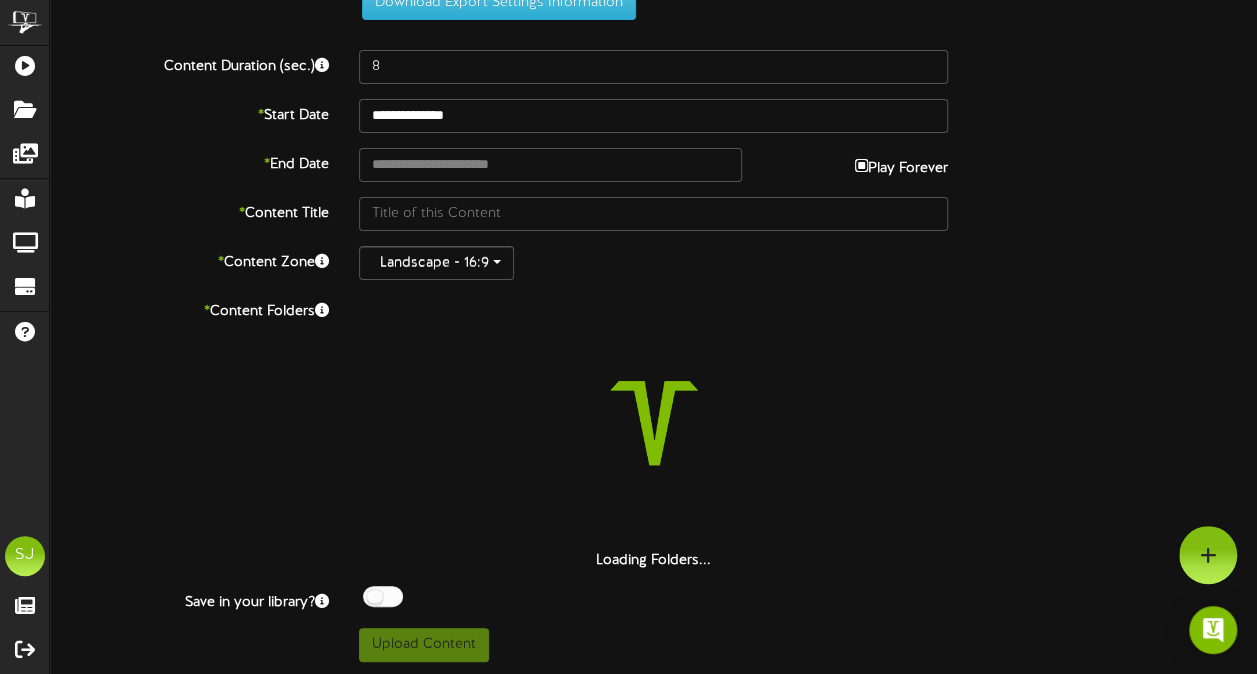 type on "**********" 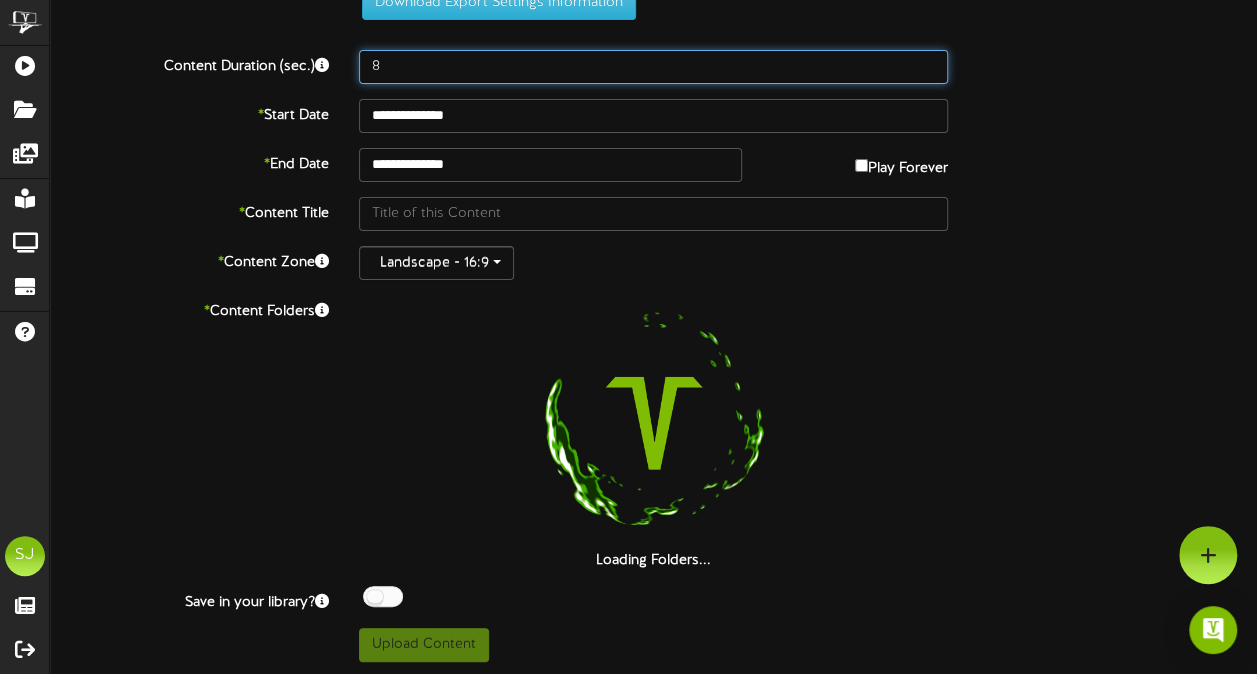 click on "8" at bounding box center [653, 67] 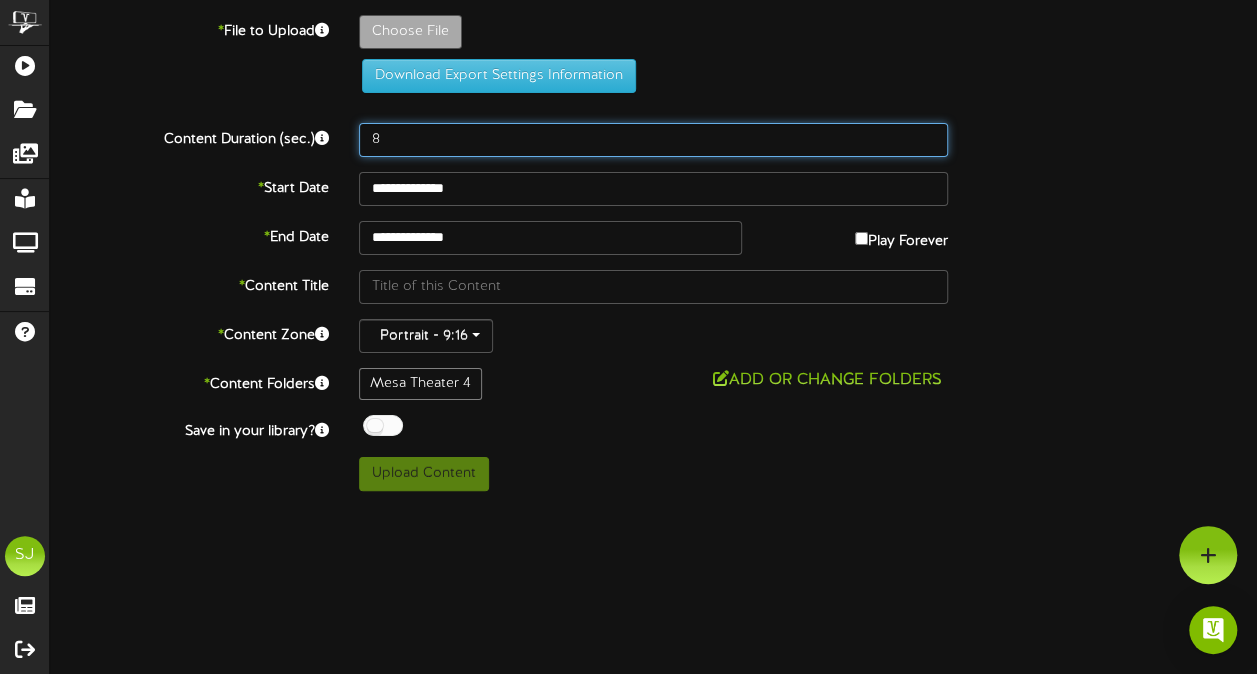 scroll, scrollTop: 0, scrollLeft: 0, axis: both 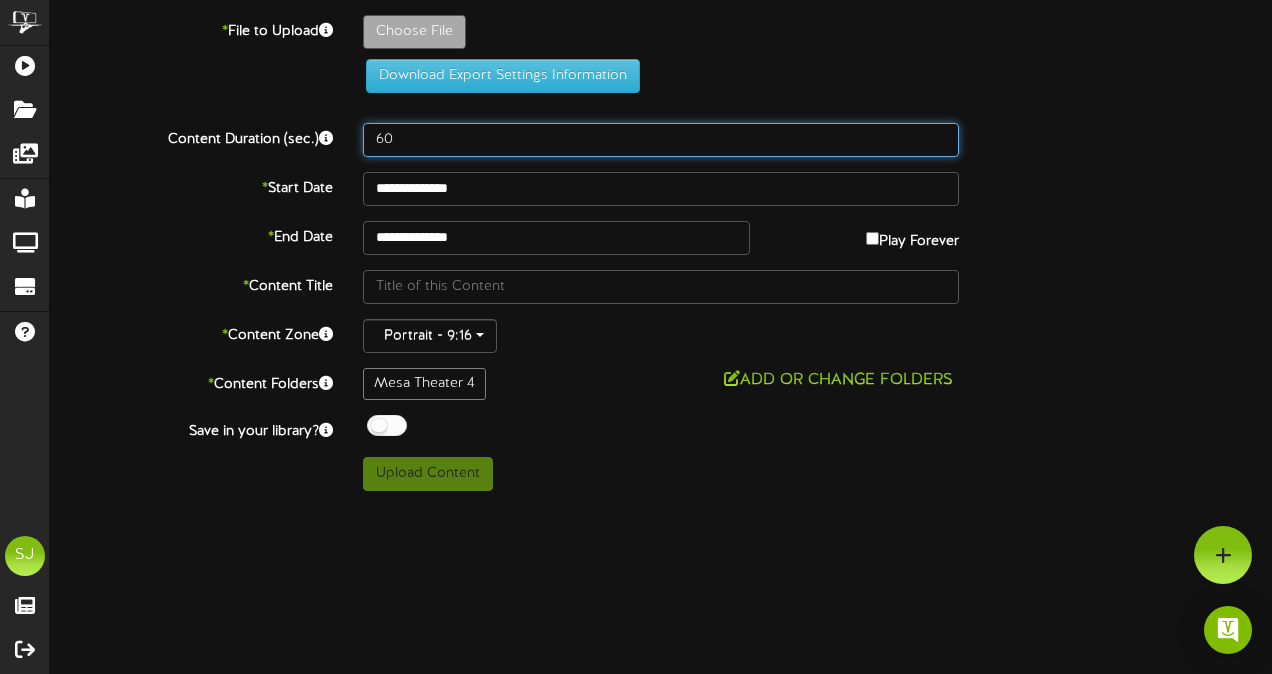 type on "60" 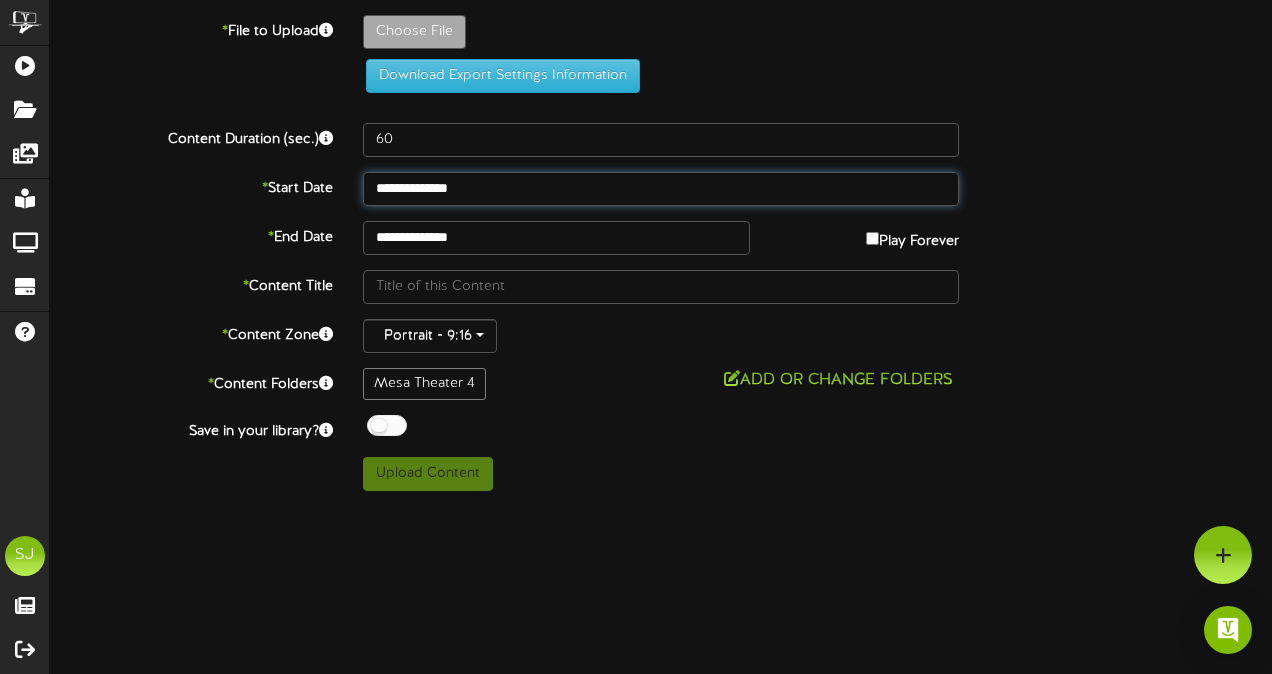 click on "**********" at bounding box center [661, 189] 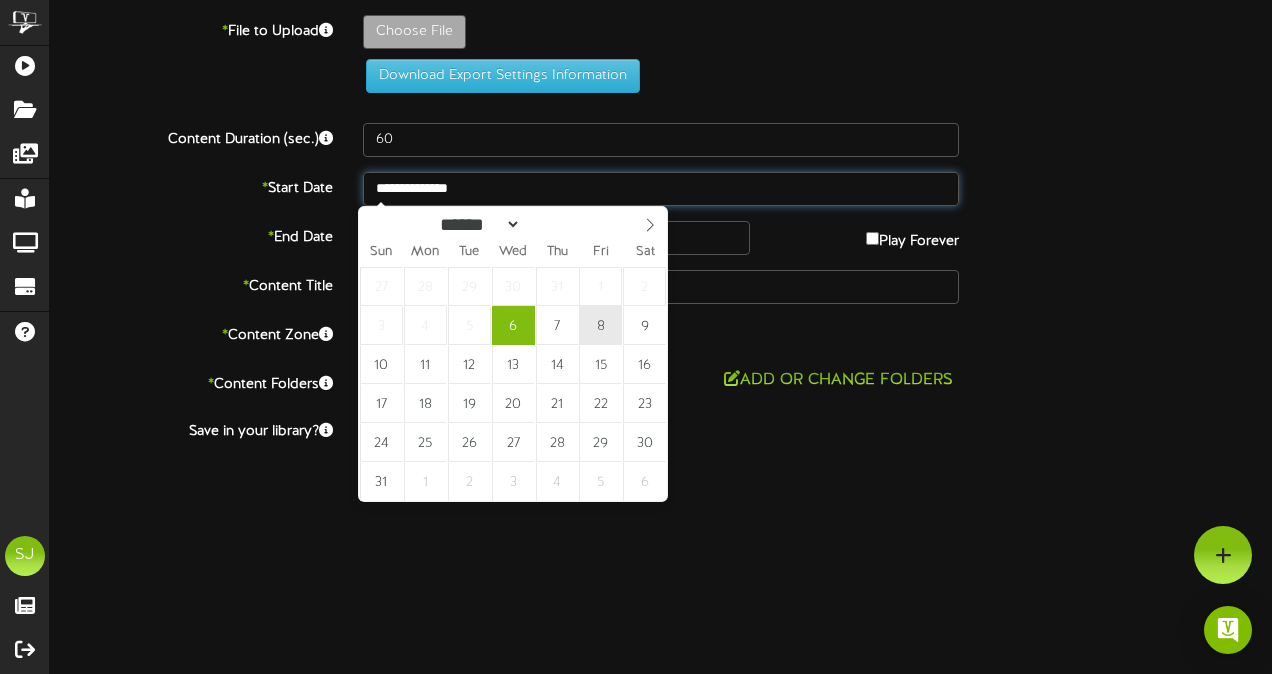 type on "**********" 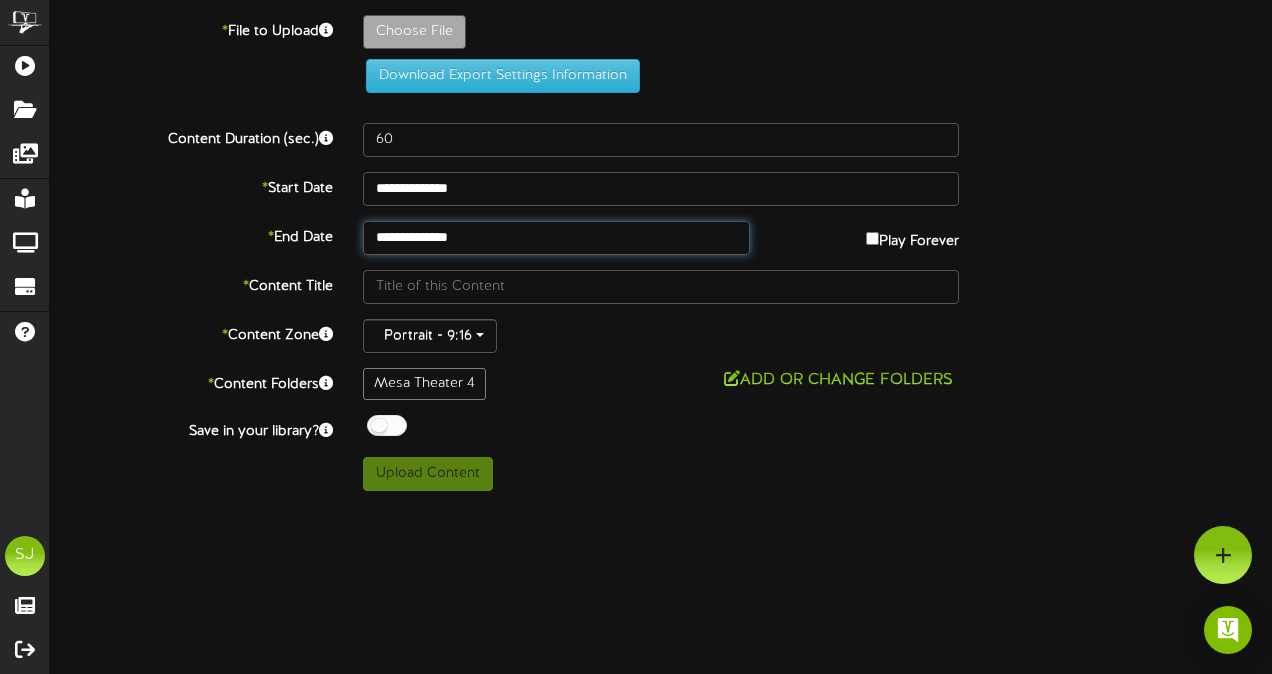 click on "**********" at bounding box center [556, 238] 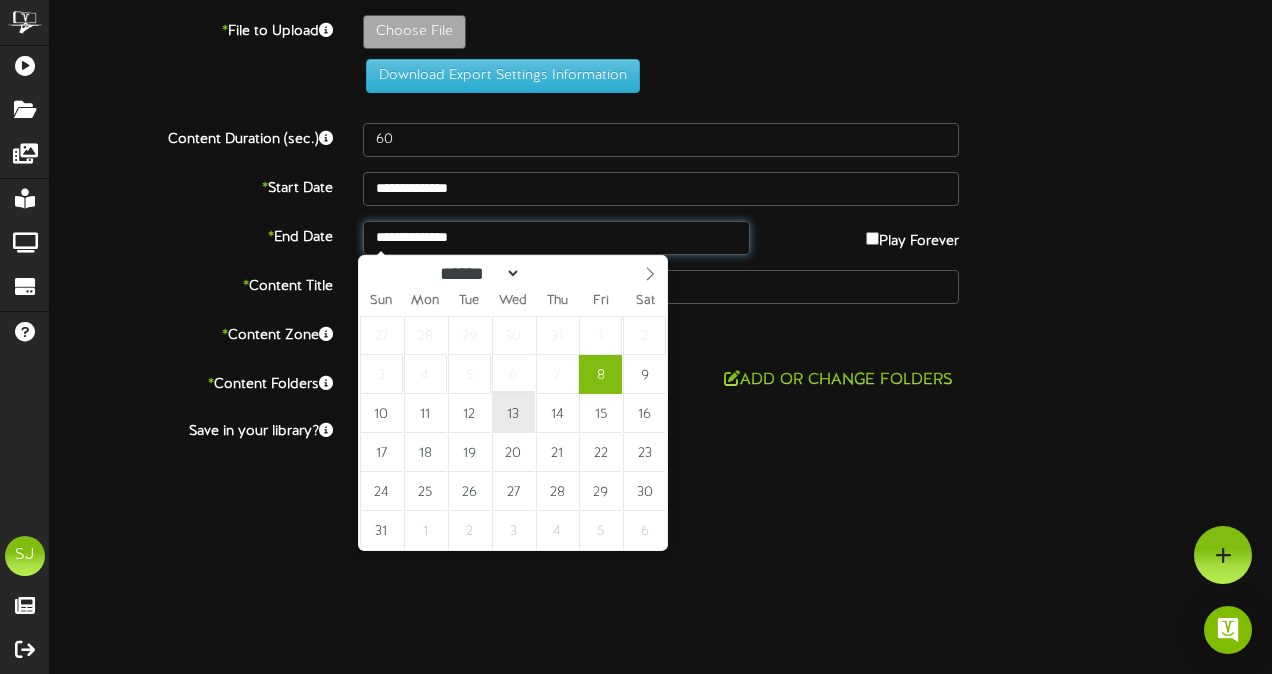 type on "**********" 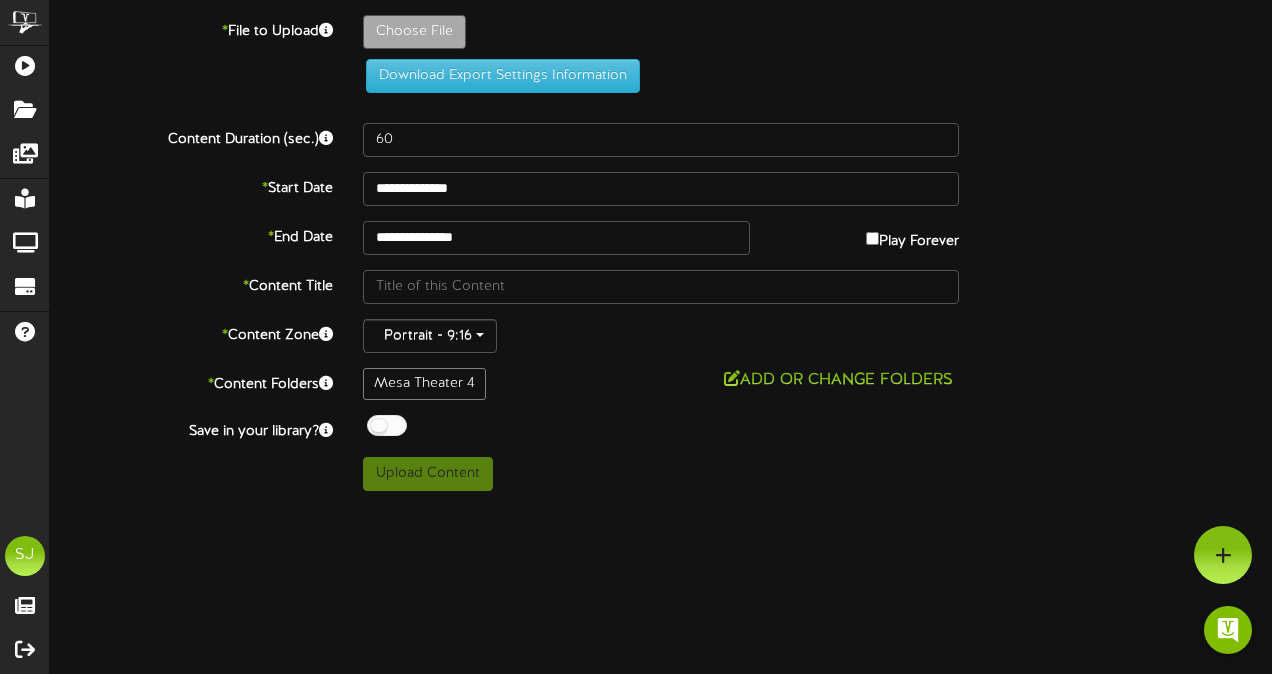 click on "*  Content Title" at bounding box center [661, 287] 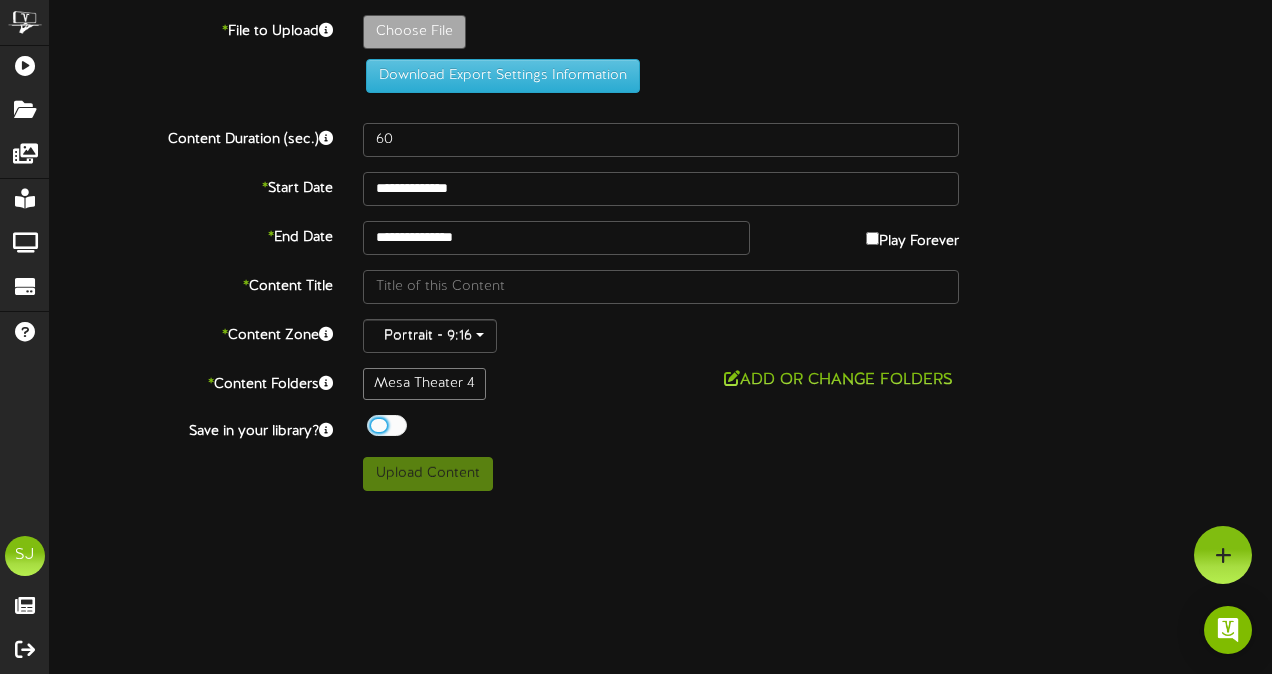 click at bounding box center [387, 425] 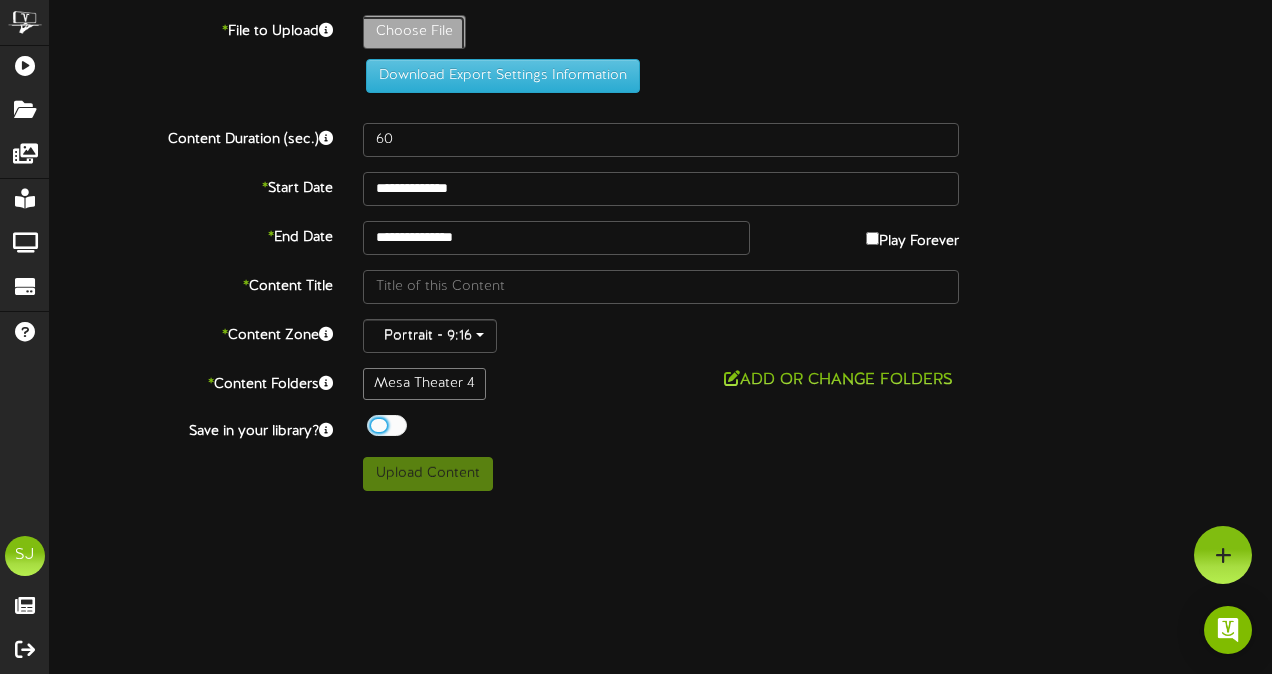 click on "Choose File" at bounding box center (-623, 87) 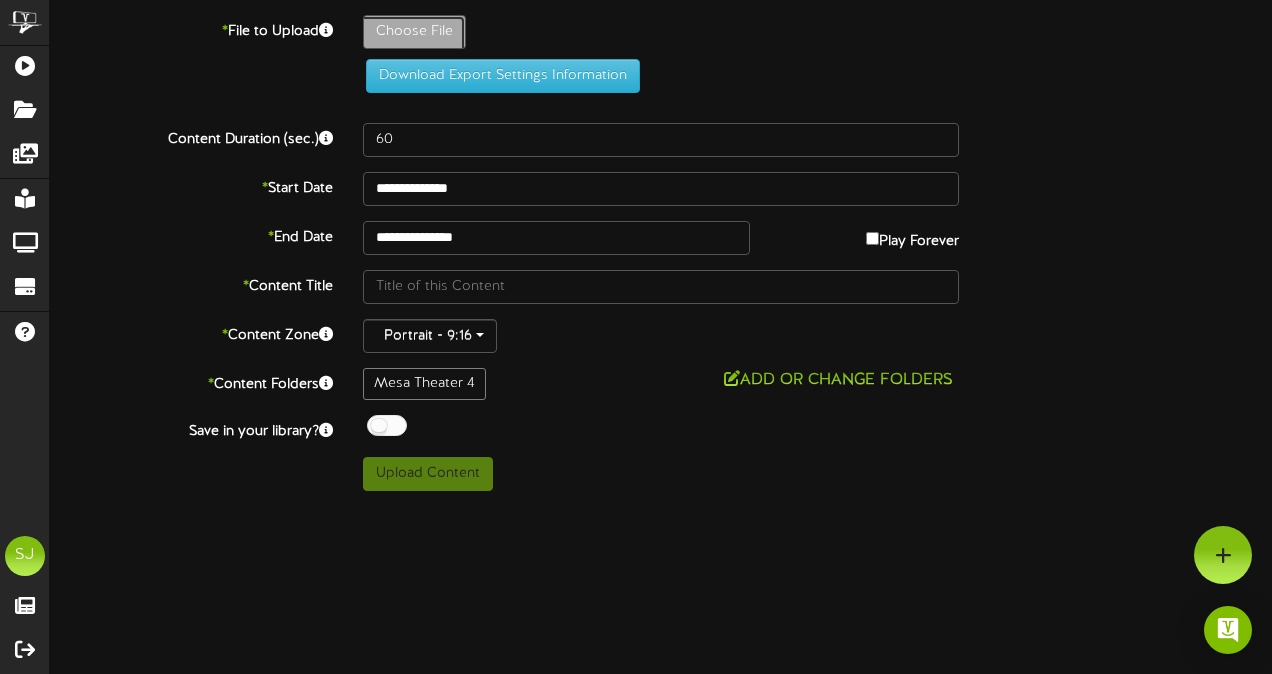 type on "**********" 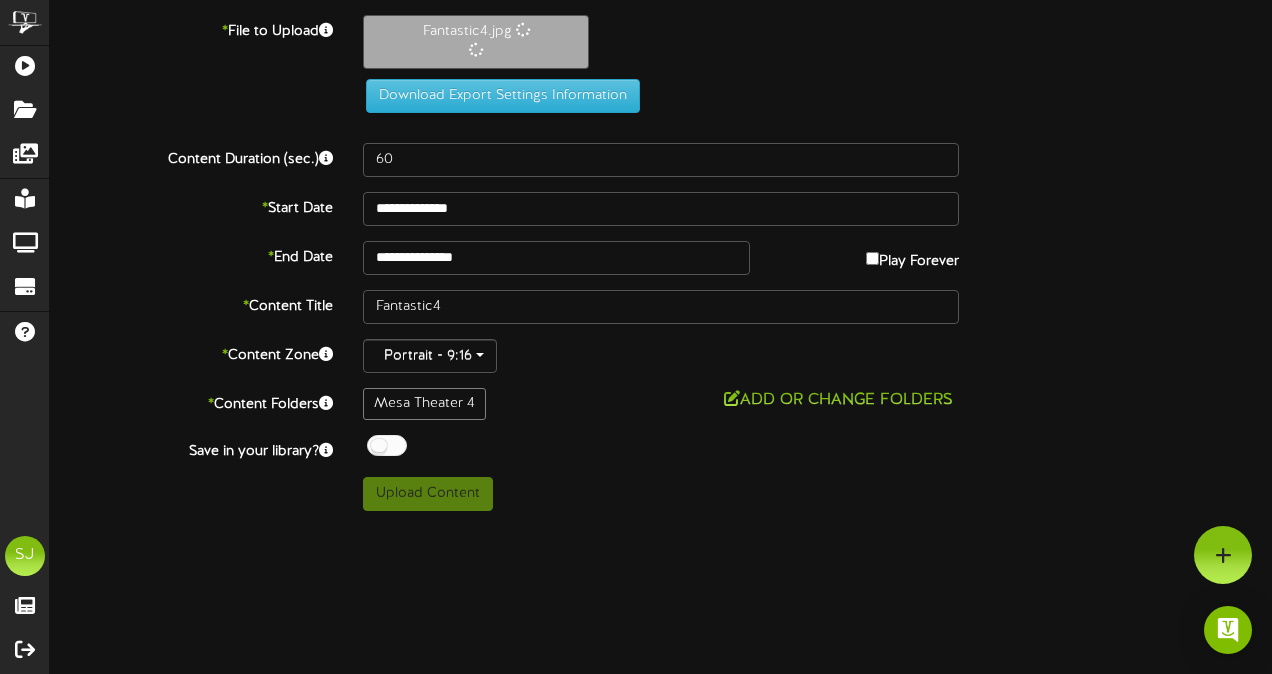 click on "Off
On" at bounding box center [661, 448] 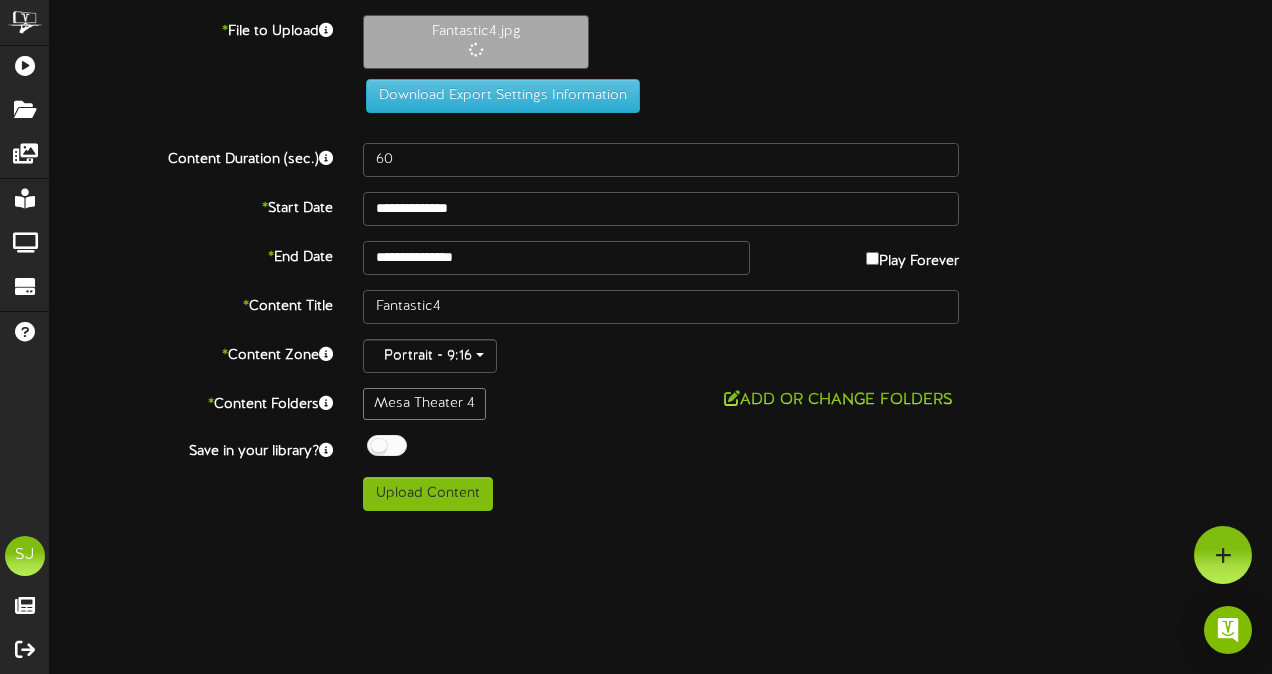 click on "*
Content Folders
Mesa Theater 4
Add or Change Folders" at bounding box center [661, 404] 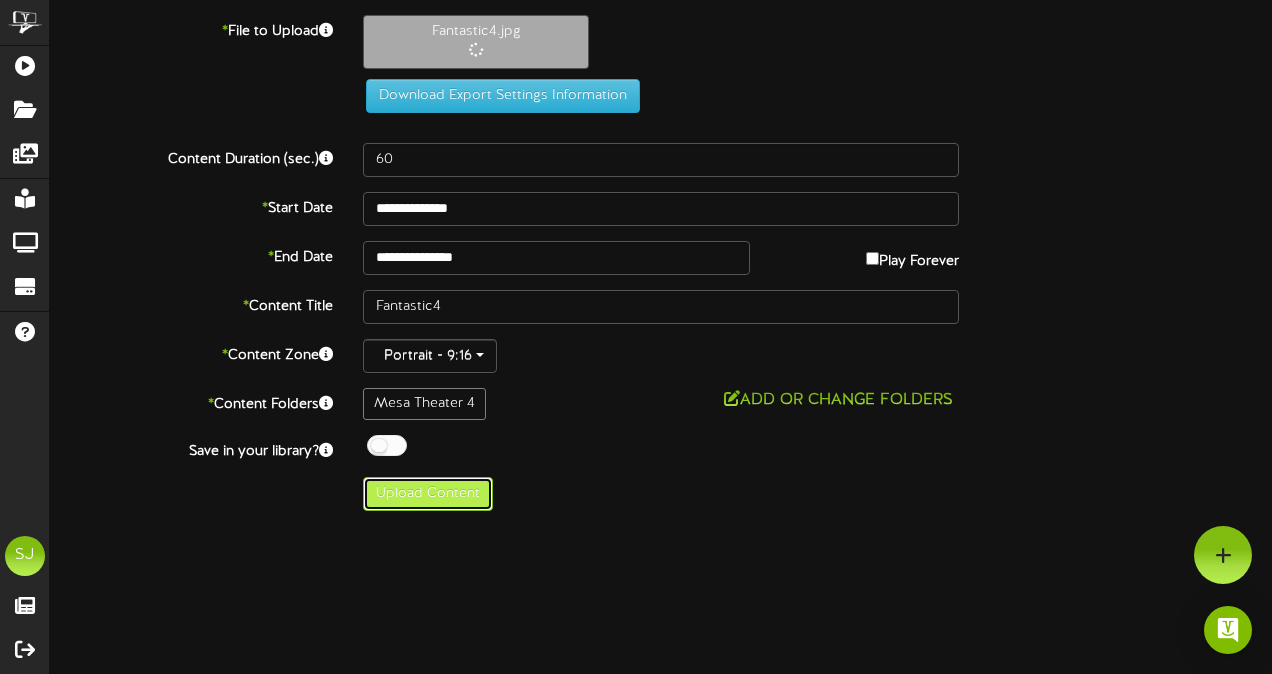 click on "Upload Content" at bounding box center (428, 494) 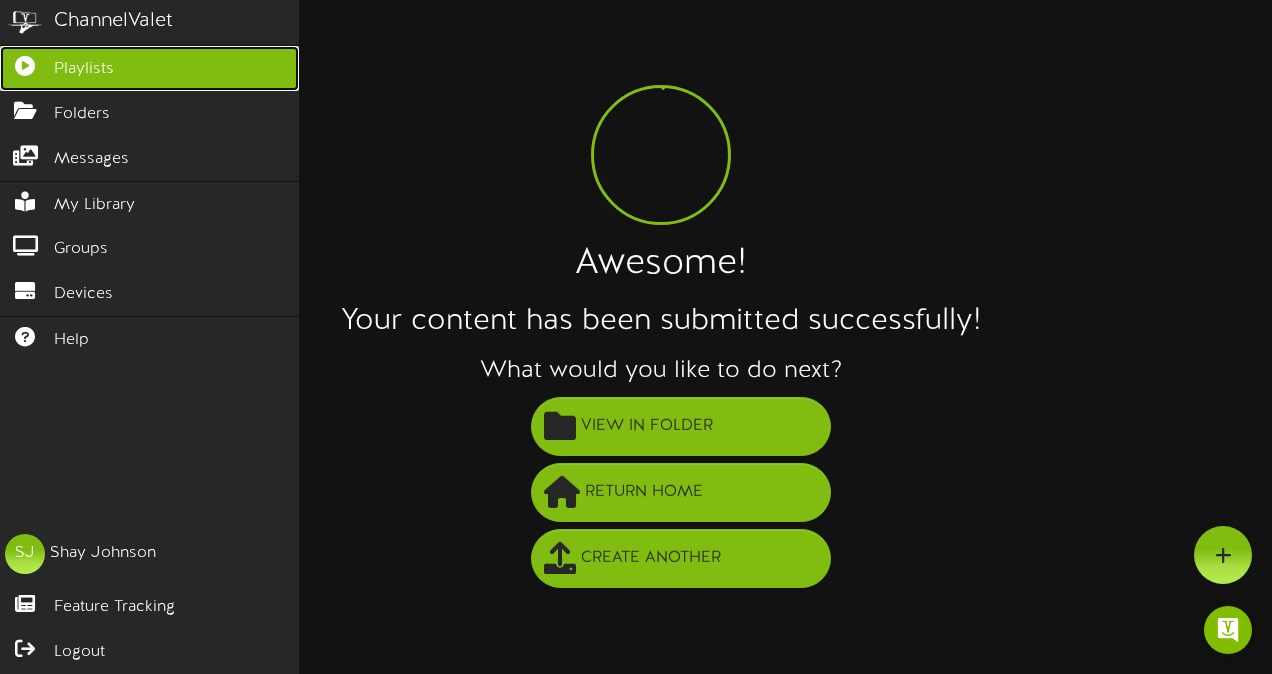 click on "Playlists" at bounding box center (84, 69) 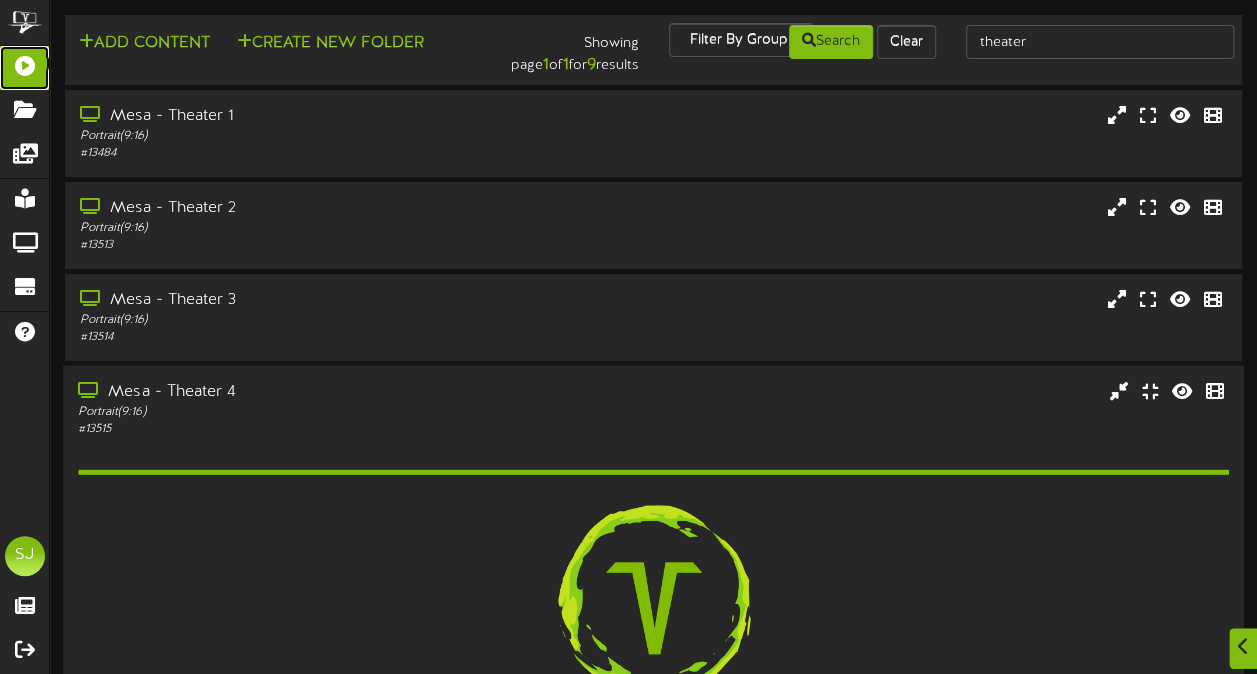 scroll, scrollTop: 100, scrollLeft: 0, axis: vertical 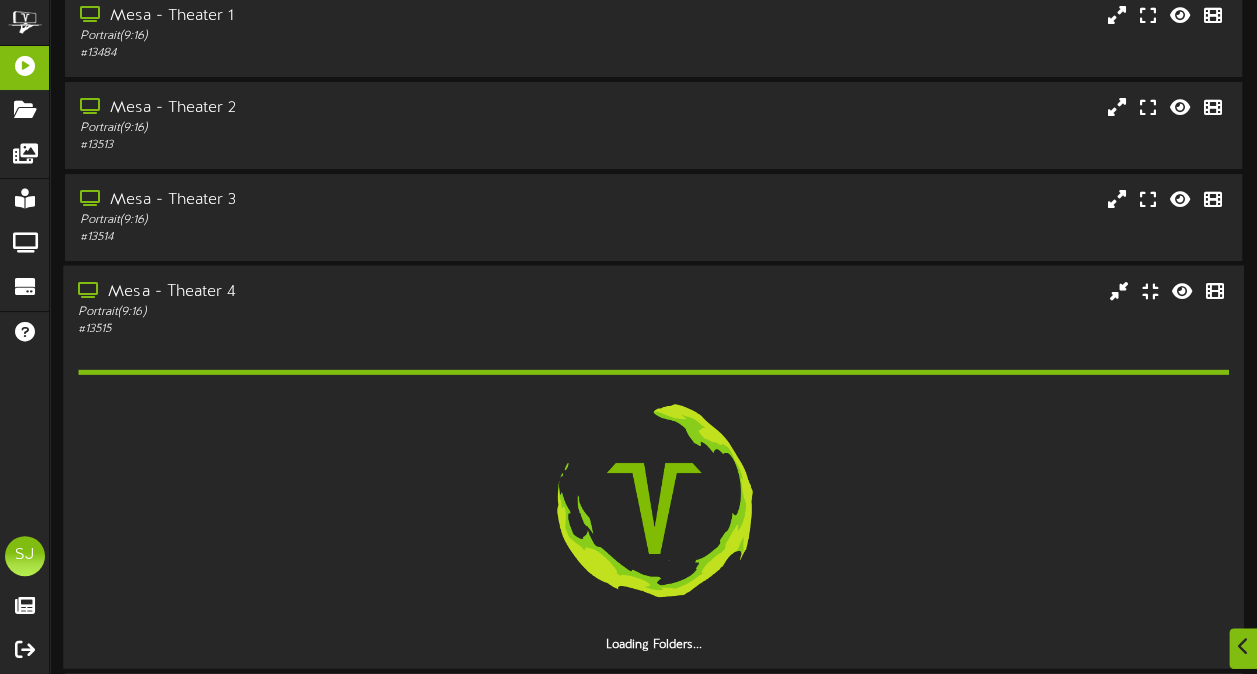 click on "Portrait  ( 9:16 )" at bounding box center [309, 312] 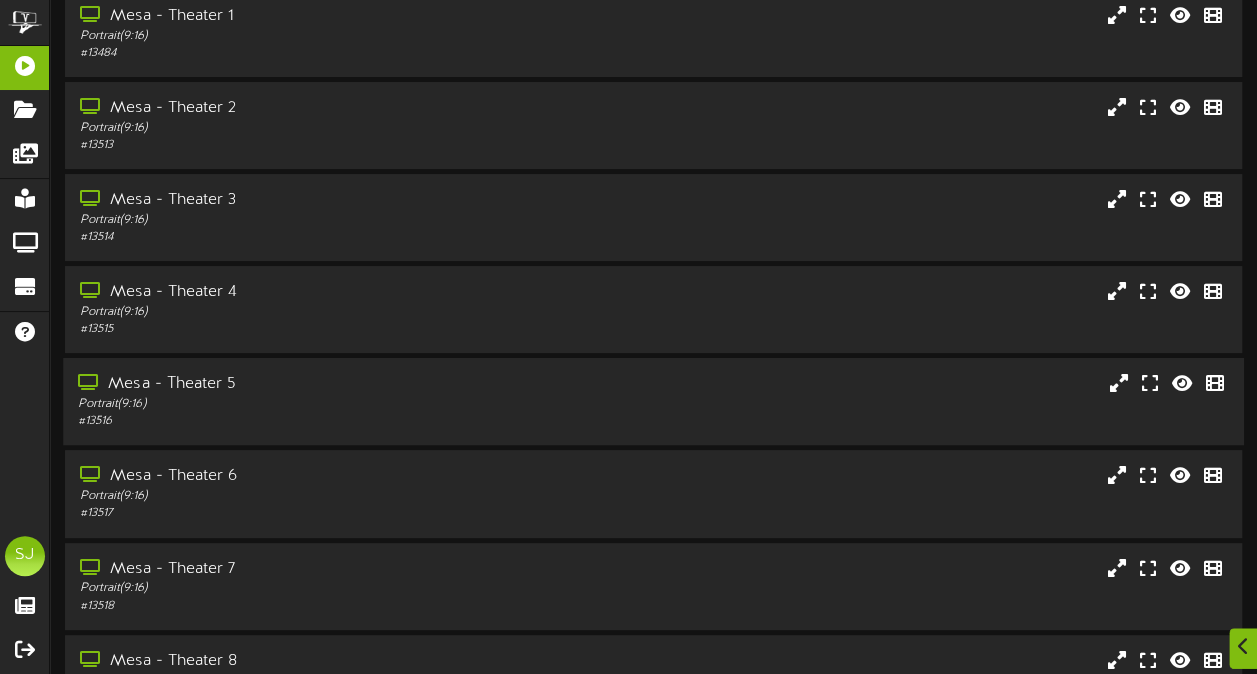 click on "Portrait  ( 9:16 )" at bounding box center [309, 404] 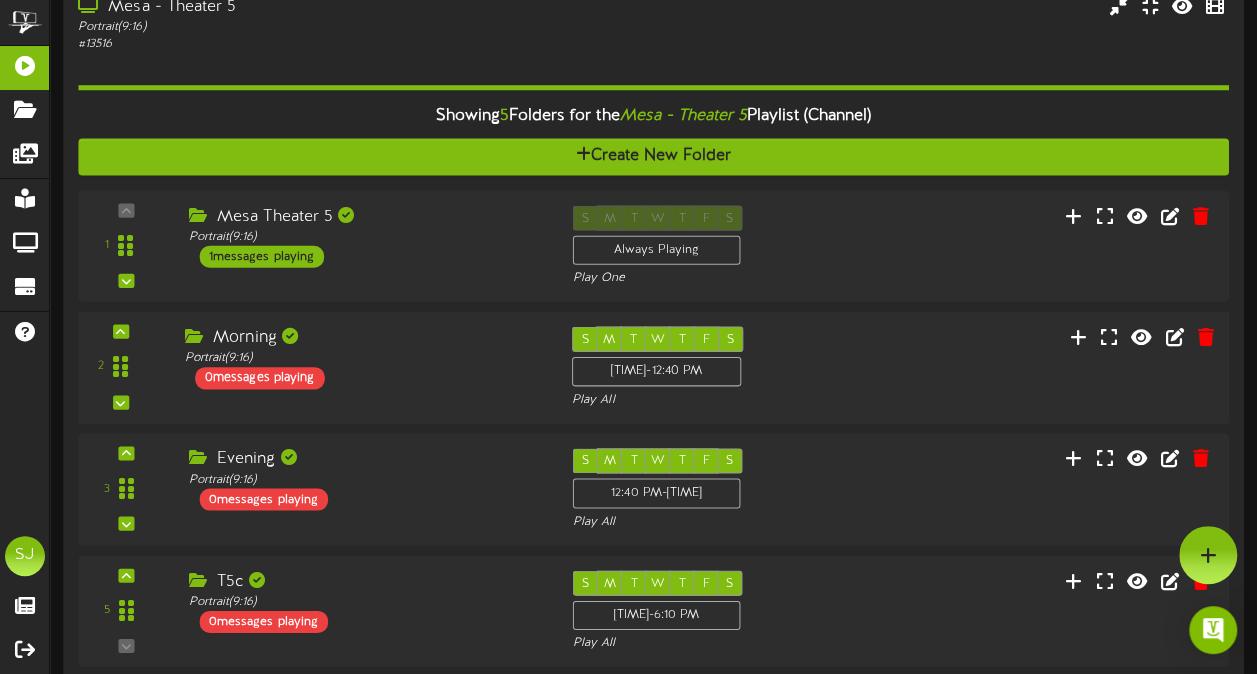 scroll, scrollTop: 472, scrollLeft: 0, axis: vertical 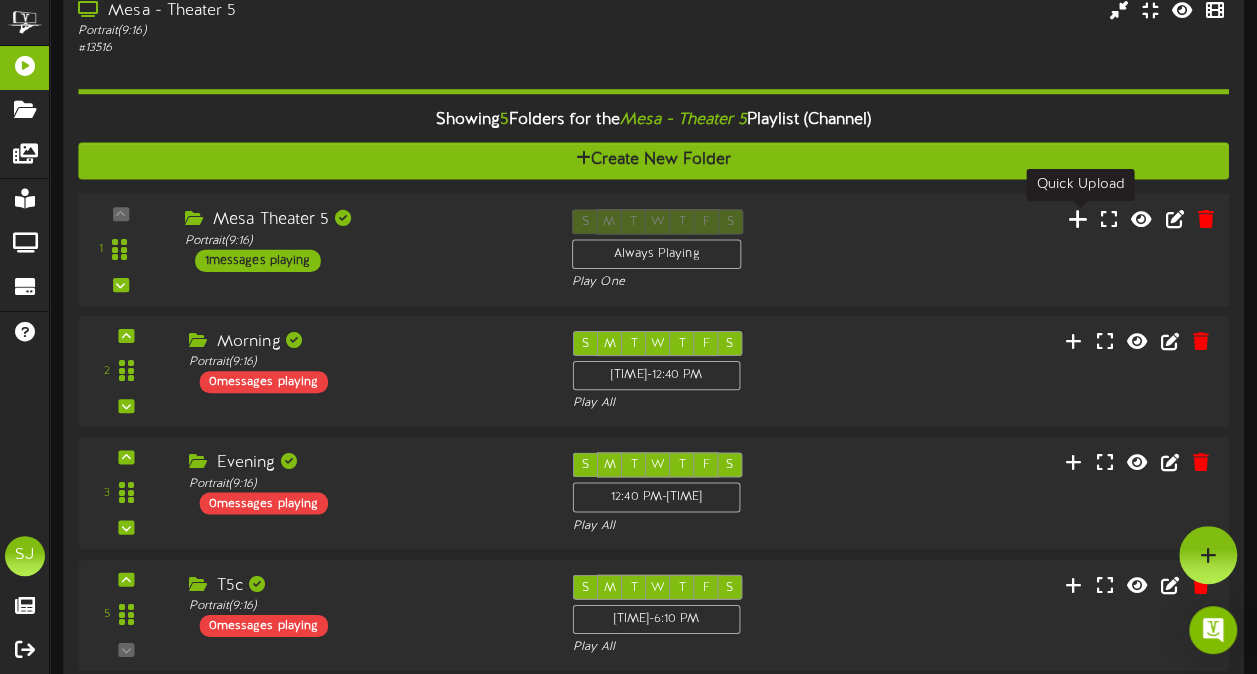 click at bounding box center (1078, 219) 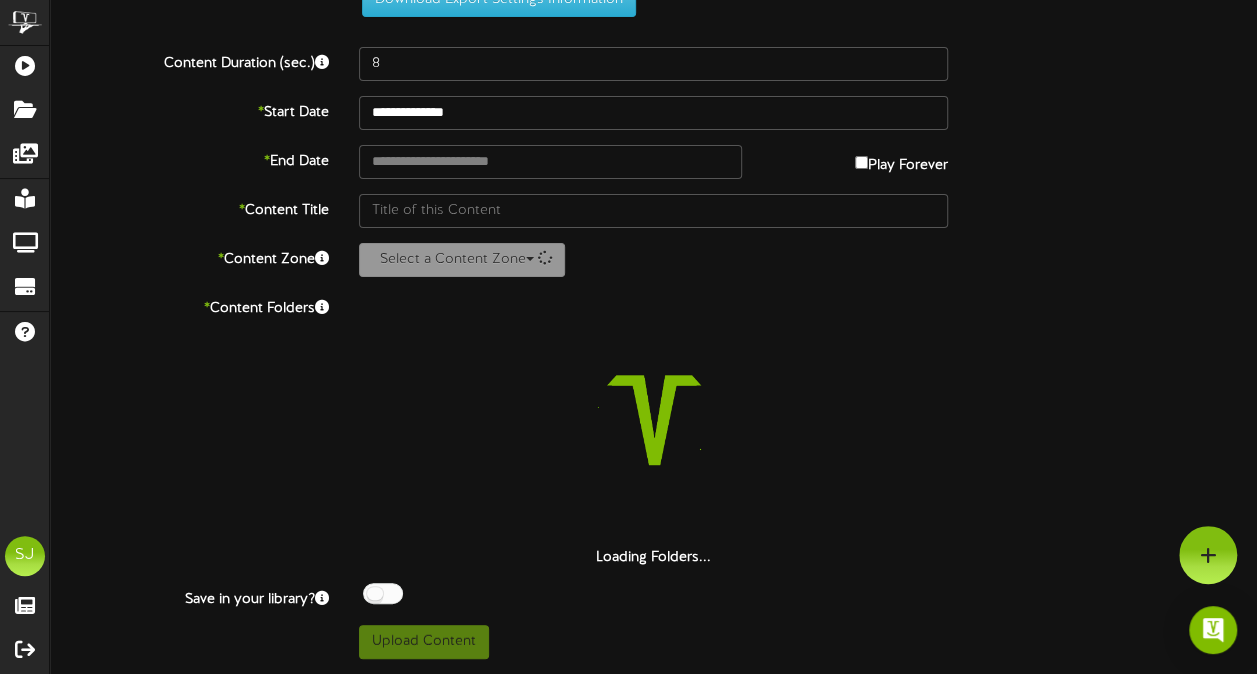 scroll, scrollTop: 73, scrollLeft: 0, axis: vertical 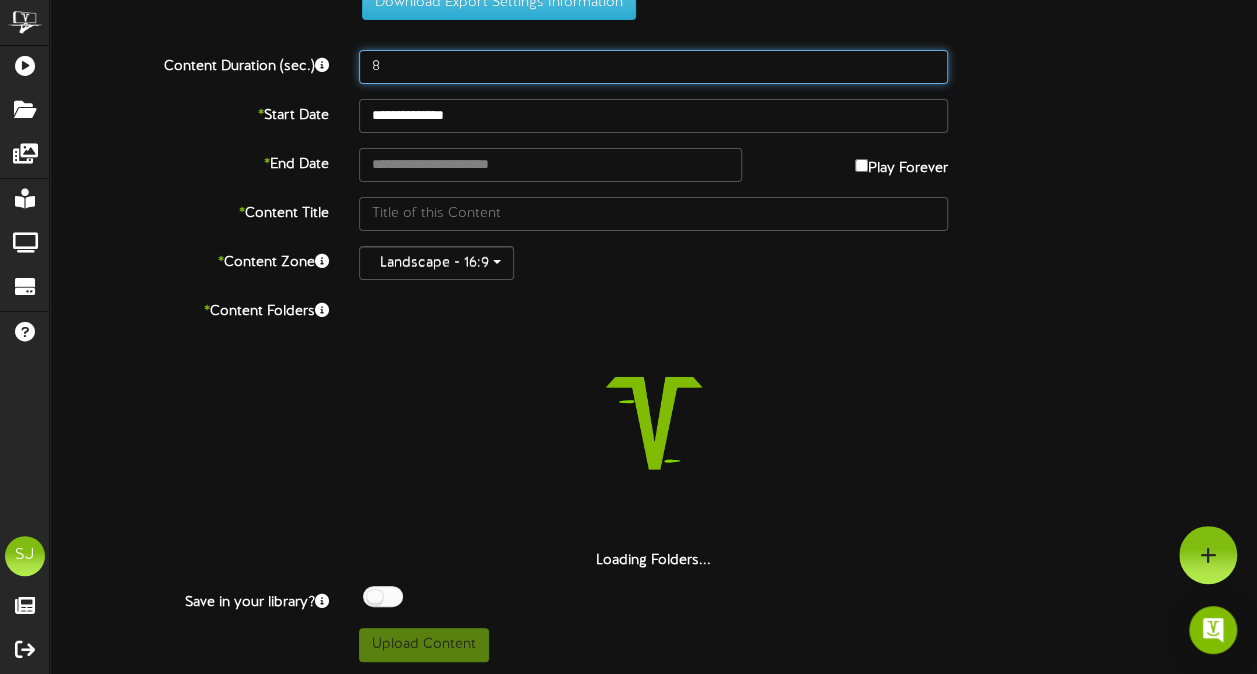 click on "8" at bounding box center (653, 67) 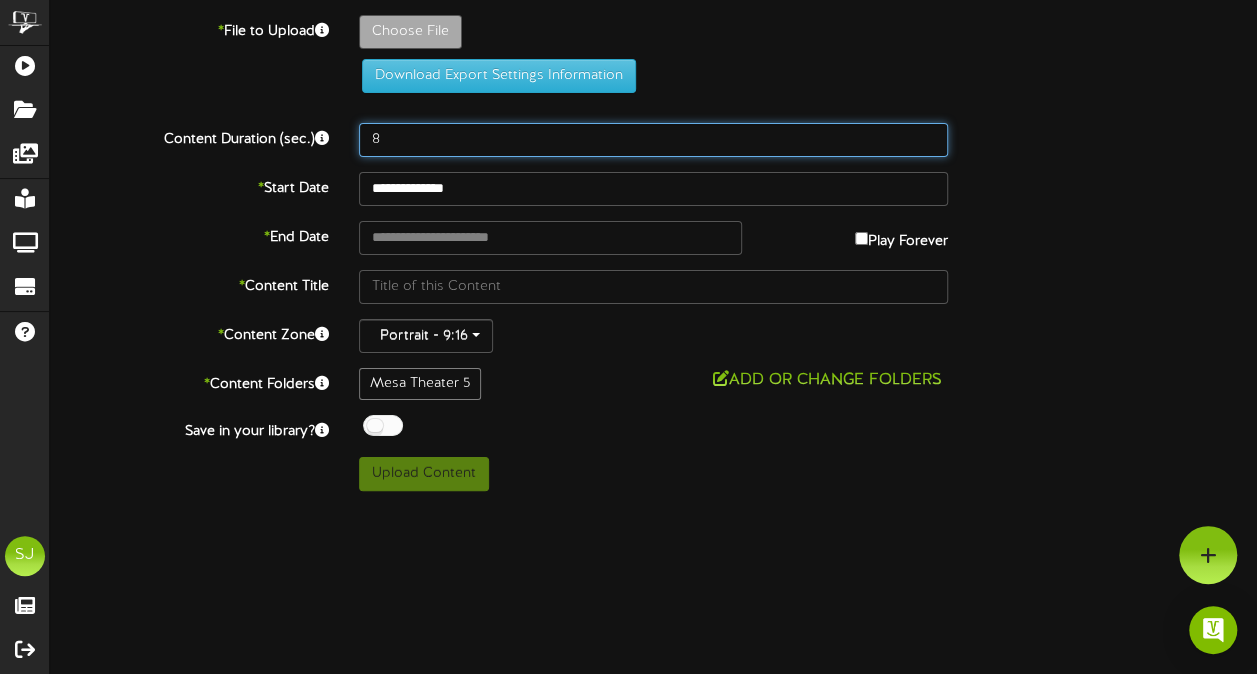 scroll, scrollTop: 0, scrollLeft: 0, axis: both 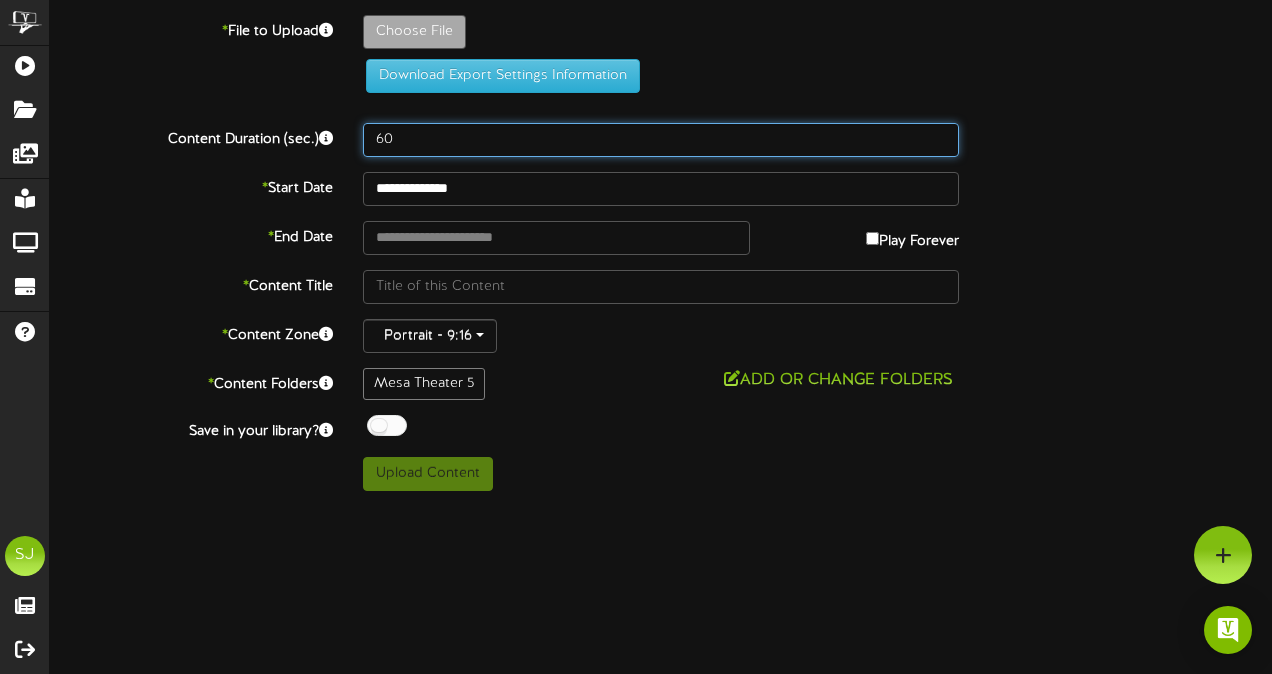 type on "60" 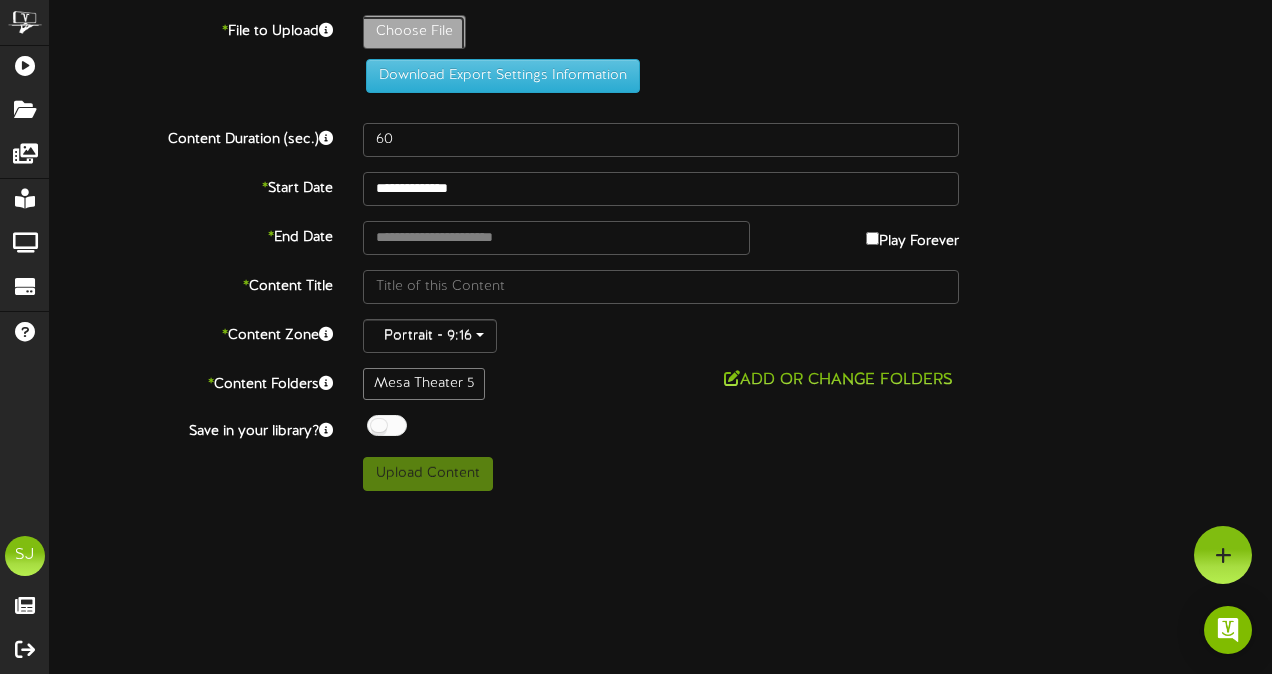 click on "Choose File" at bounding box center [-623, 87] 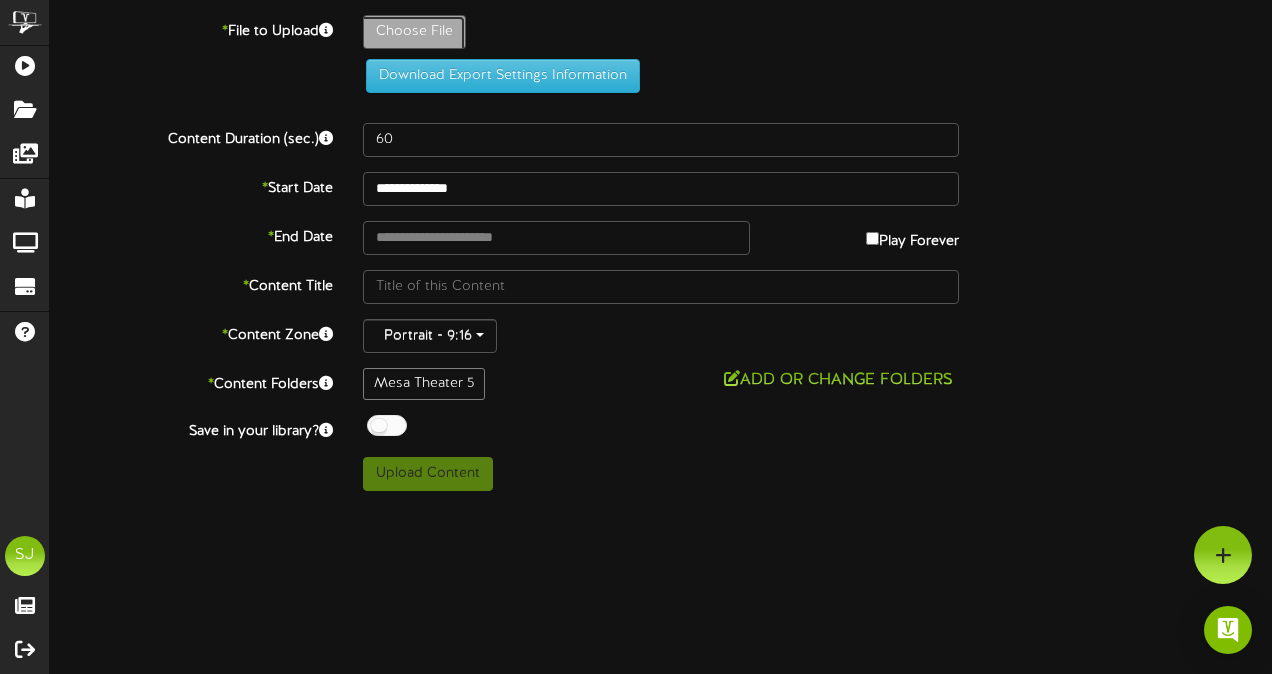 click on "Choose File" at bounding box center (-623, 87) 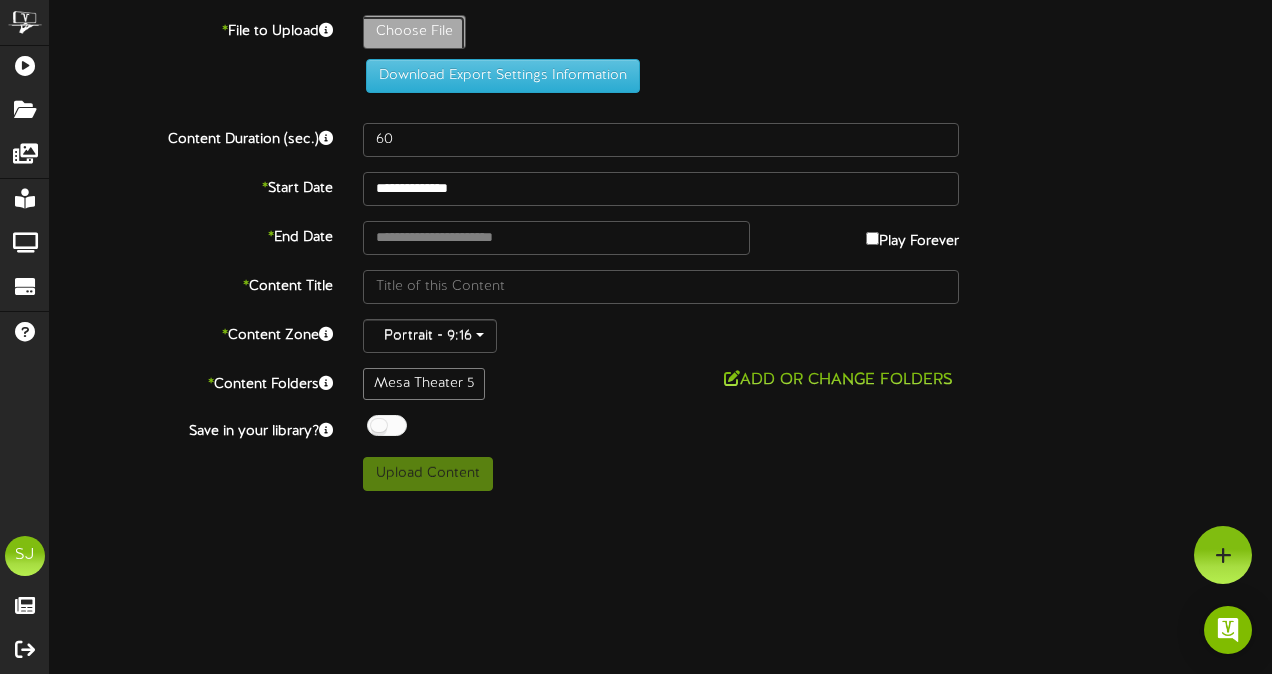 type on "**********" 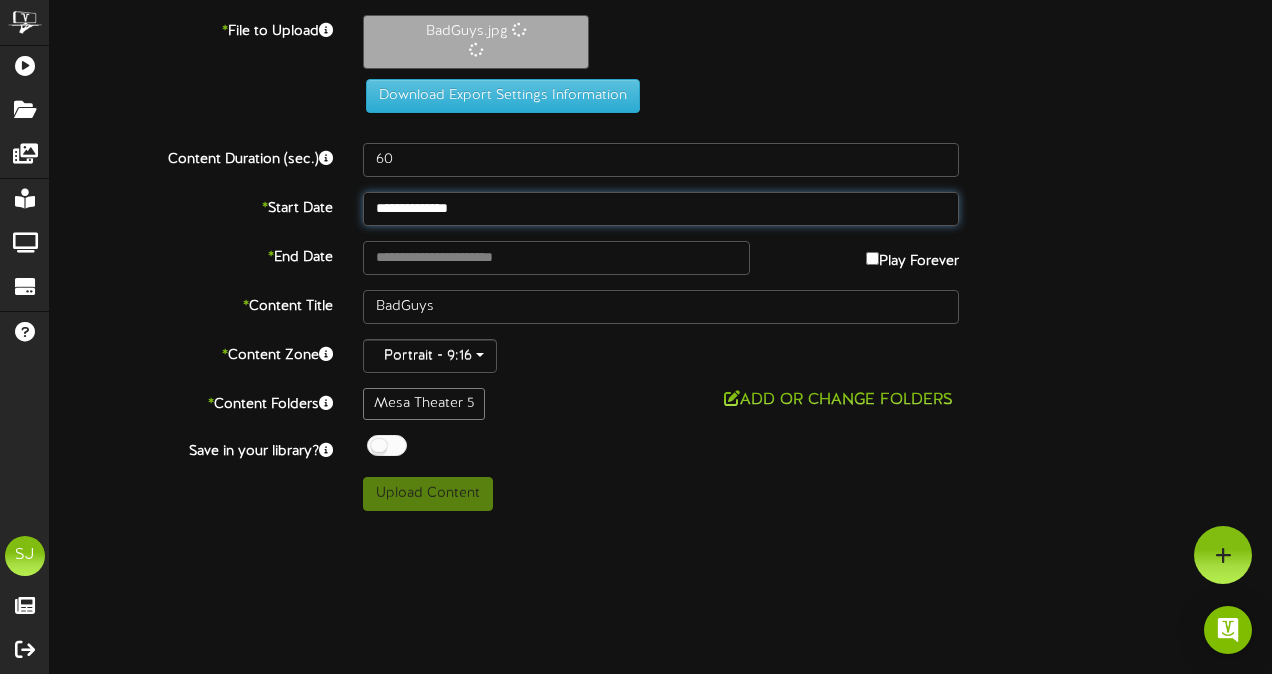 click on "**********" at bounding box center (661, 209) 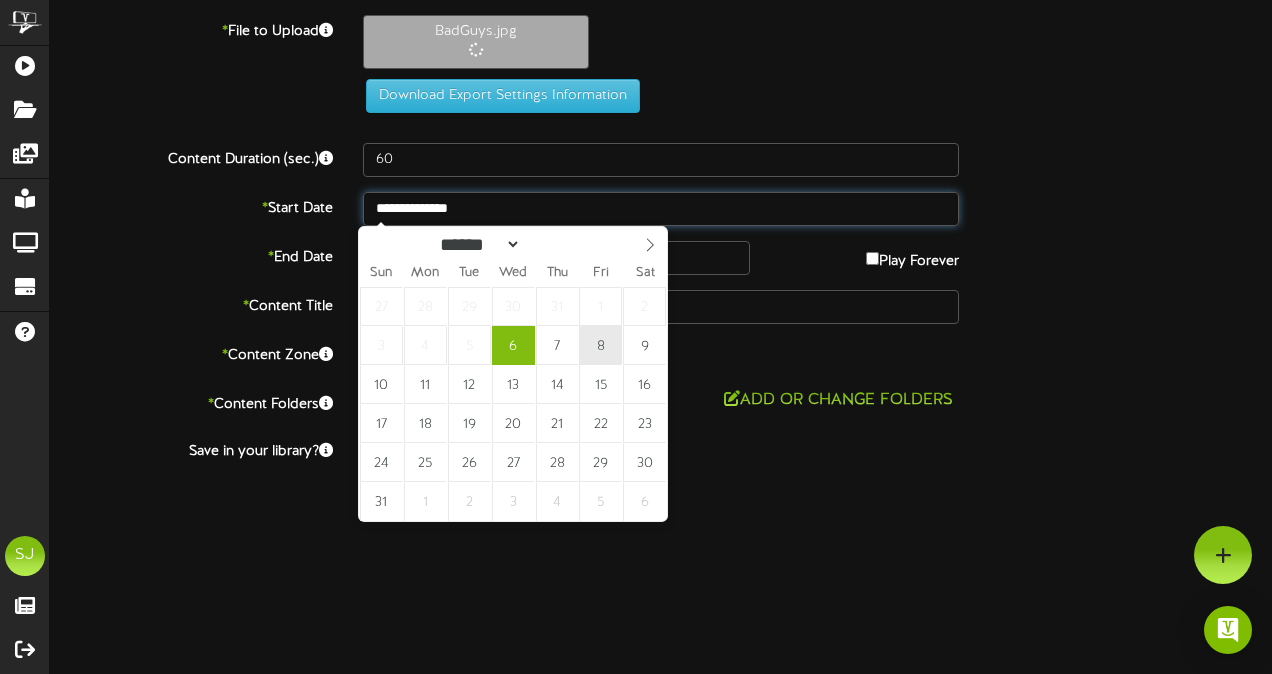 type on "**********" 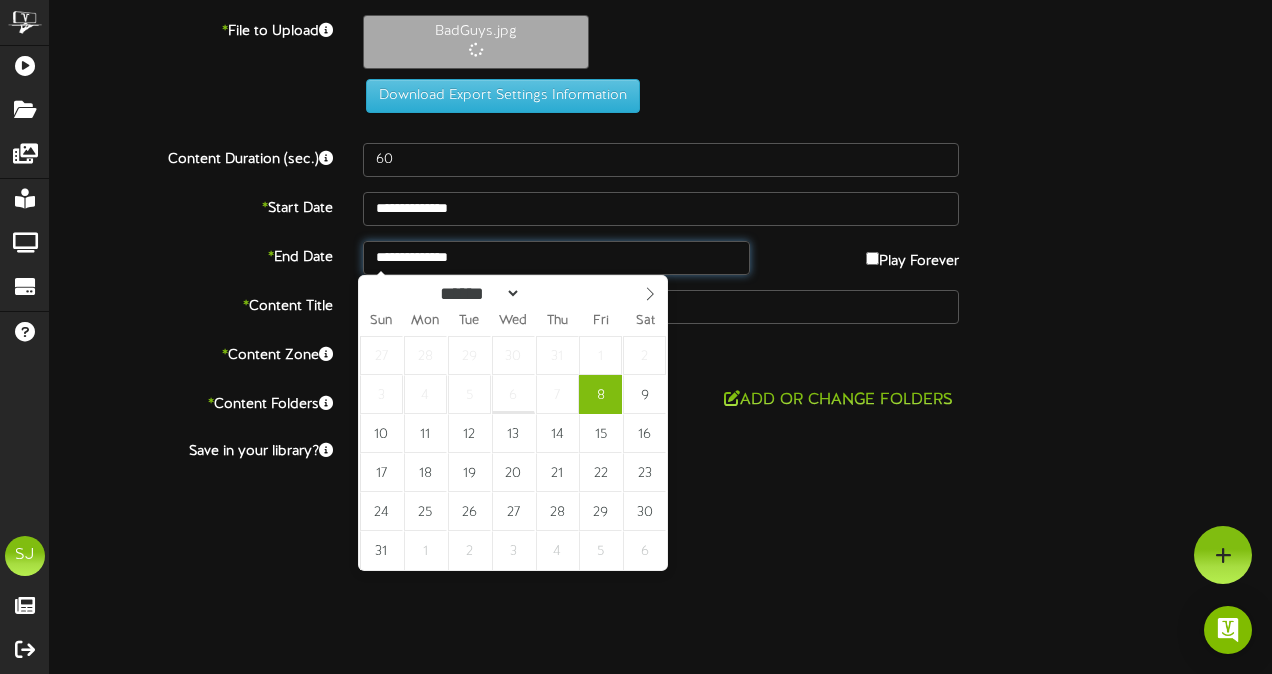 click on "**********" at bounding box center [556, 258] 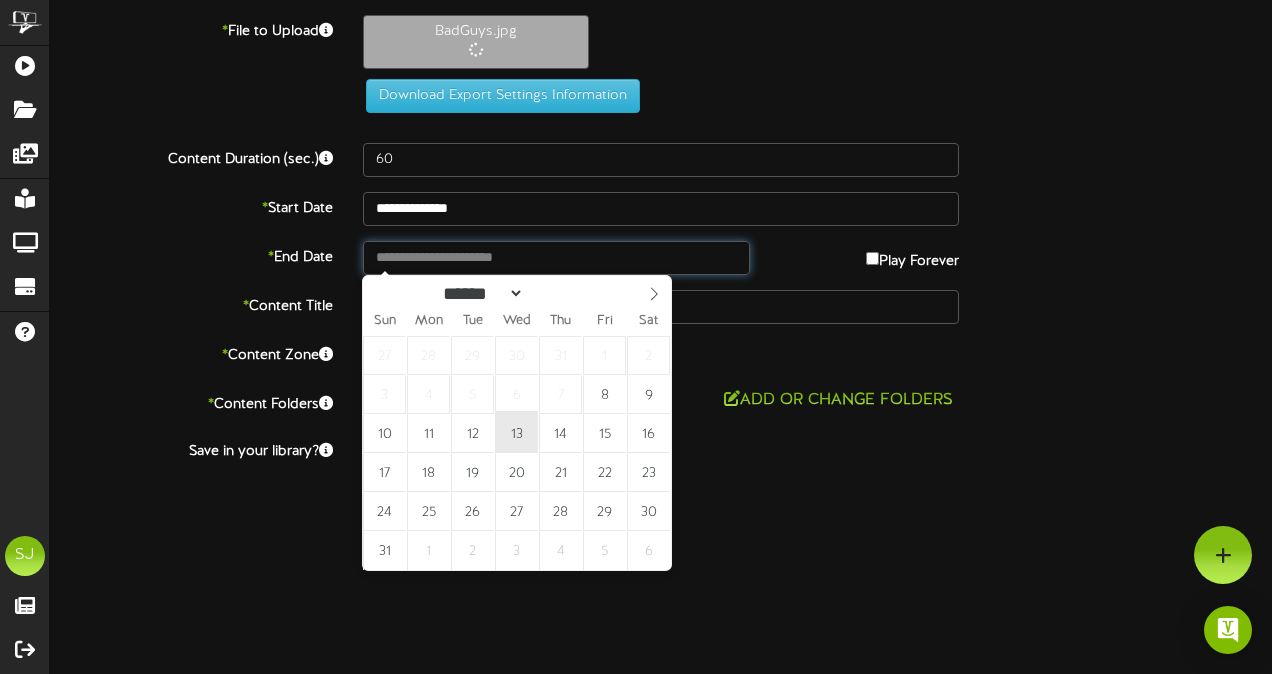type on "**********" 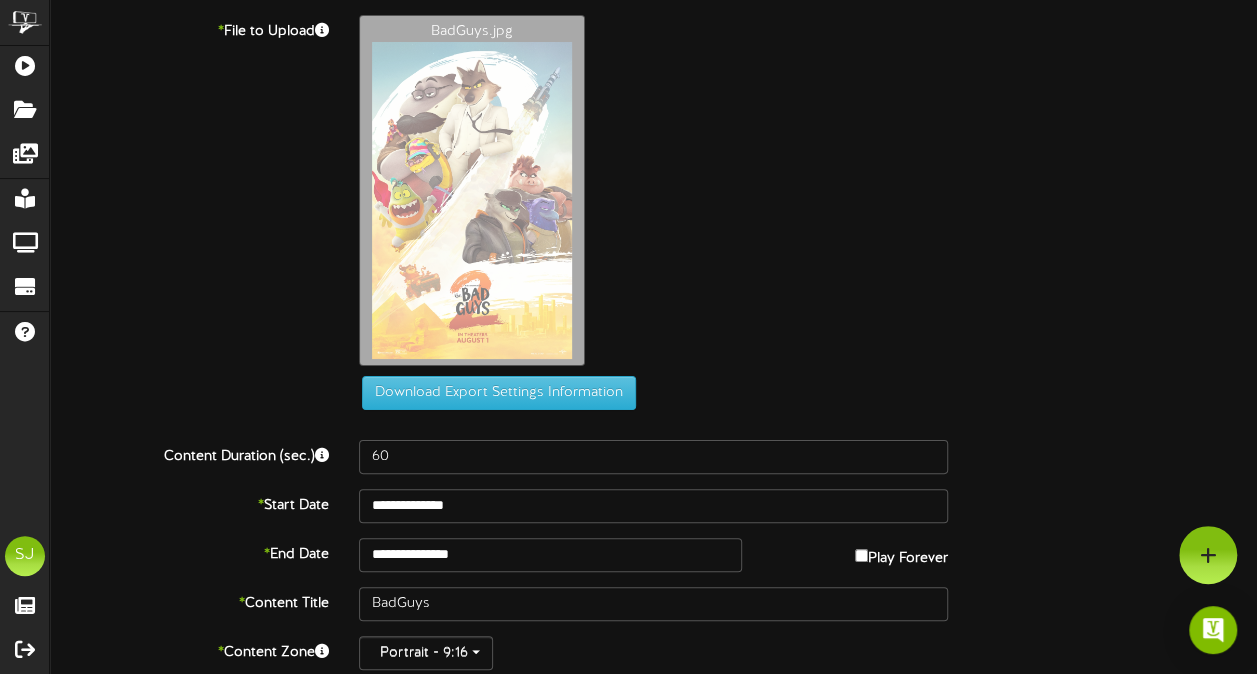 click on "BadGuys.jpg" at bounding box center (808, 195) 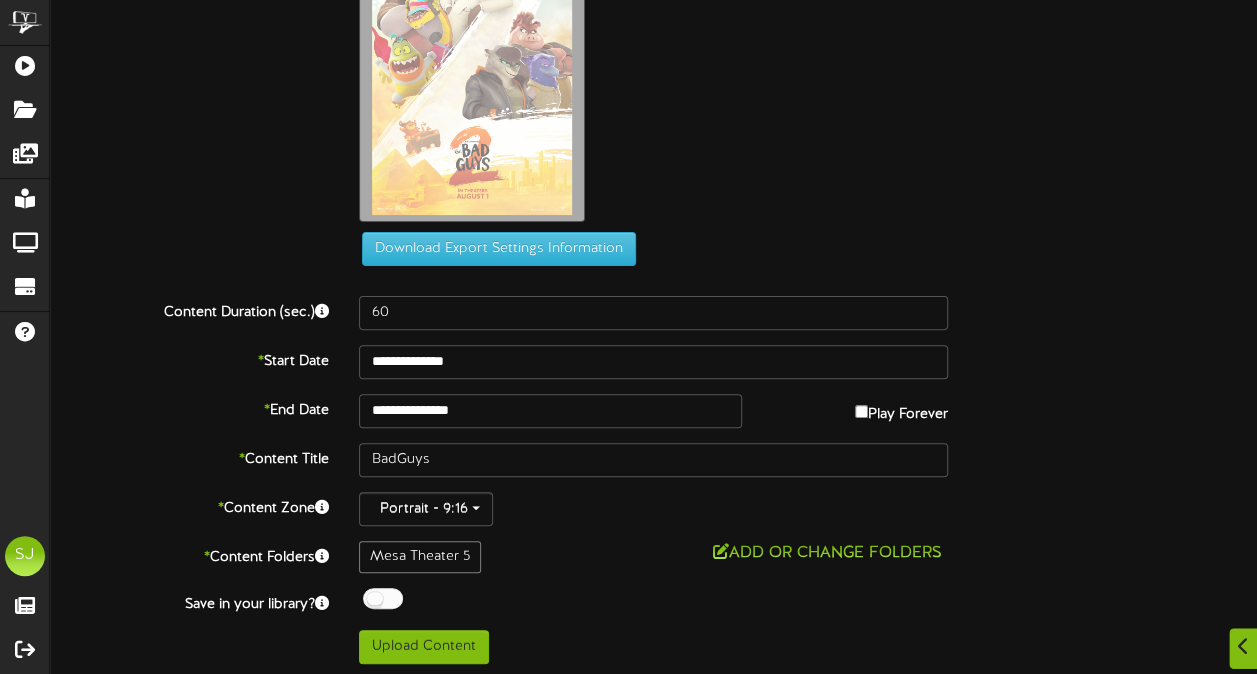 scroll, scrollTop: 145, scrollLeft: 0, axis: vertical 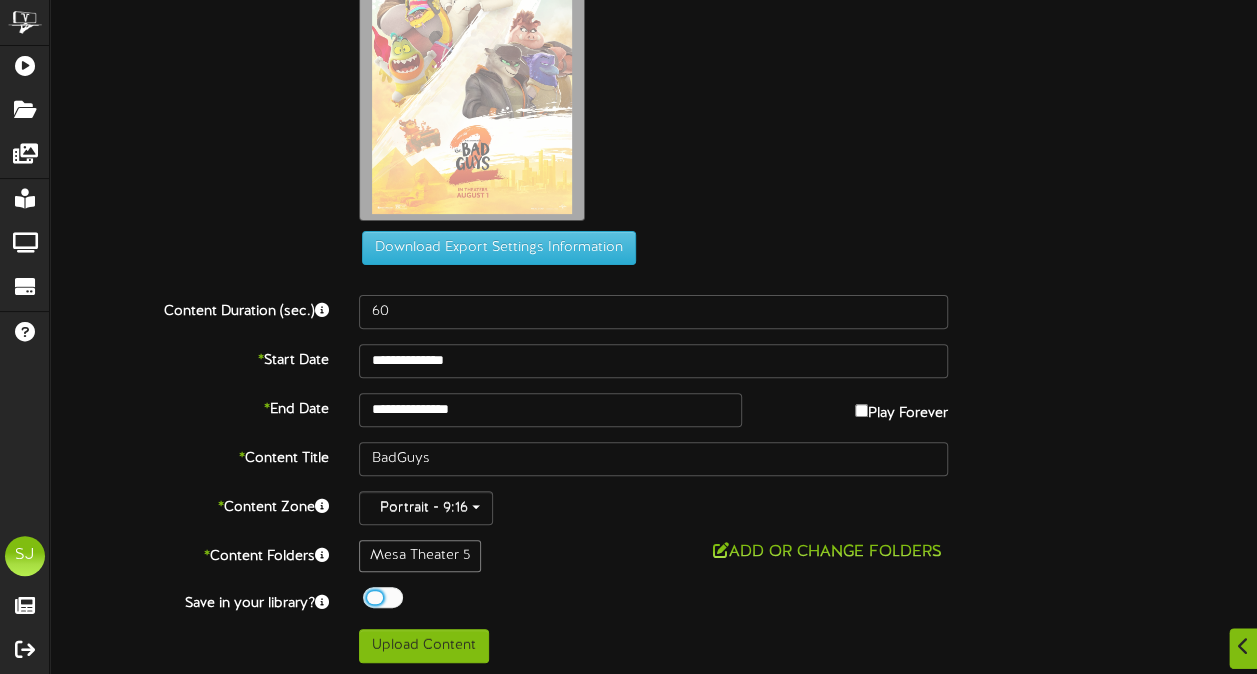 click at bounding box center (383, 597) 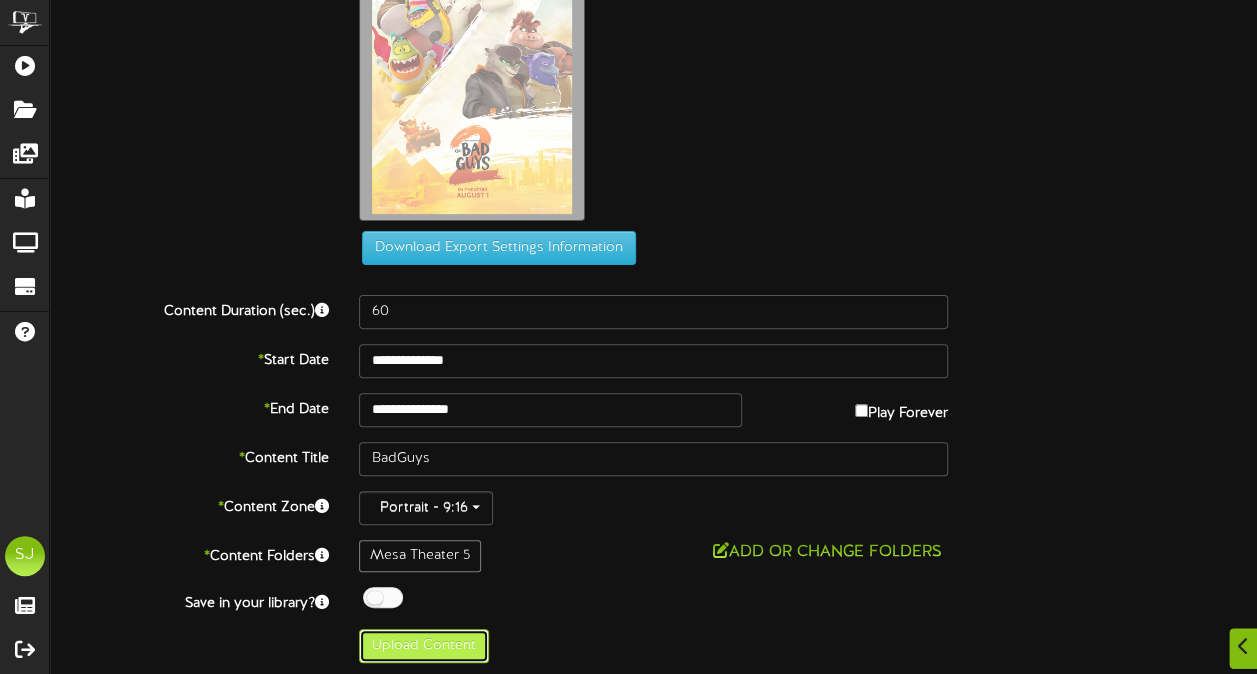 click on "Upload Content" at bounding box center [424, 646] 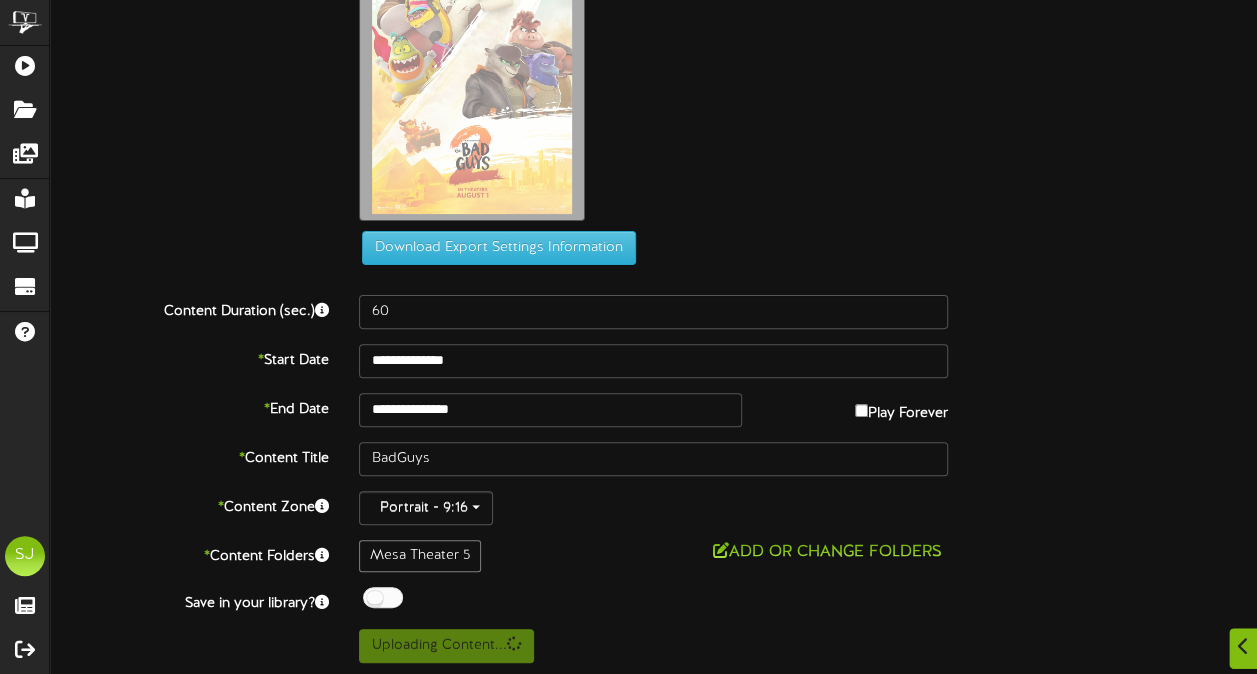 scroll, scrollTop: 0, scrollLeft: 0, axis: both 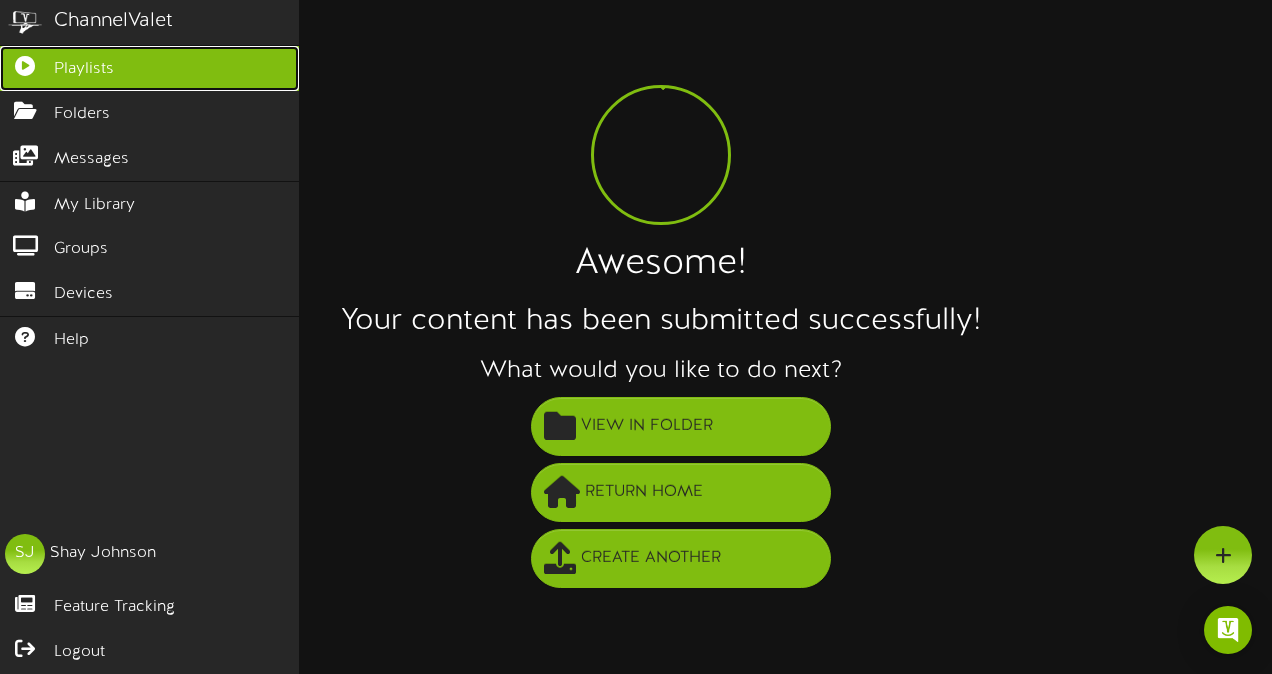 click at bounding box center [25, 63] 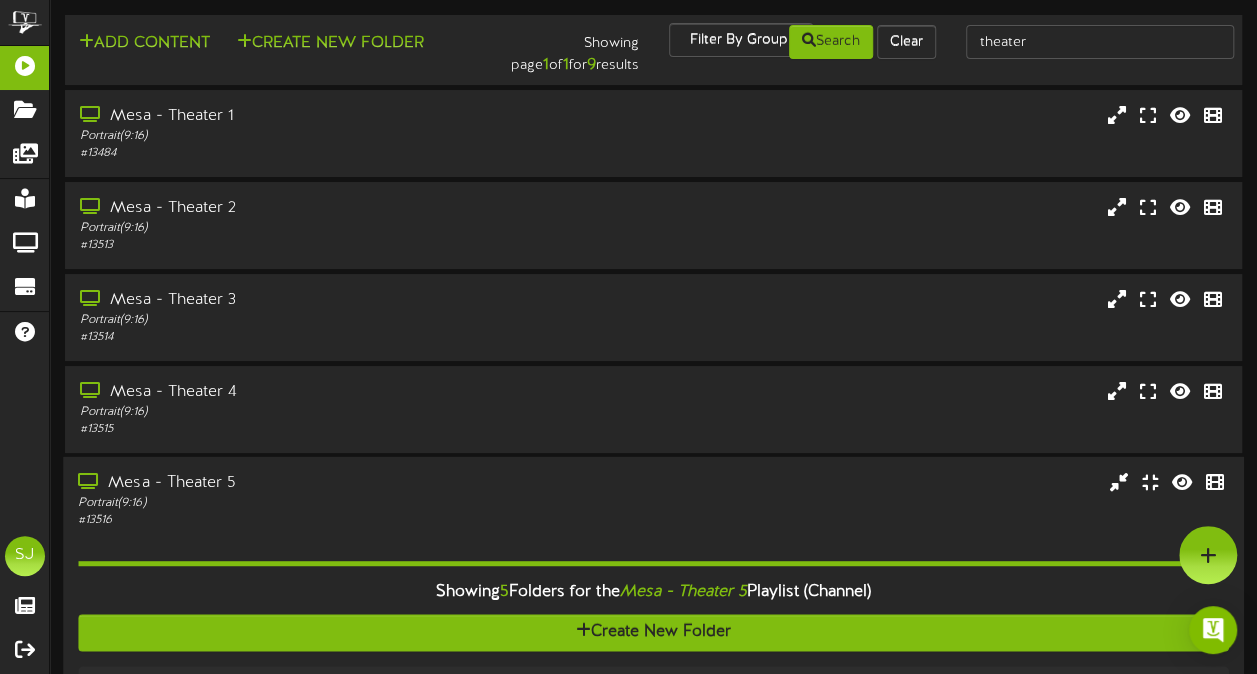 click on "Mesa - Theater 5" at bounding box center (309, 483) 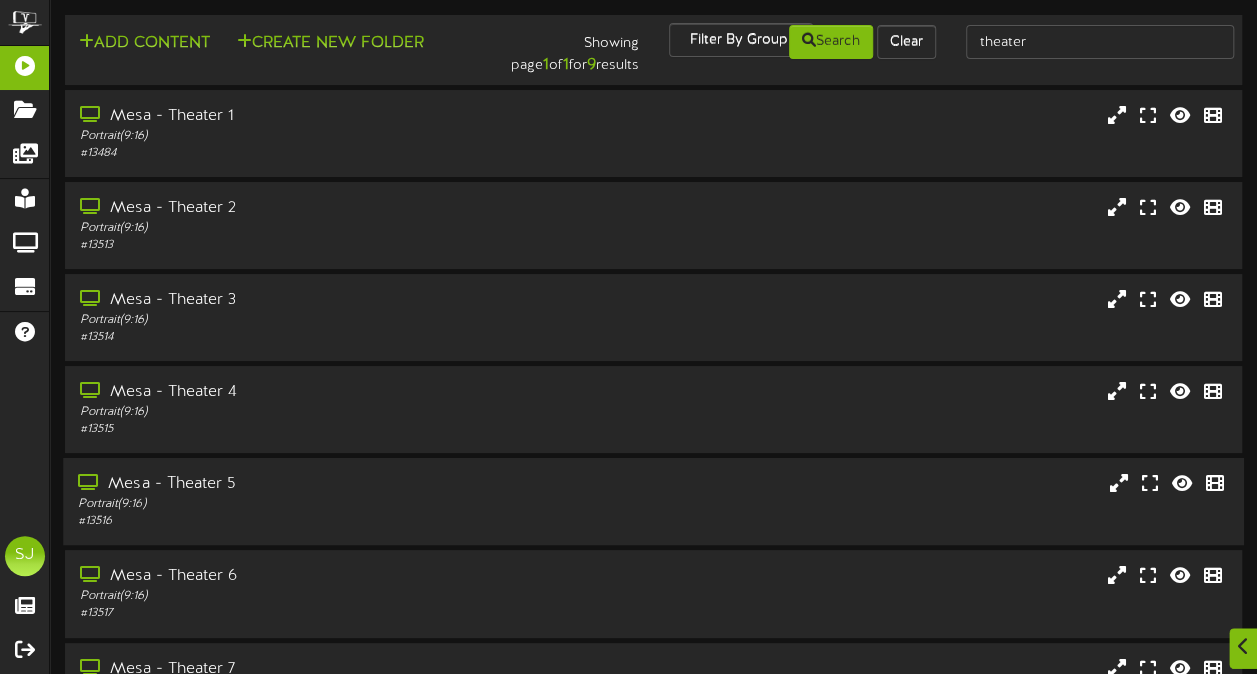scroll, scrollTop: 319, scrollLeft: 0, axis: vertical 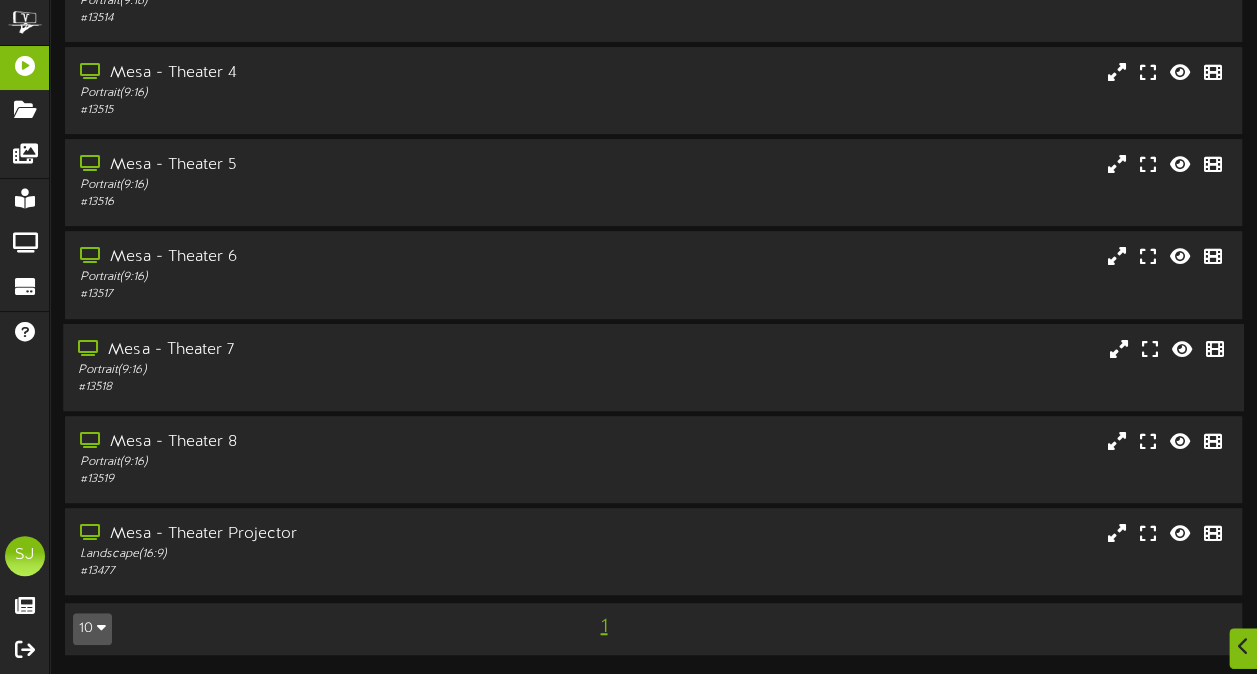 click on "Portrait  ( 9:16 )" at bounding box center [309, 369] 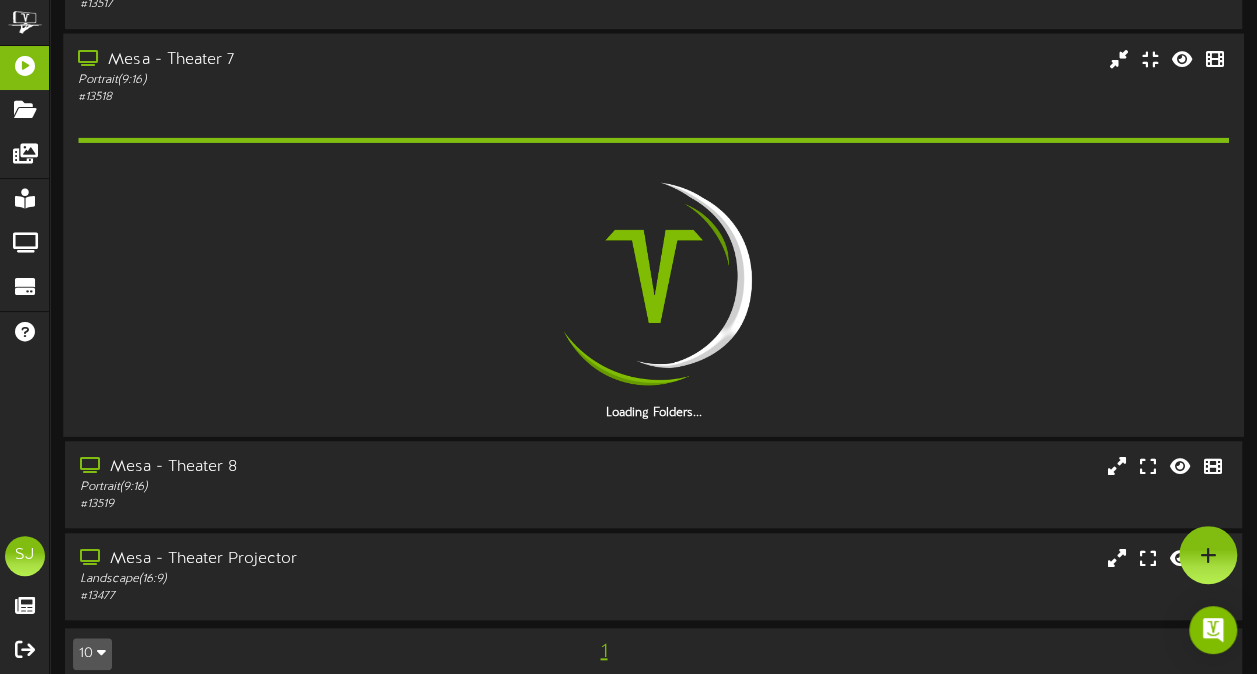 scroll, scrollTop: 611, scrollLeft: 0, axis: vertical 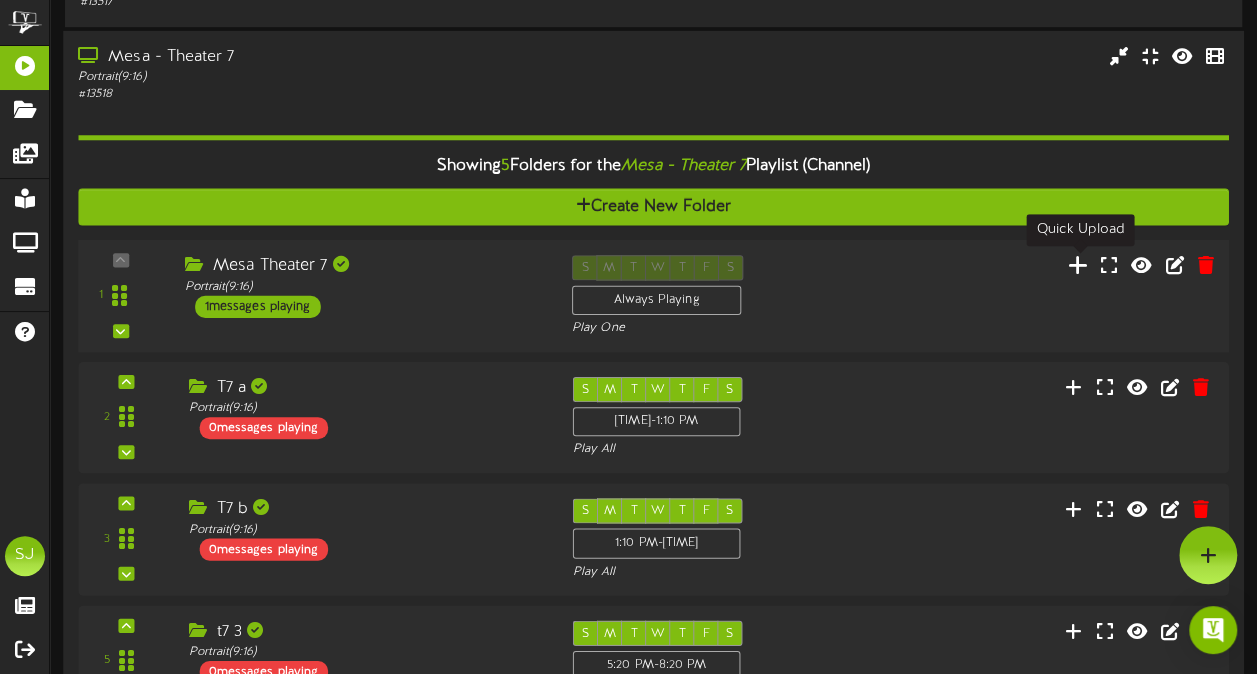 click at bounding box center [1078, 264] 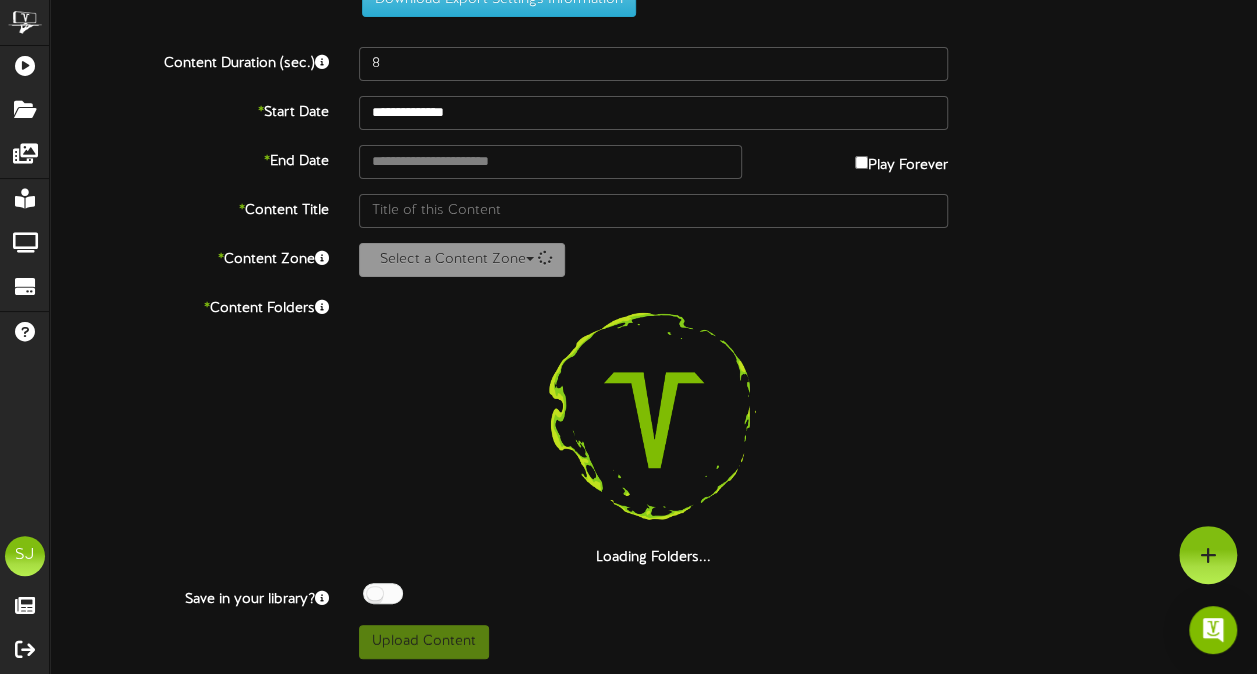 scroll, scrollTop: 73, scrollLeft: 0, axis: vertical 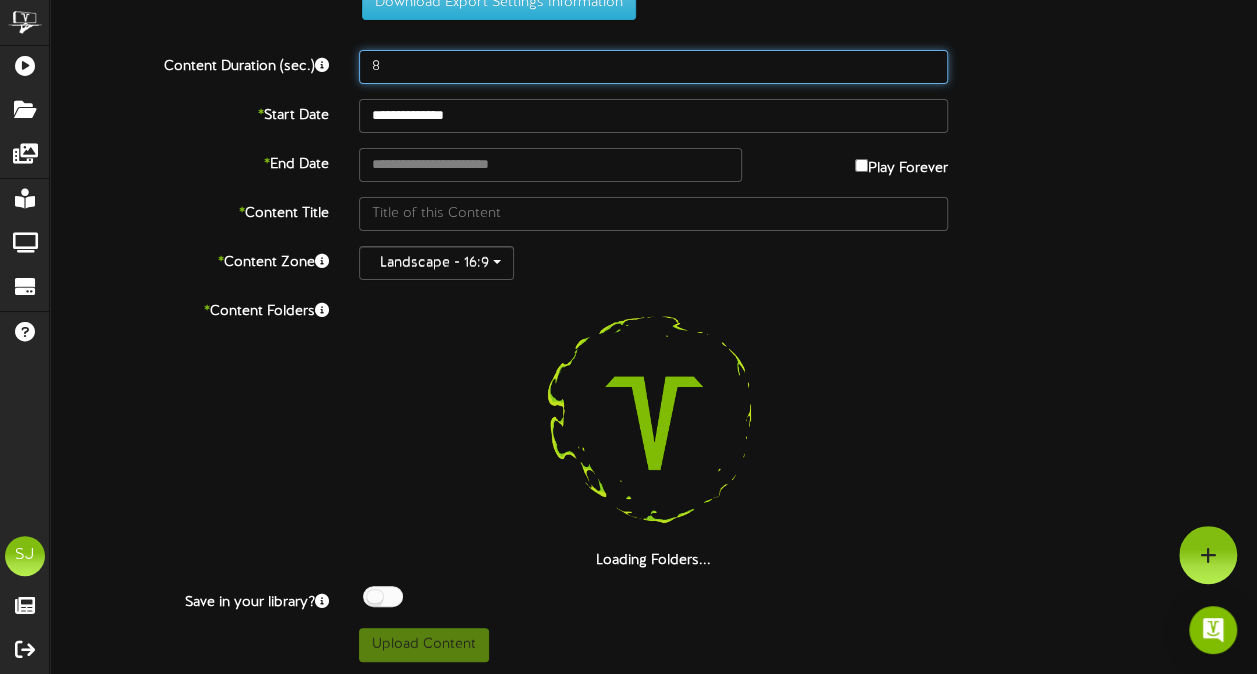 click on "8" at bounding box center [653, 67] 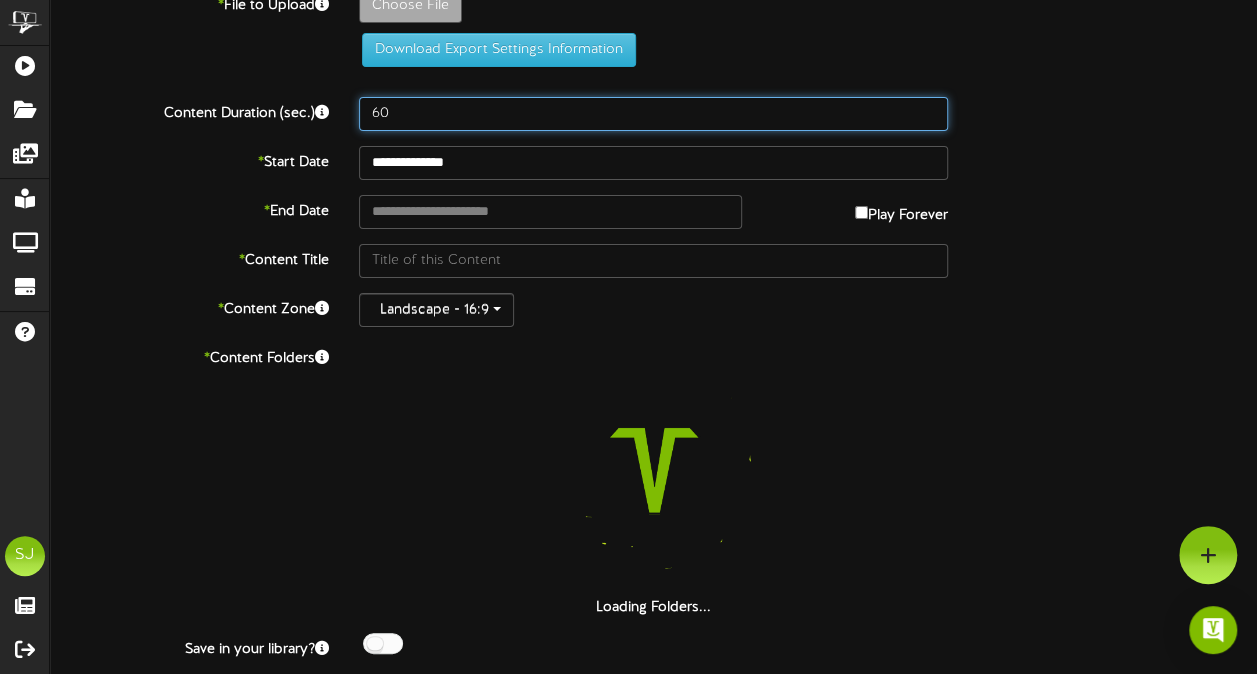 scroll, scrollTop: 0, scrollLeft: 0, axis: both 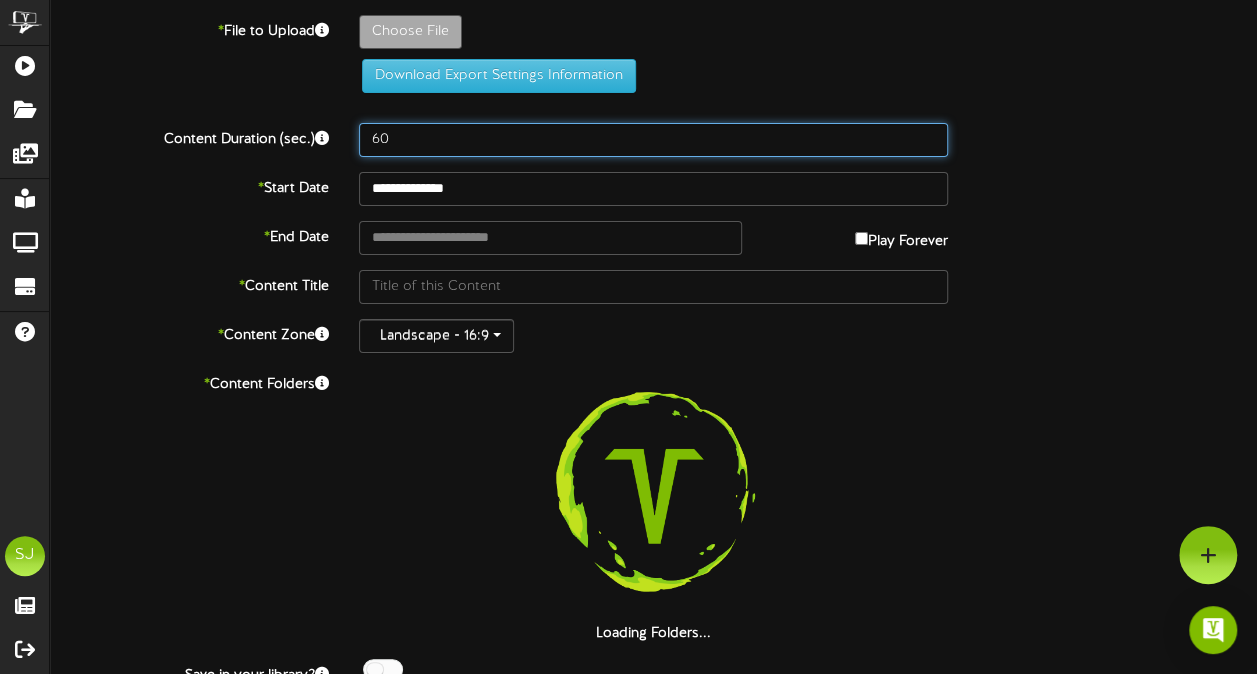 type on "60" 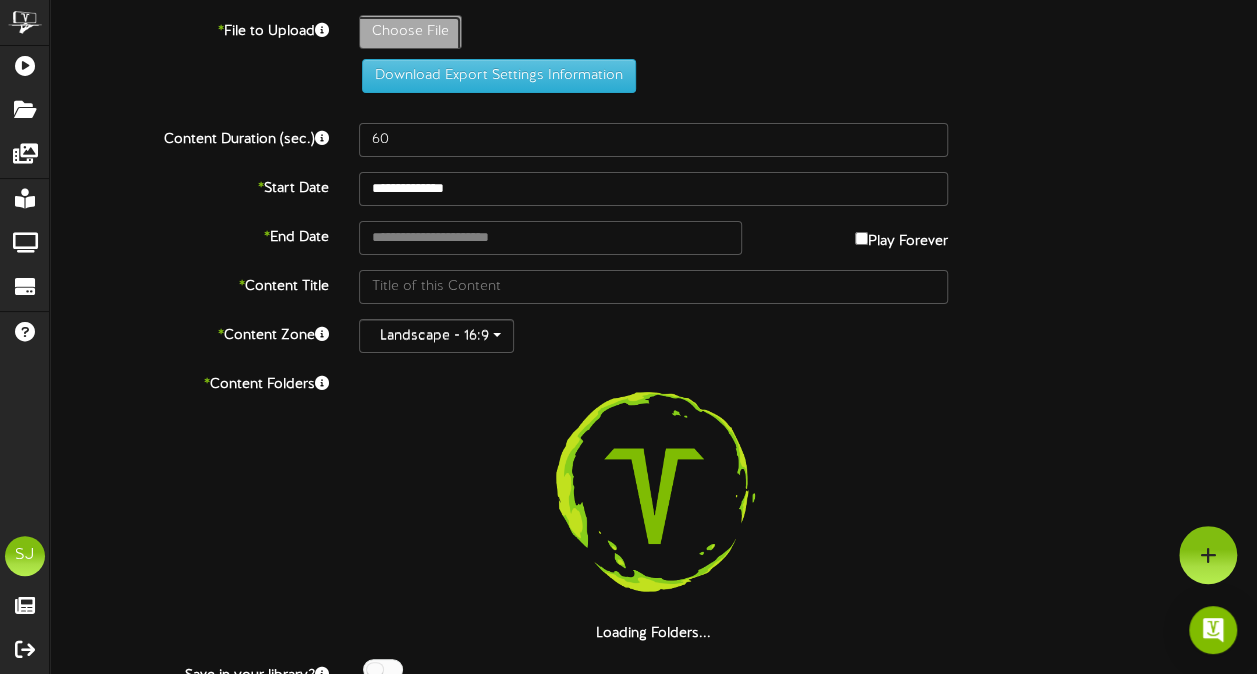 click on "Choose File" at bounding box center [-627, 87] 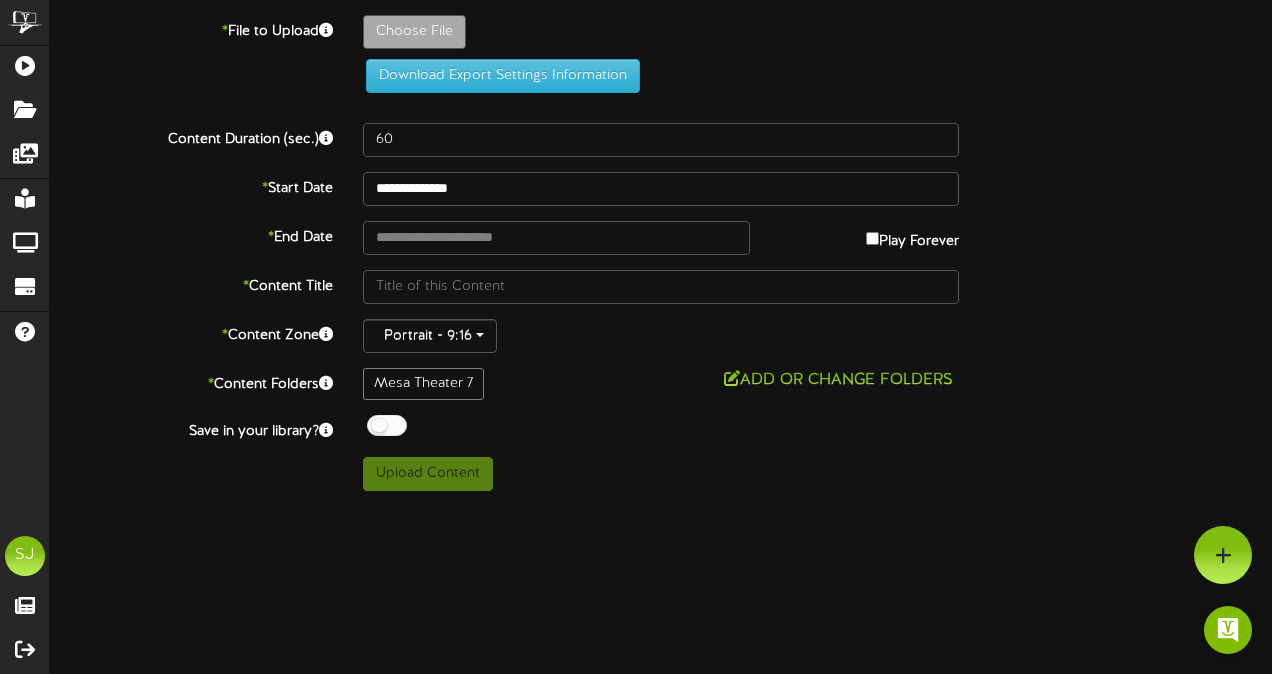 type on "**********" 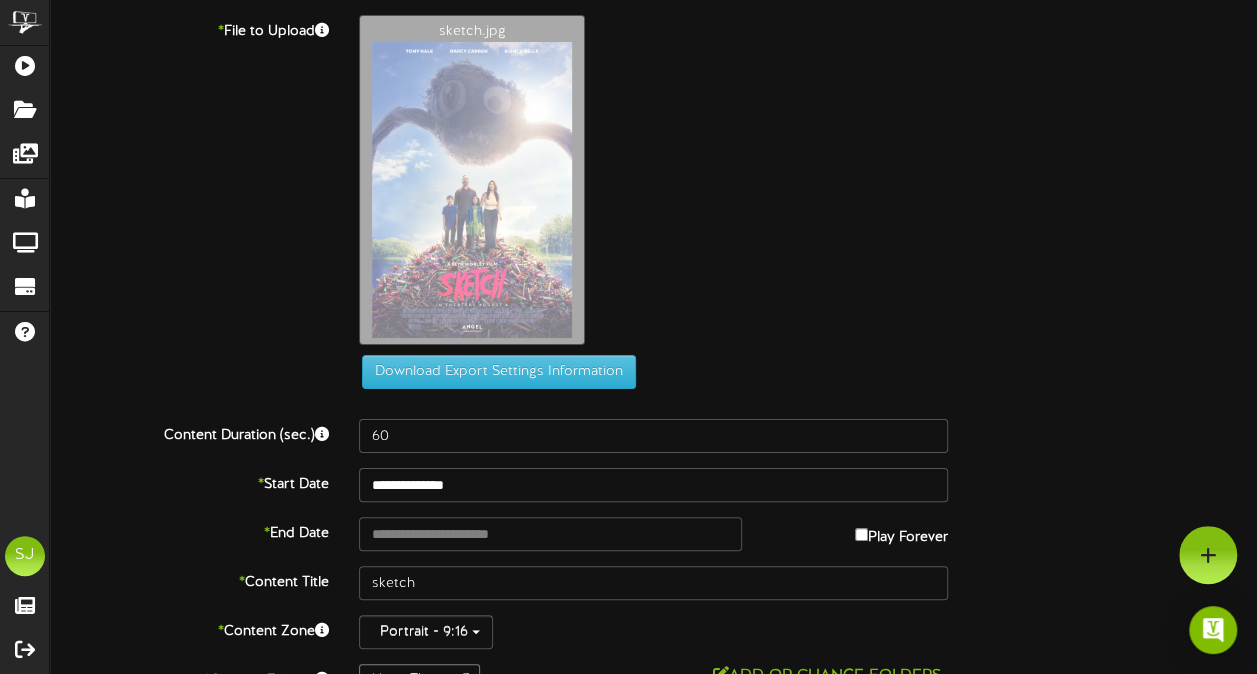 click on "sketch.jpg" at bounding box center (808, 185) 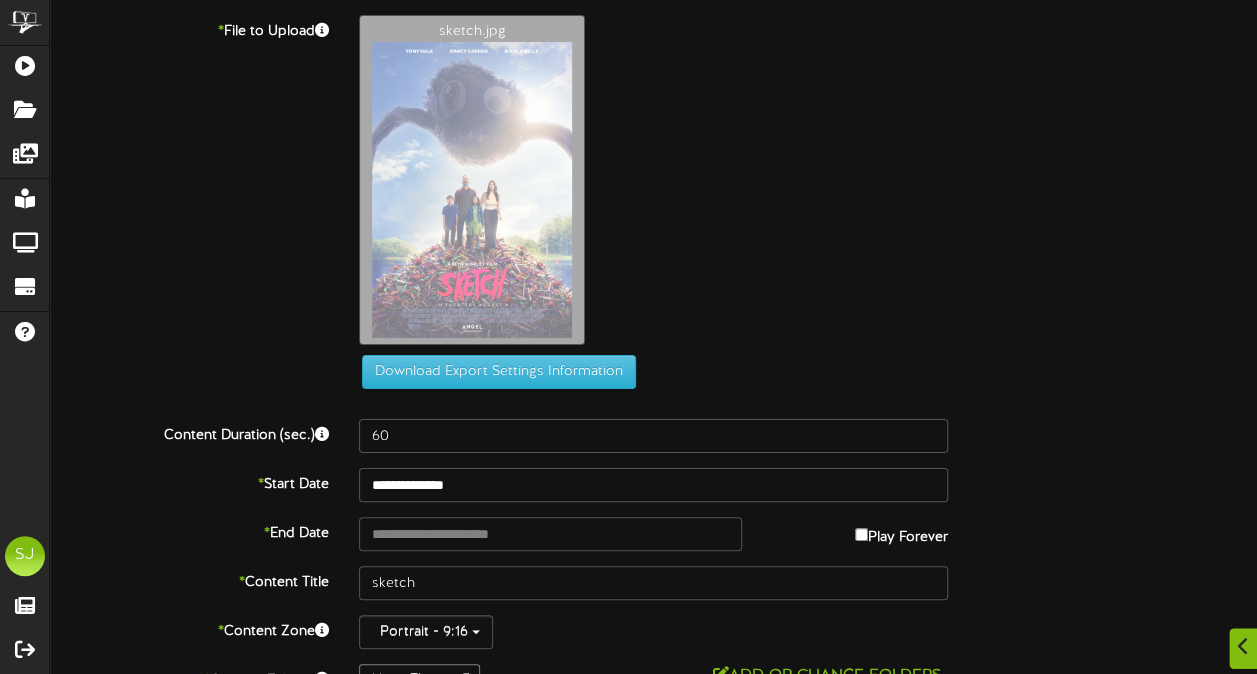 scroll, scrollTop: 124, scrollLeft: 0, axis: vertical 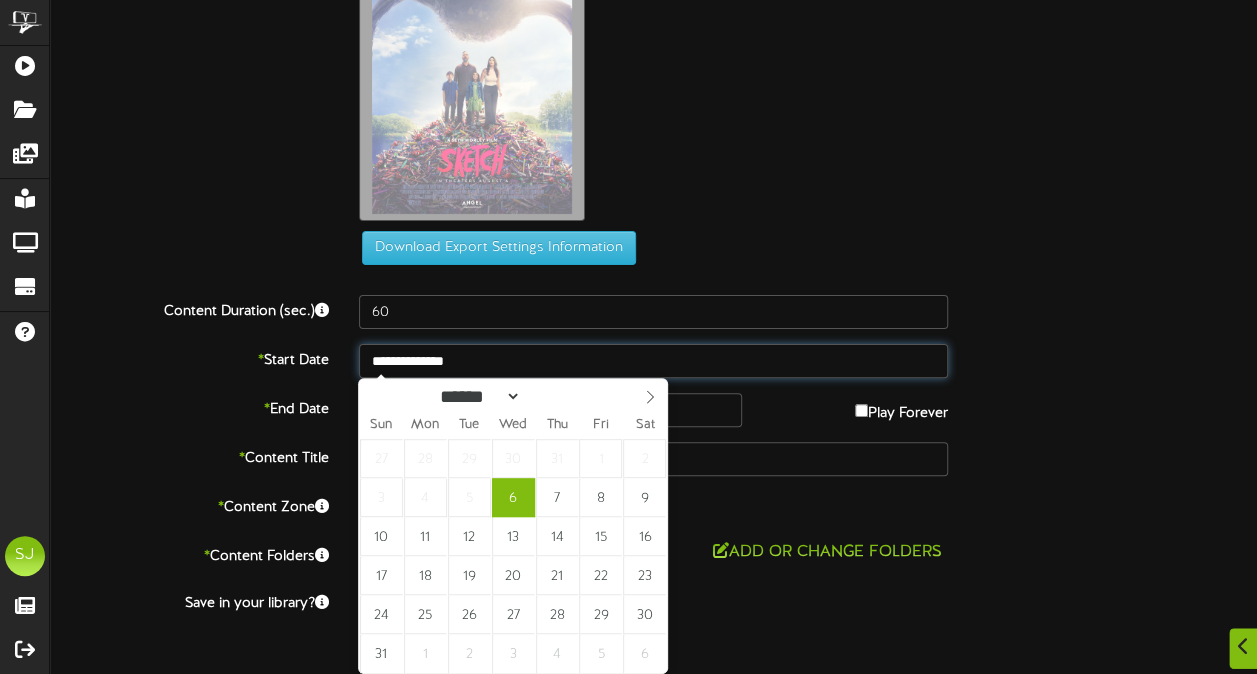 click on "**********" at bounding box center (653, 361) 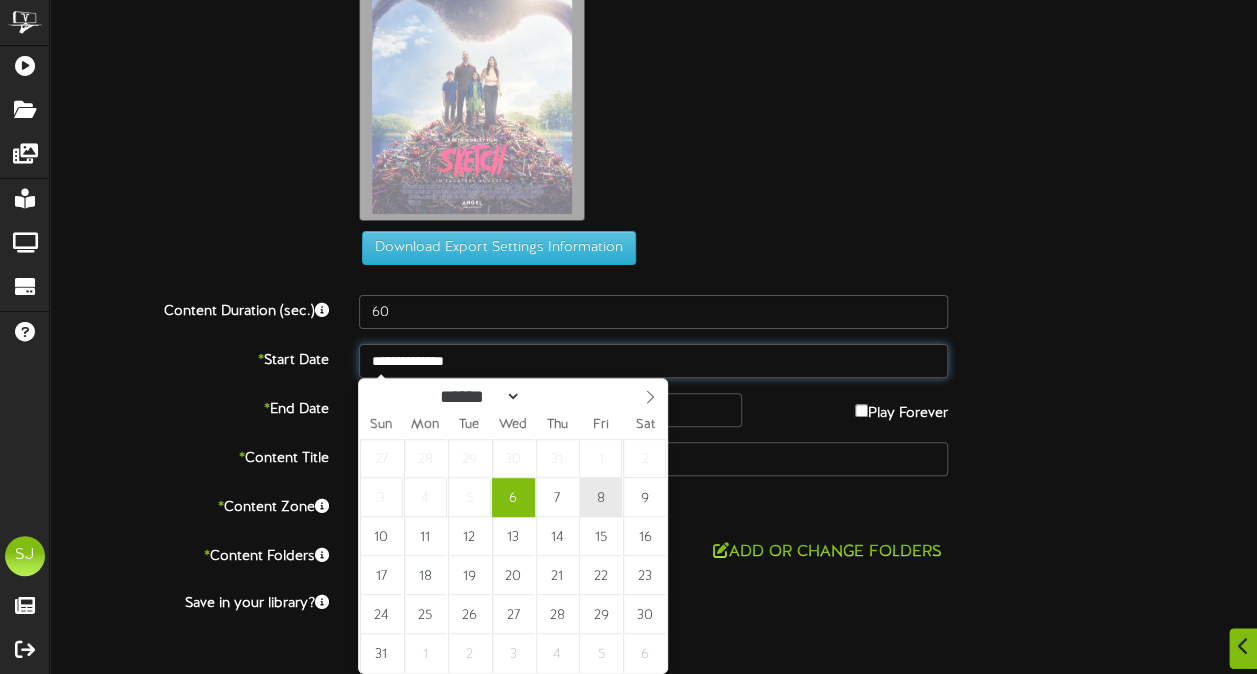 type on "**********" 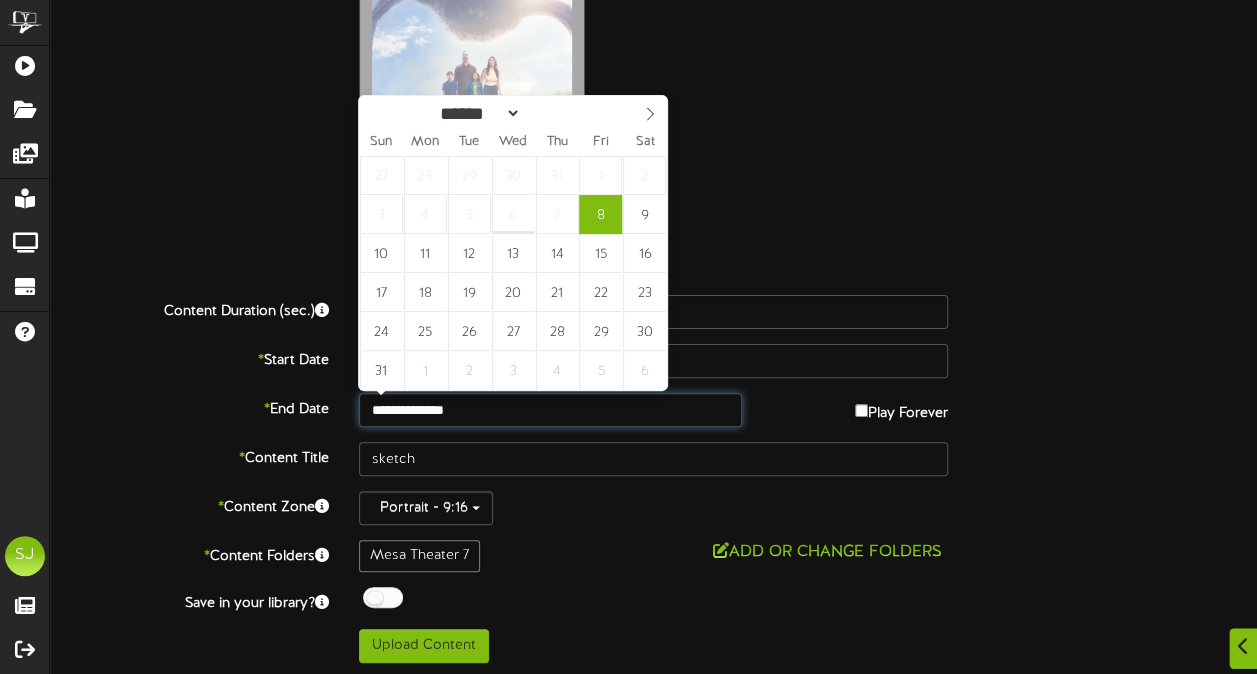 click on "**********" at bounding box center [550, 410] 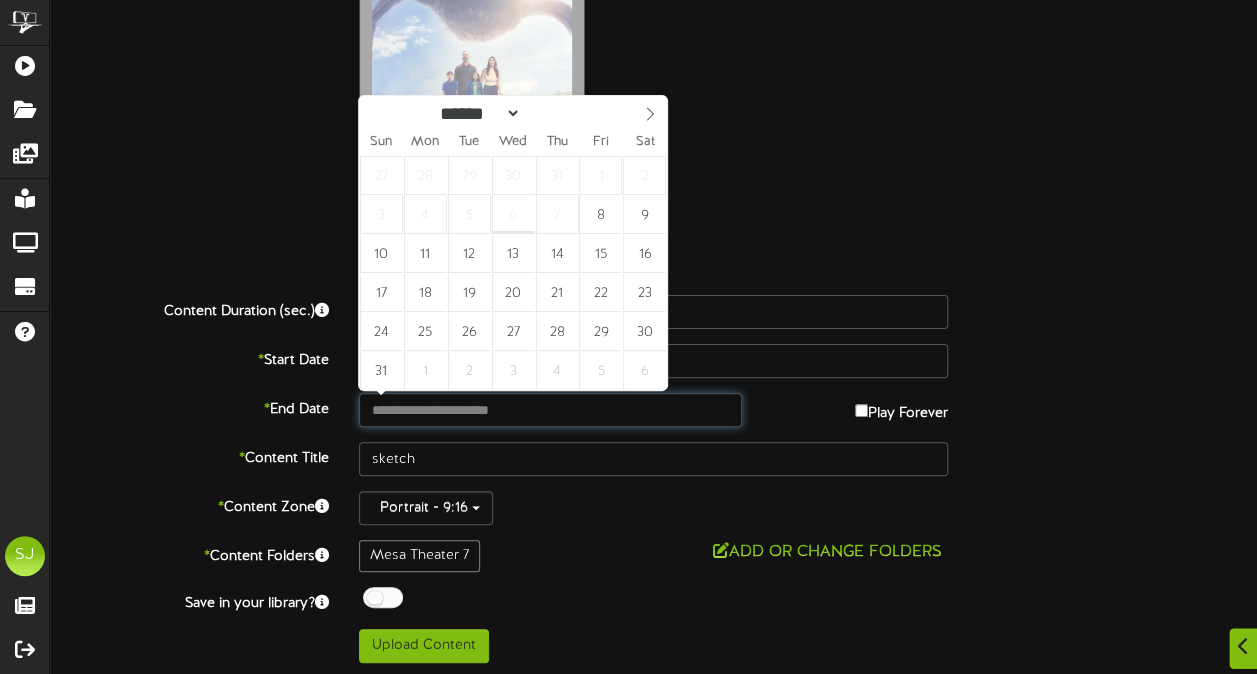 type on "**********" 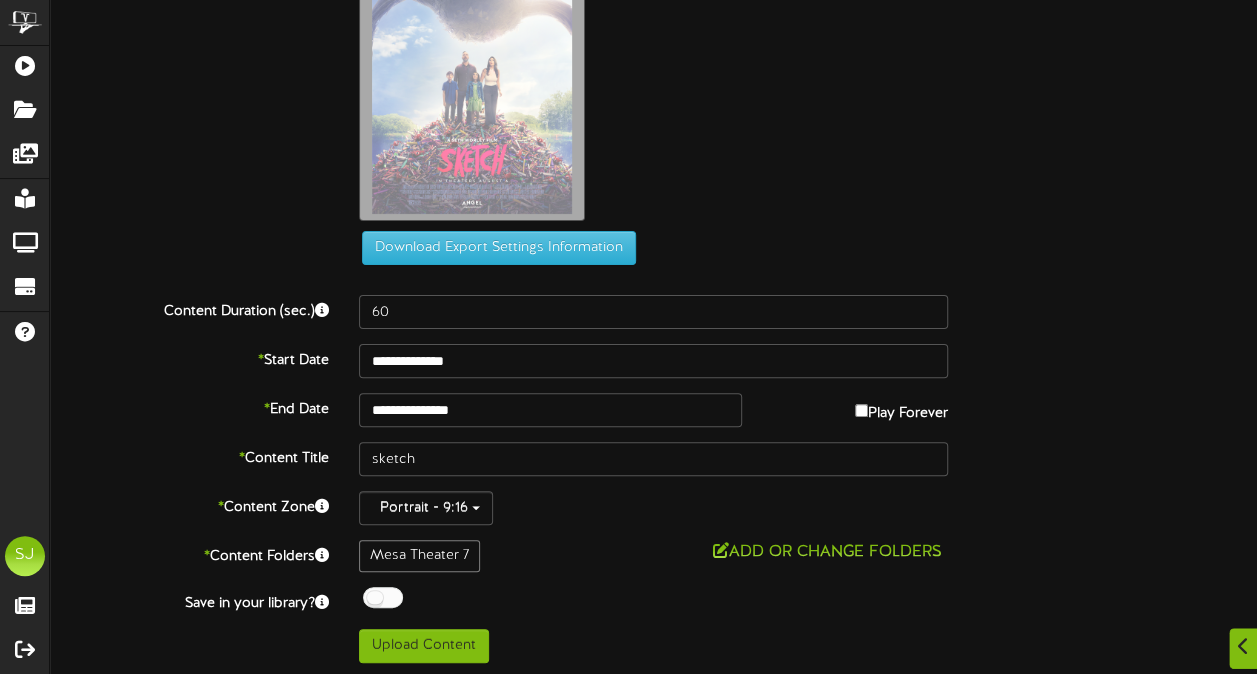 click on "sketch.jpg" at bounding box center [808, 61] 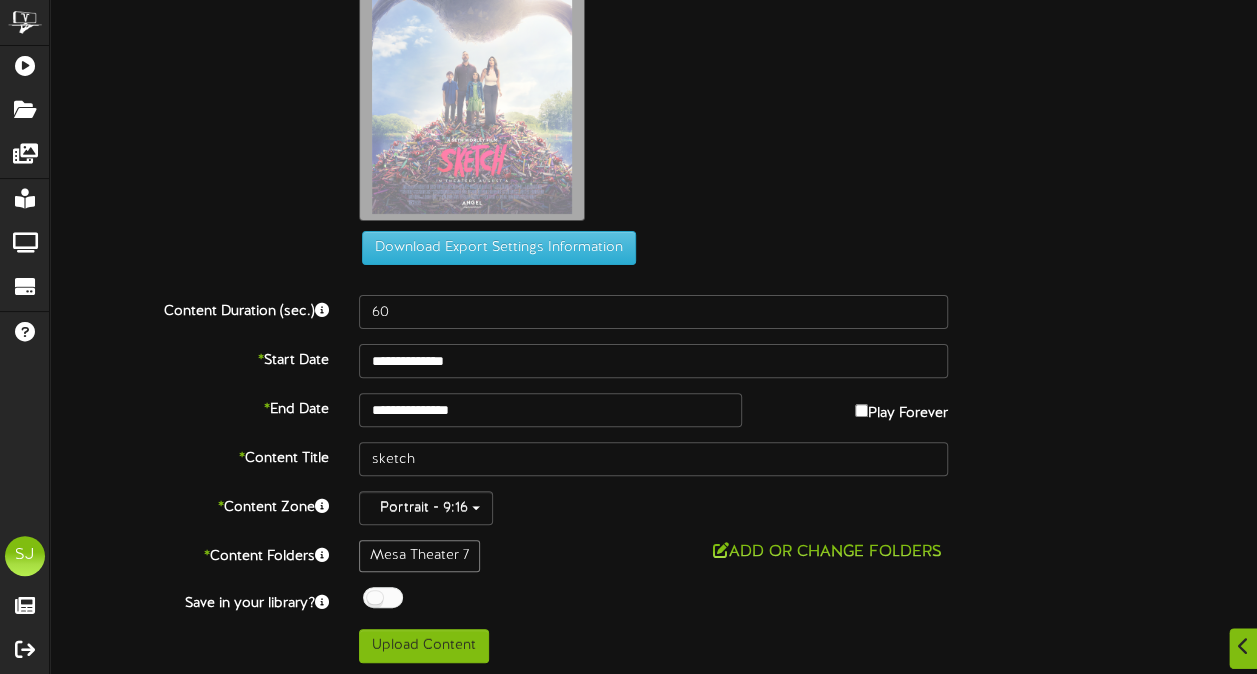 click on "**********" at bounding box center (653, 277) 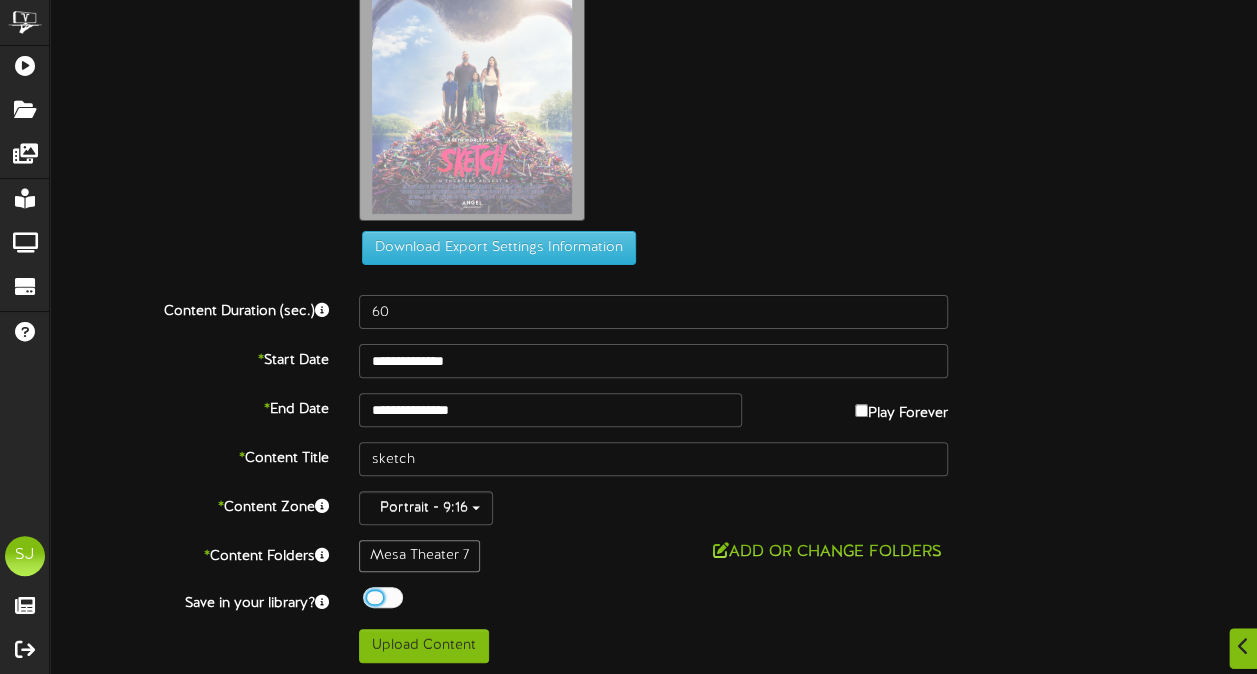 click on "Off
On" at bounding box center [653, 600] 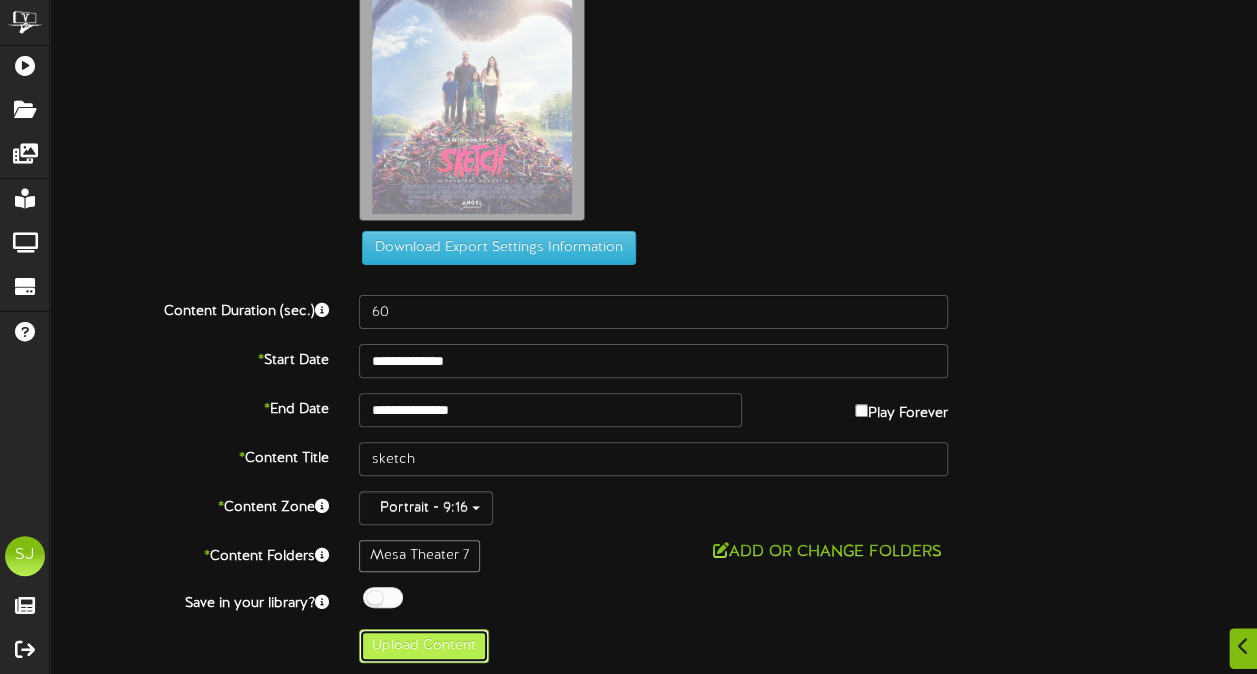 click on "Upload Content" at bounding box center (424, 646) 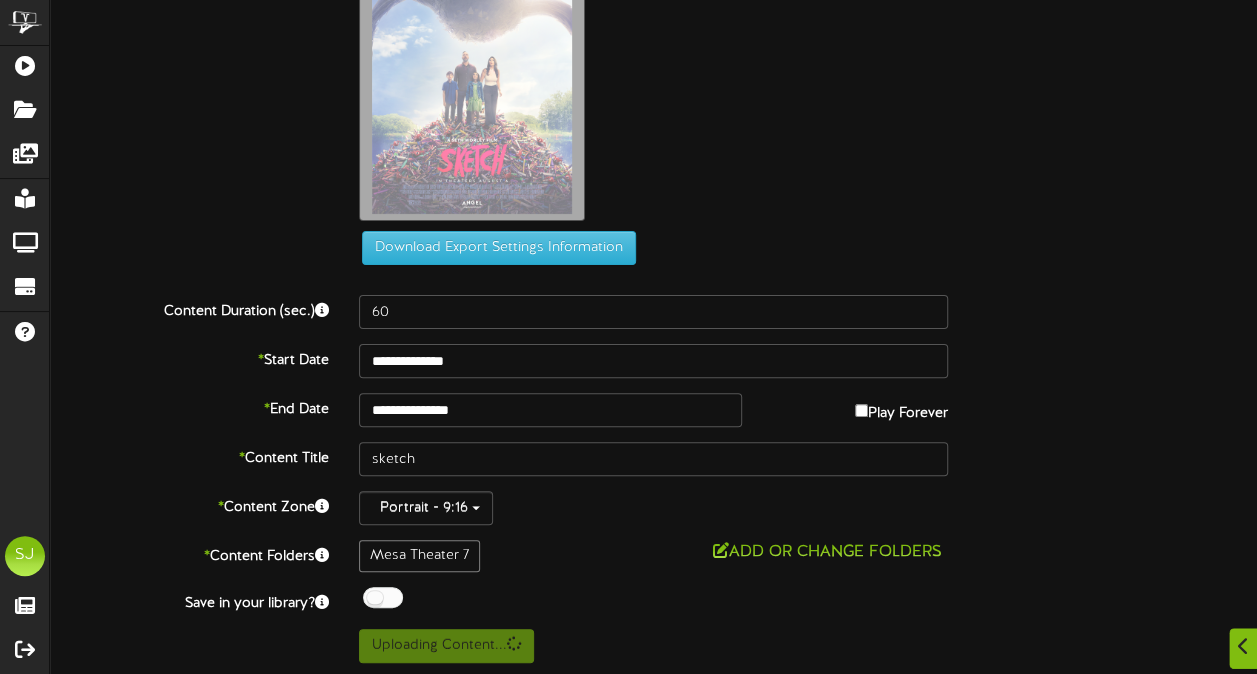 scroll, scrollTop: 0, scrollLeft: 0, axis: both 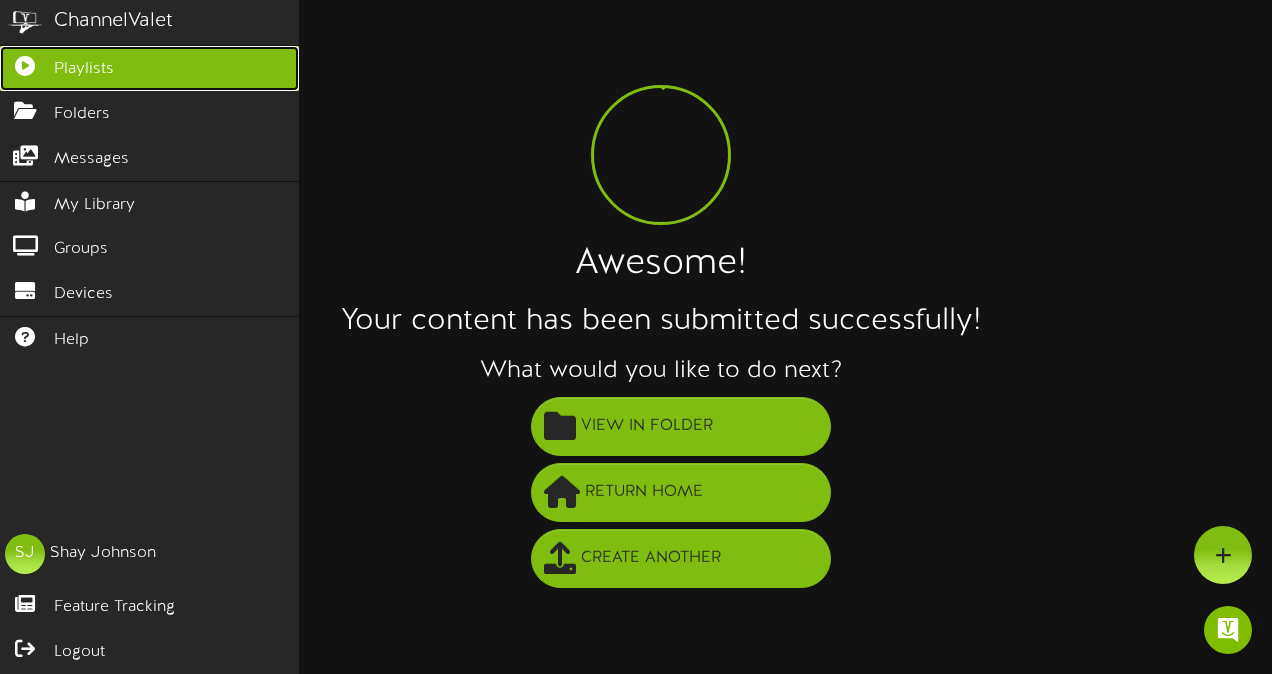 click at bounding box center (25, 63) 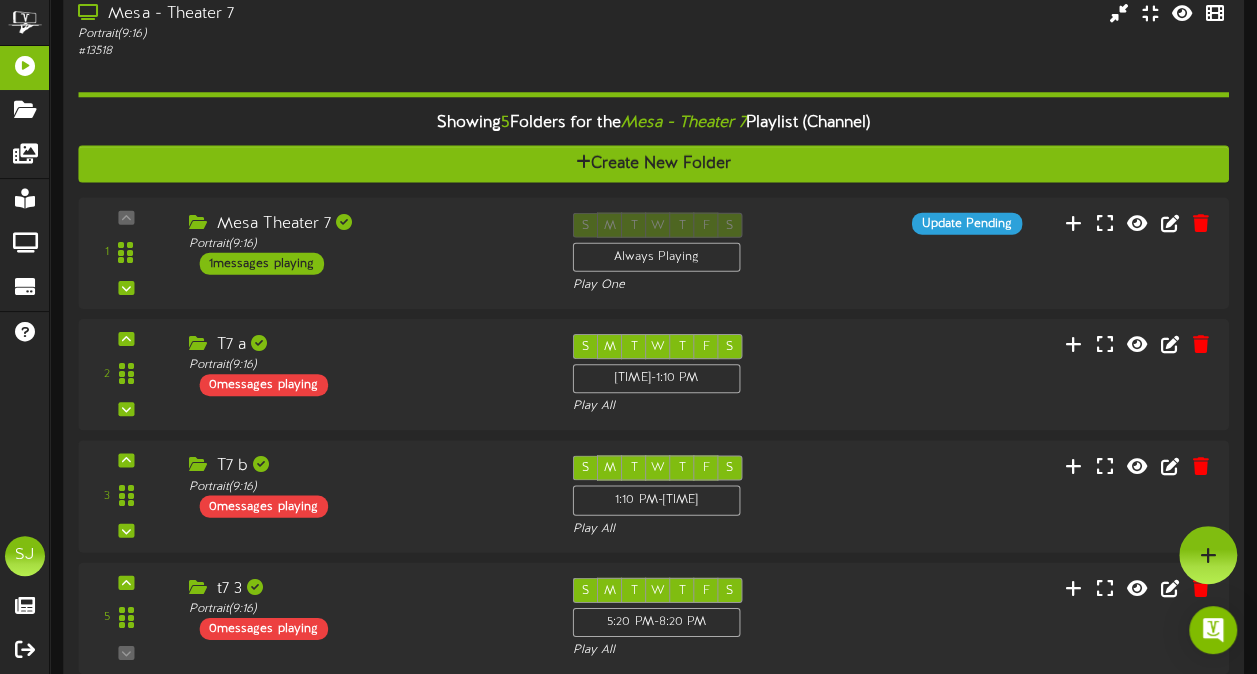 click on "Showing  5  Folders for the  Mesa - Theater 7  Playlist (Channel)
Create New Folder
1
( )" at bounding box center (653, 432) 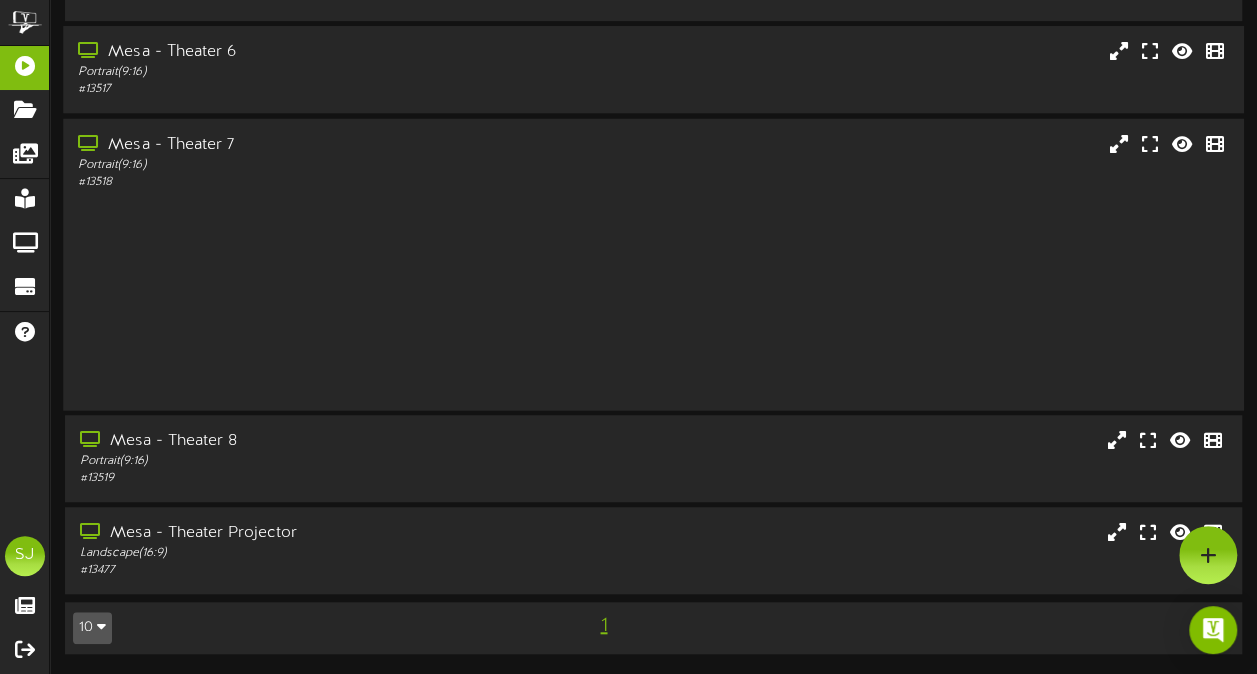 scroll, scrollTop: 319, scrollLeft: 0, axis: vertical 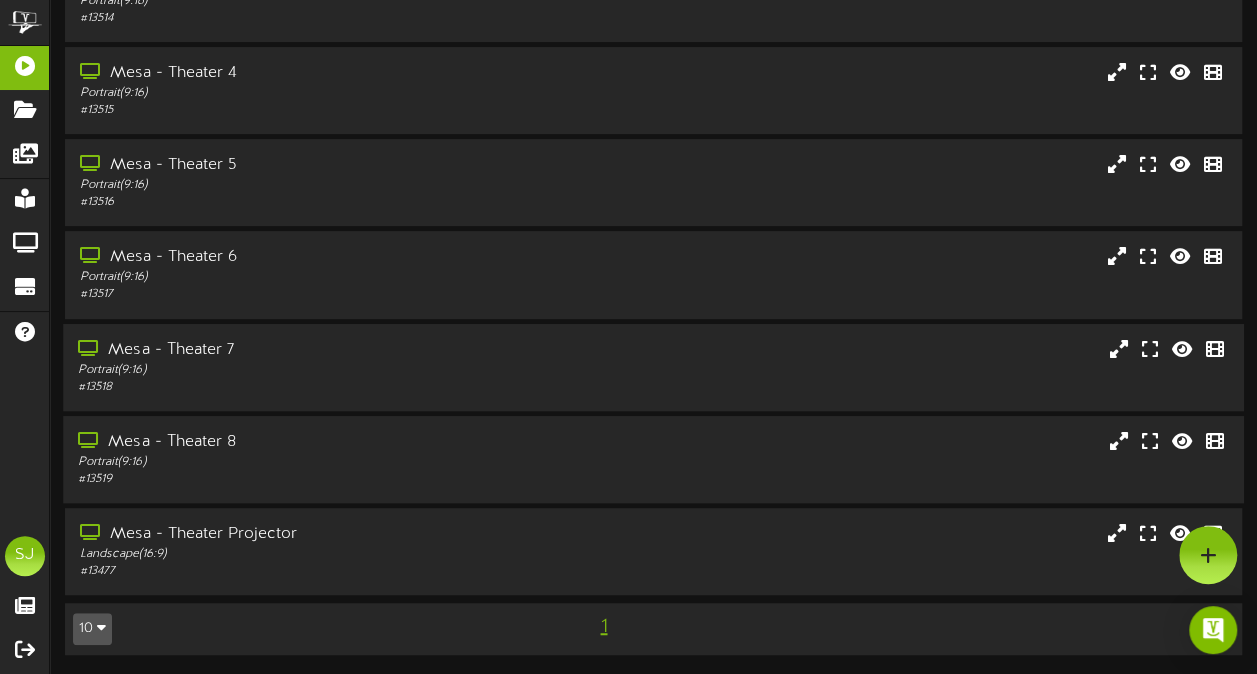 click on "Mesa - Theater 8
Portrait  ( 9:16 )
# 13519" at bounding box center (653, 459) 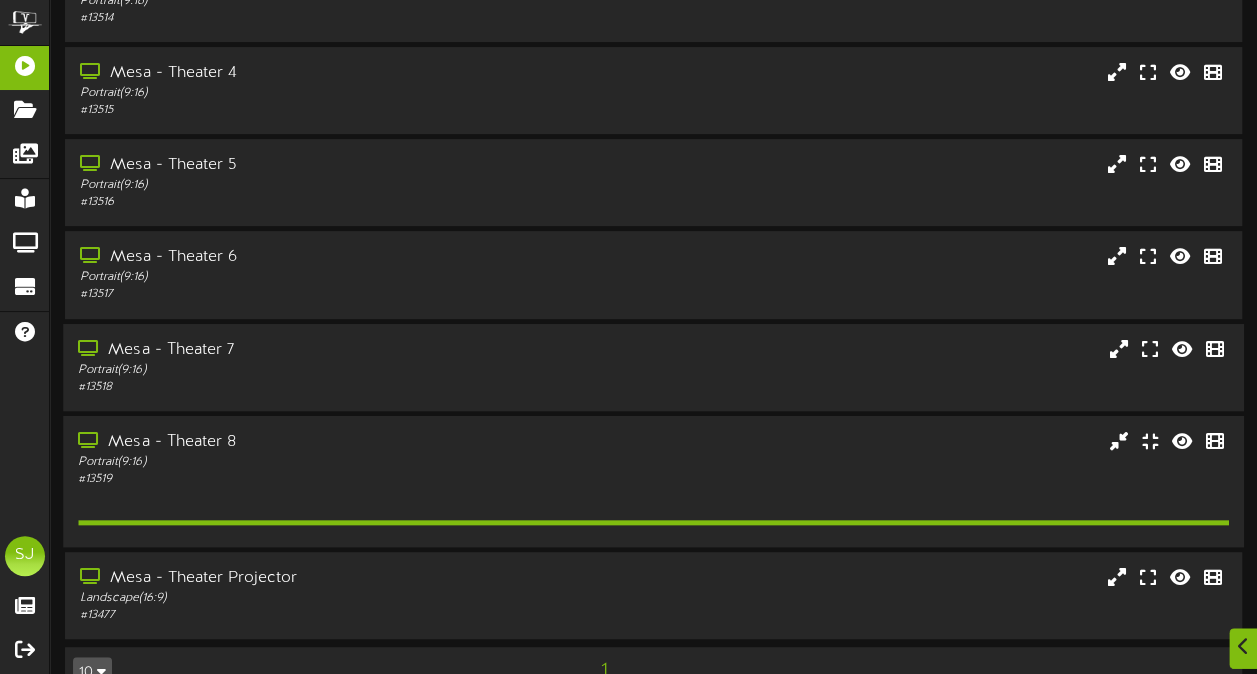 scroll, scrollTop: 458, scrollLeft: 0, axis: vertical 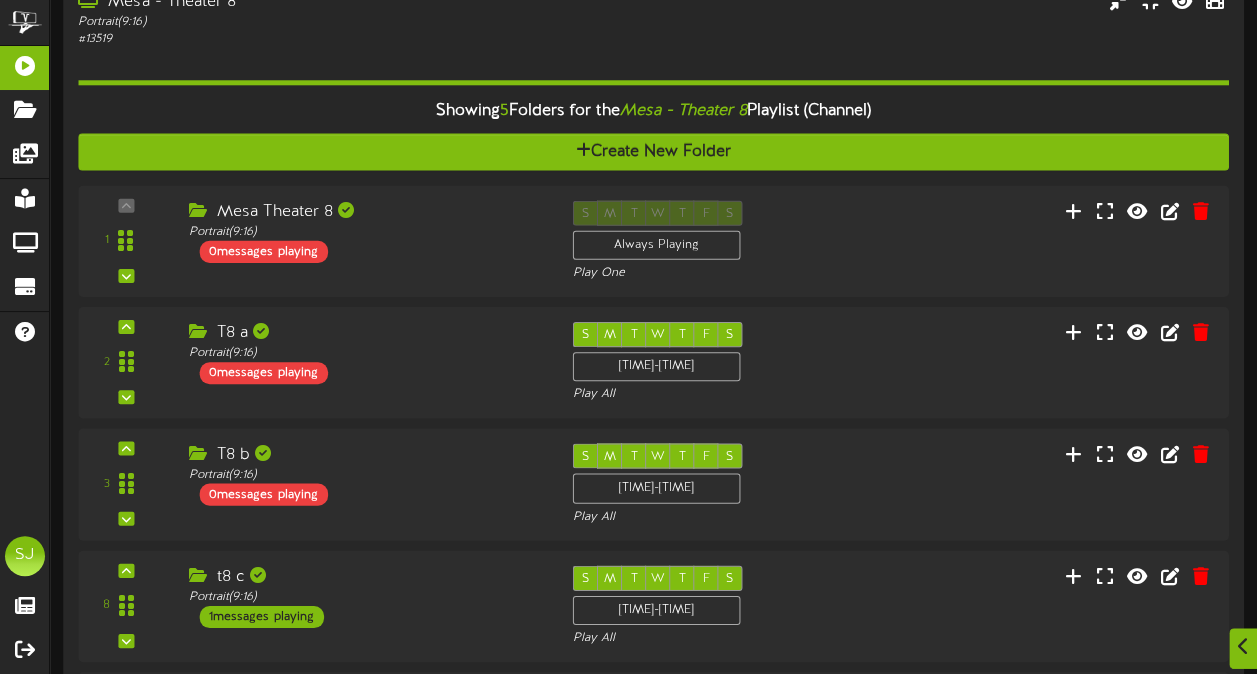 click on "Mesa - Theater 8" at bounding box center [309, 2] 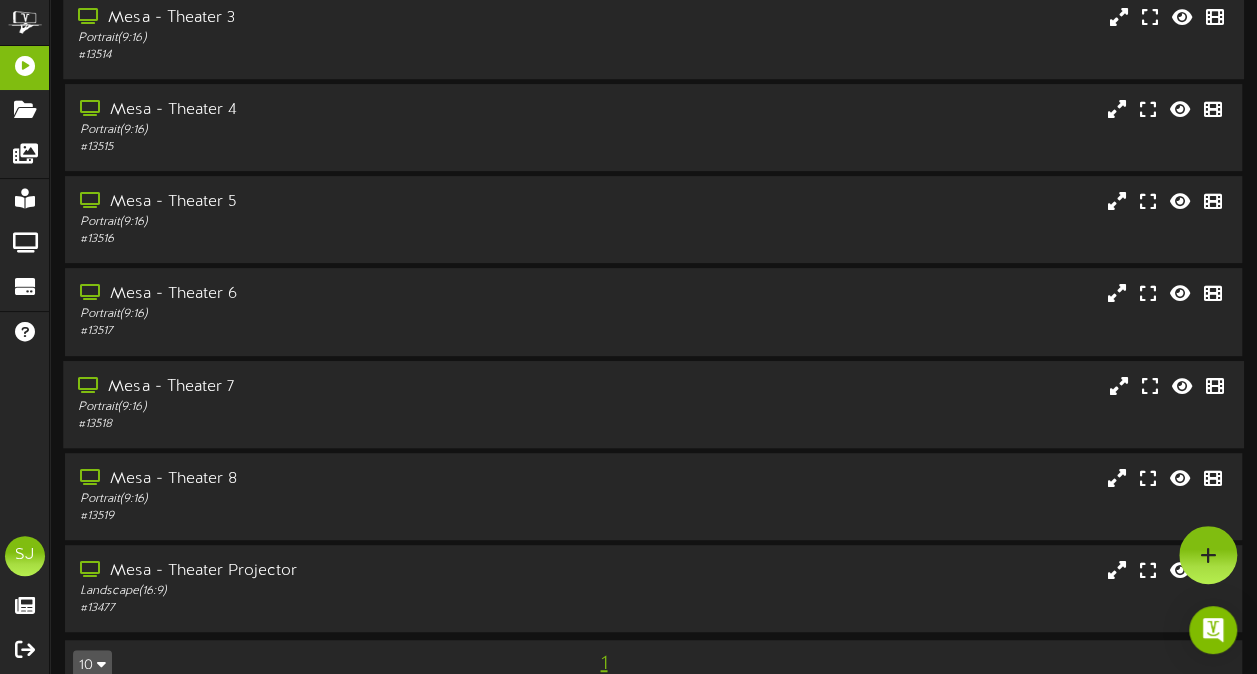 scroll, scrollTop: 278, scrollLeft: 0, axis: vertical 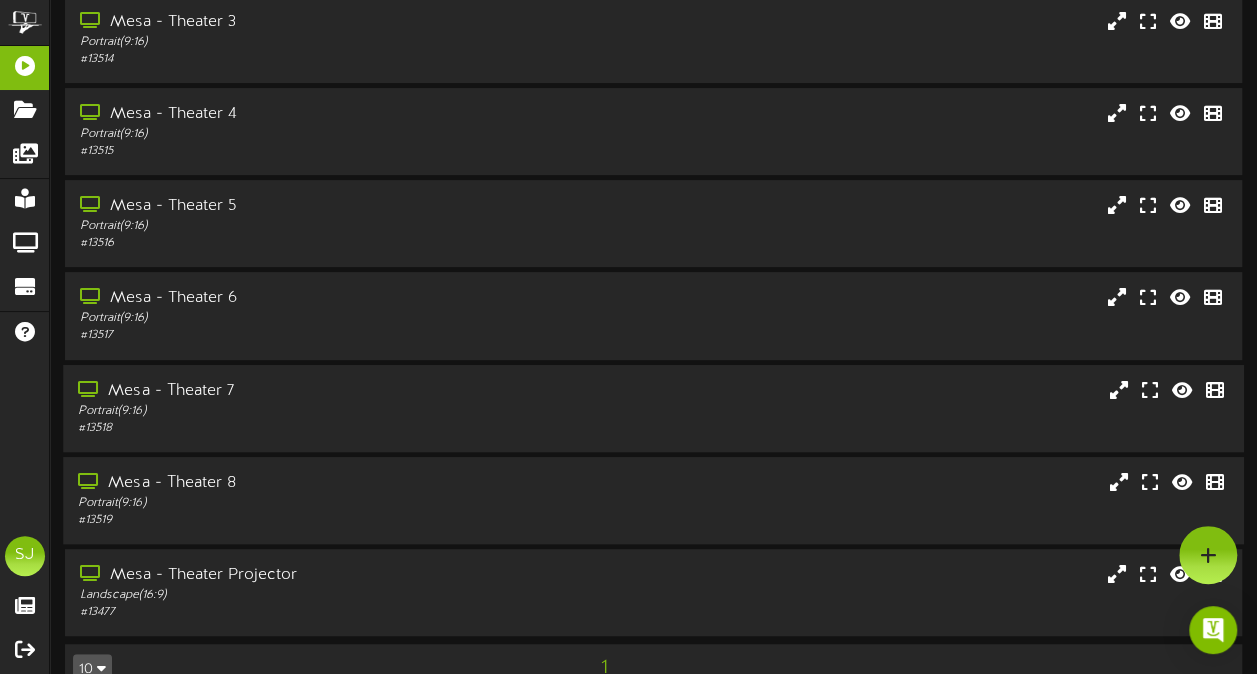 click on "# 13519" at bounding box center (309, 520) 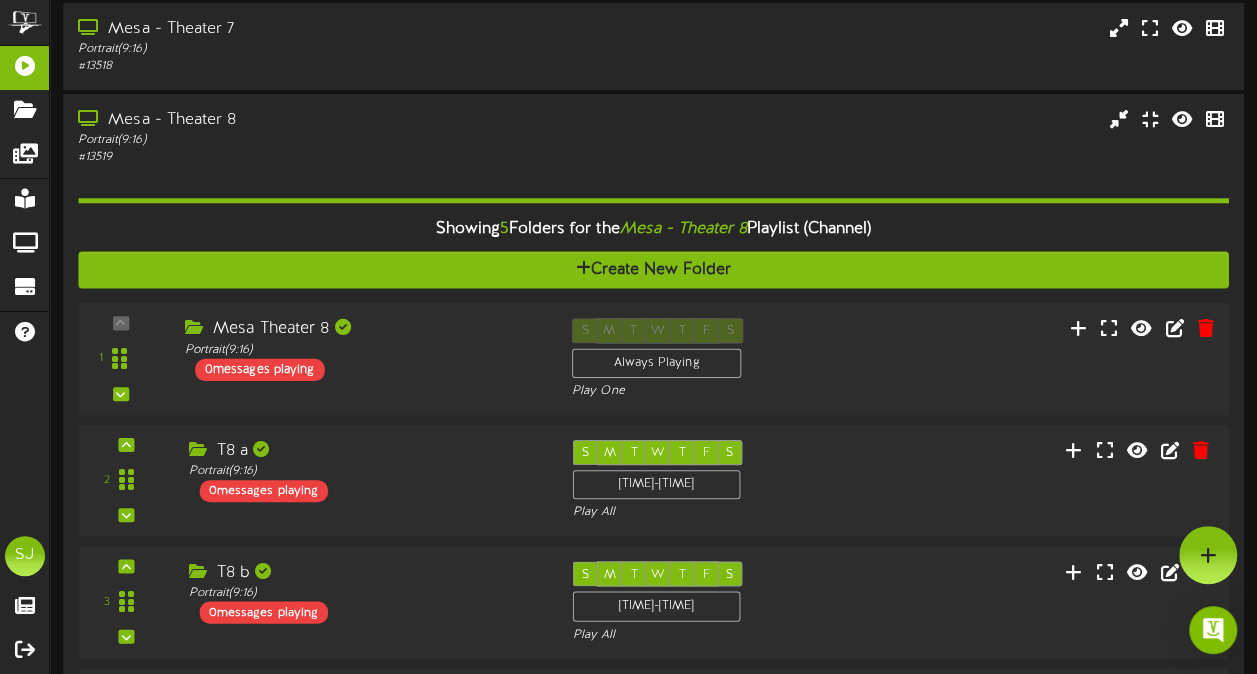 scroll, scrollTop: 678, scrollLeft: 0, axis: vertical 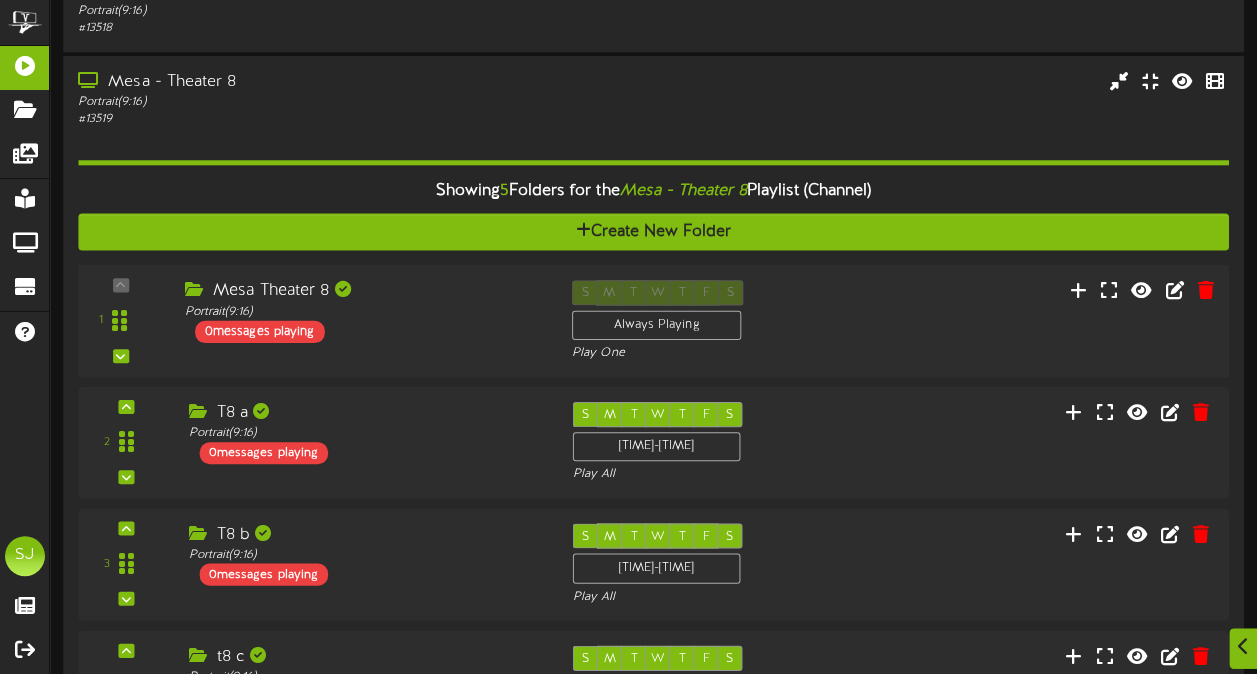 click on "Mesa Theater 8
Portrait  ( 9:16 )
0  messages playing" at bounding box center [362, 311] 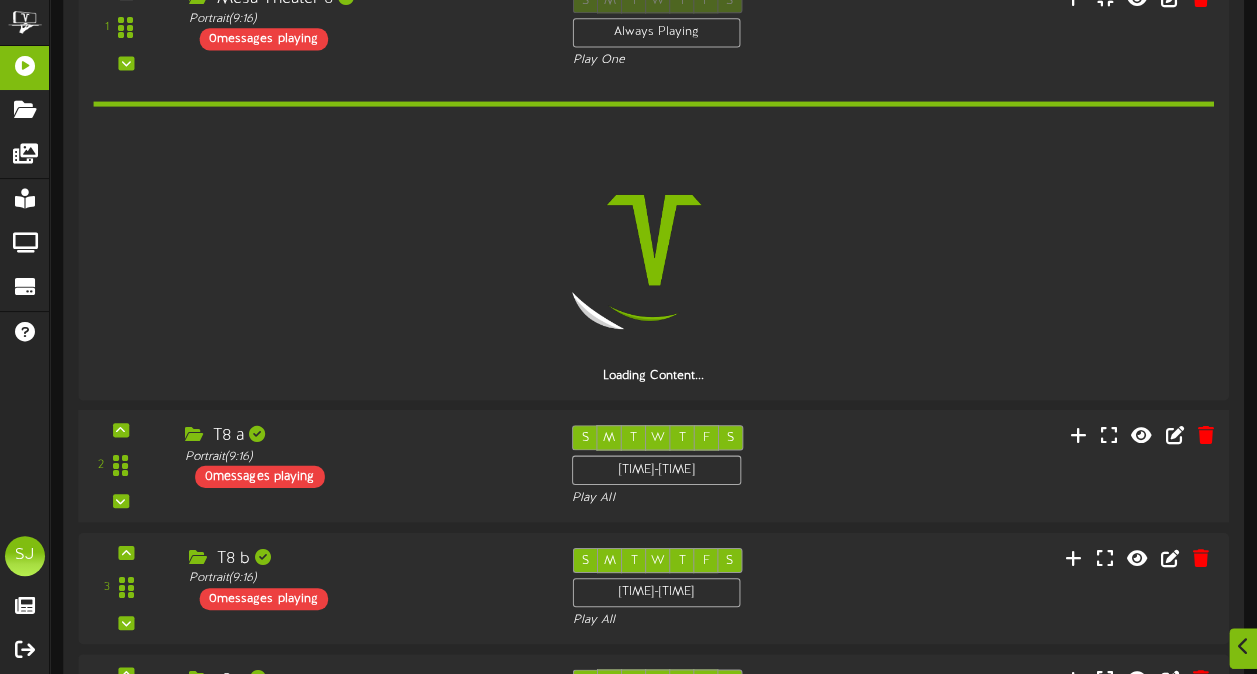 scroll, scrollTop: 978, scrollLeft: 0, axis: vertical 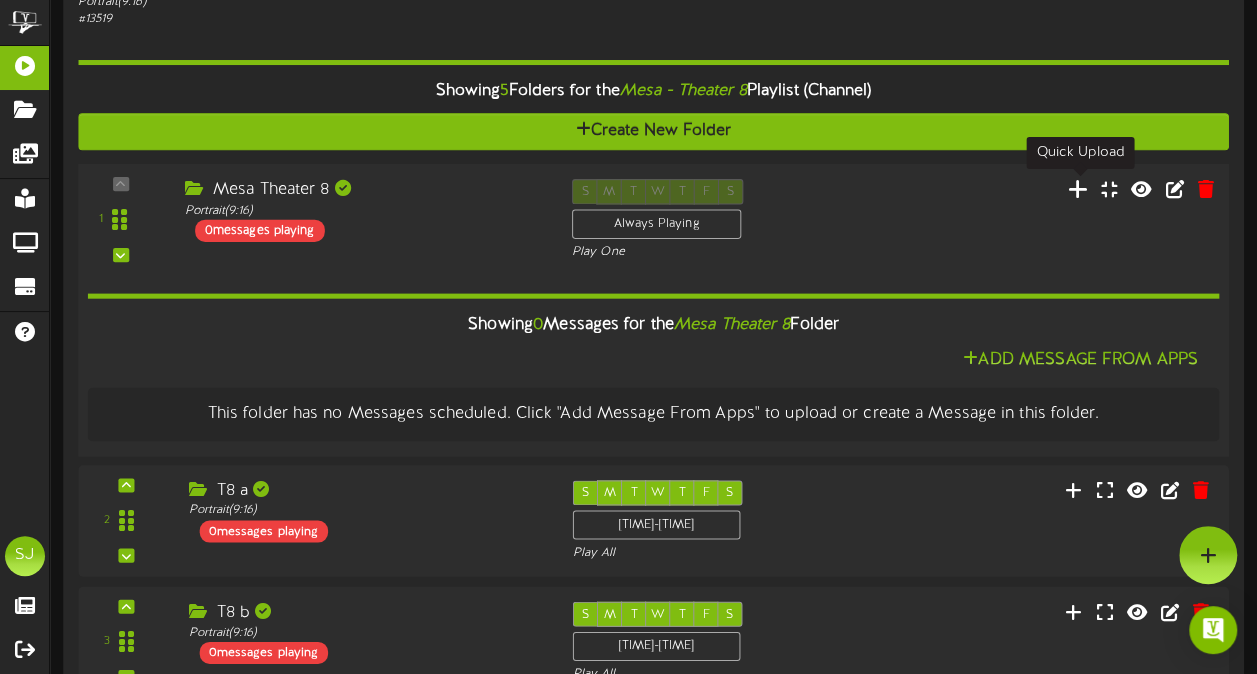 click at bounding box center (1078, 188) 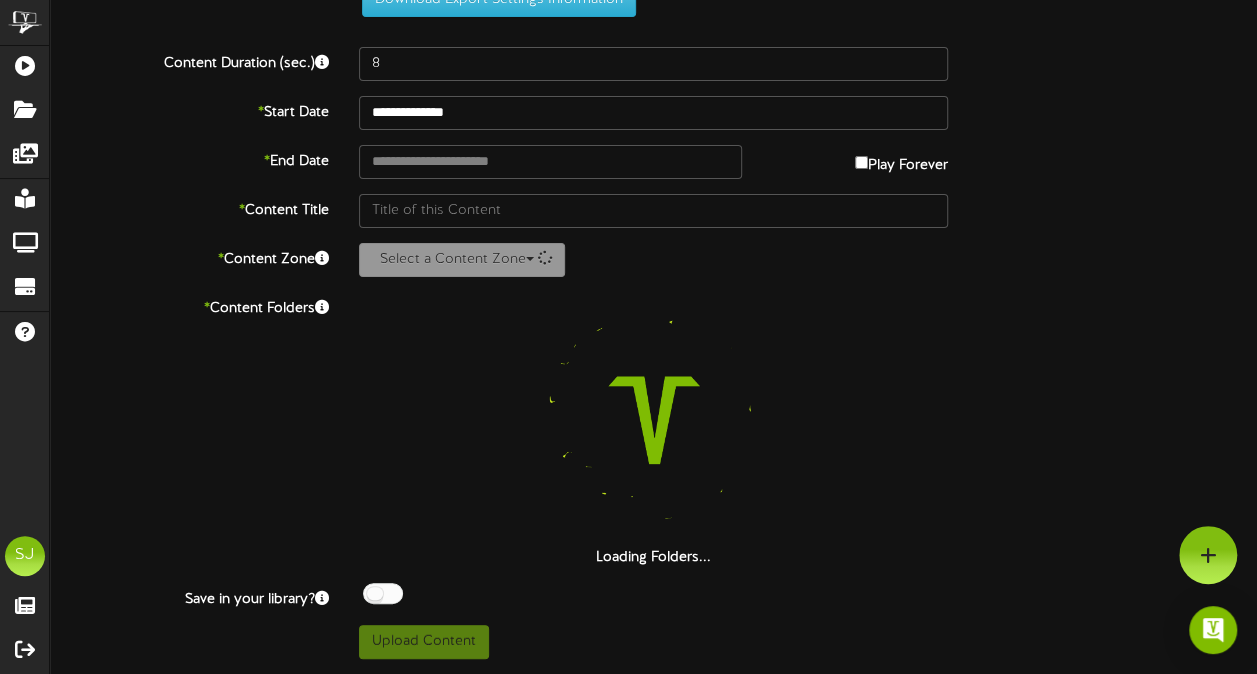 scroll, scrollTop: 73, scrollLeft: 0, axis: vertical 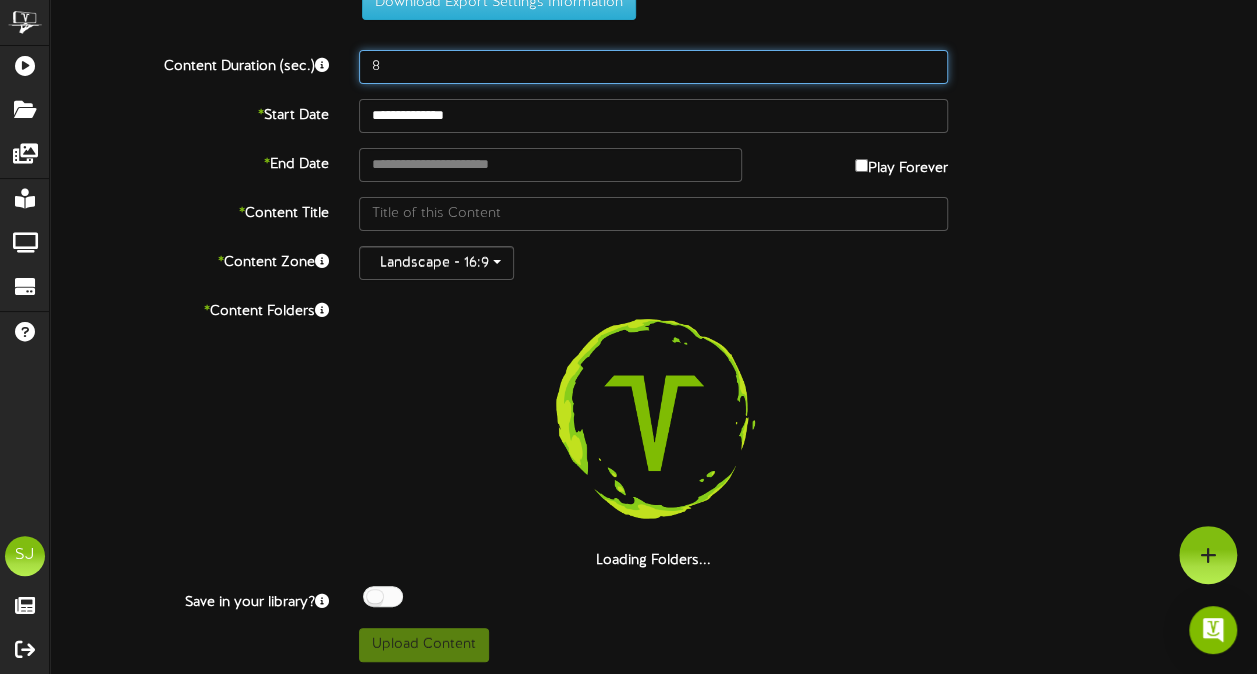 click on "8" at bounding box center (653, 67) 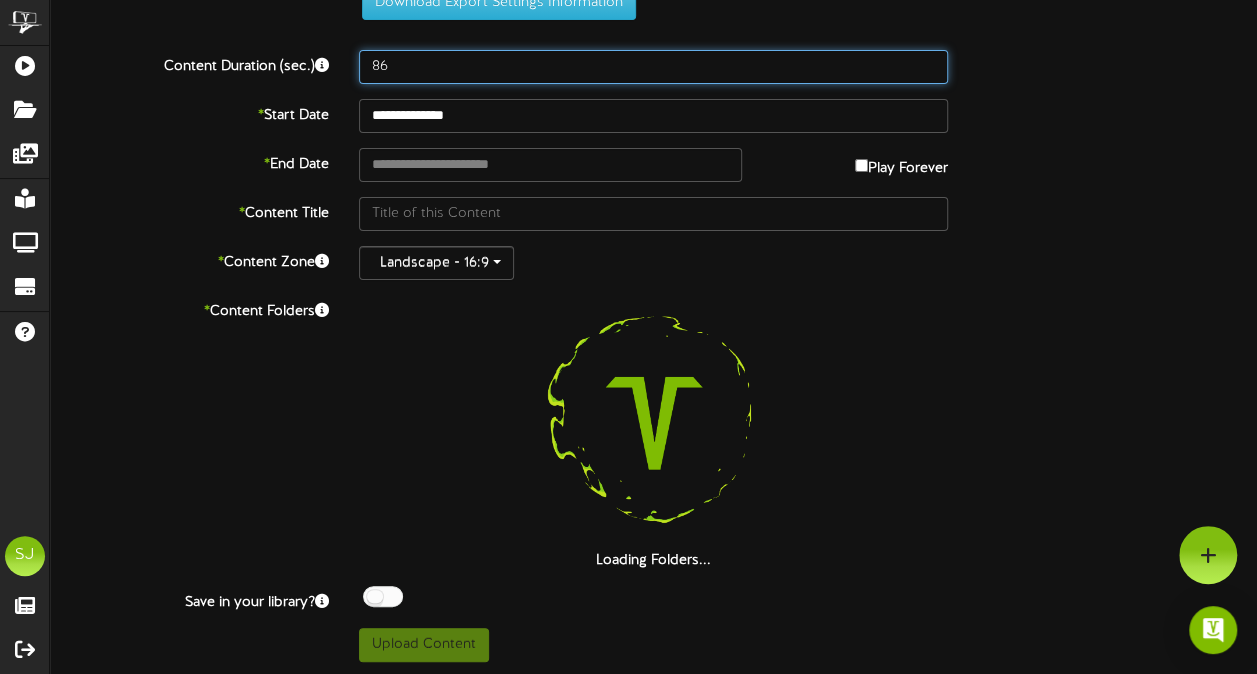 type on "8" 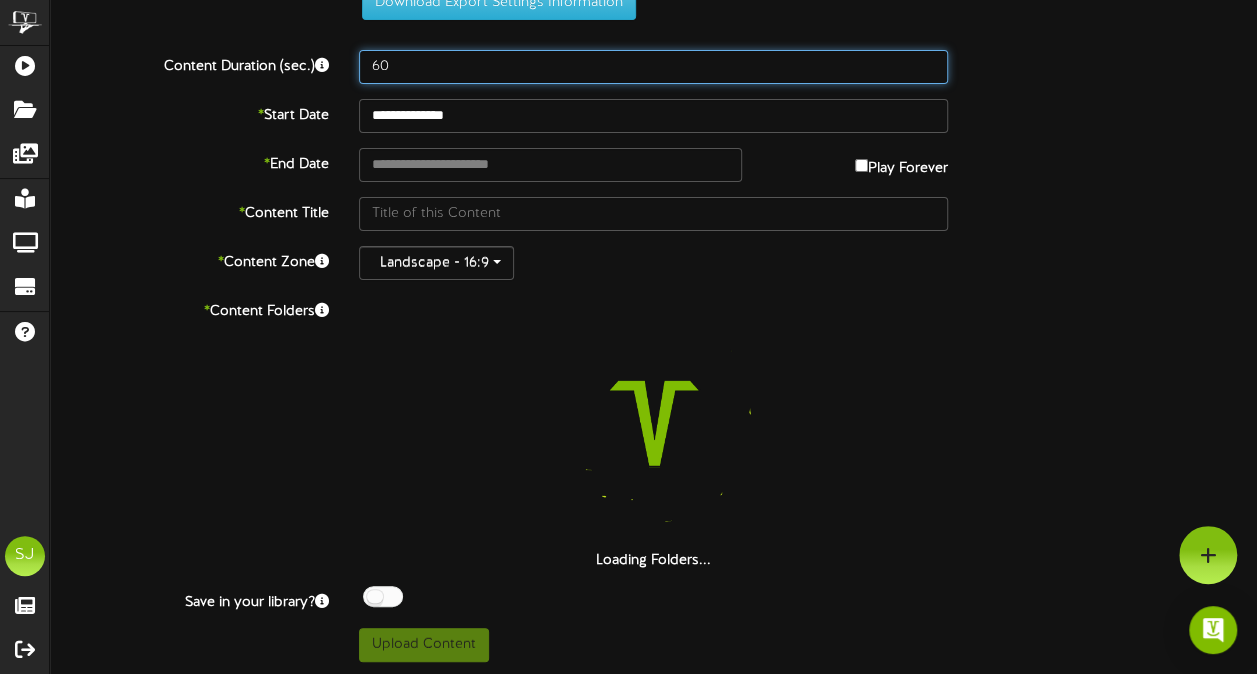 scroll, scrollTop: 0, scrollLeft: 0, axis: both 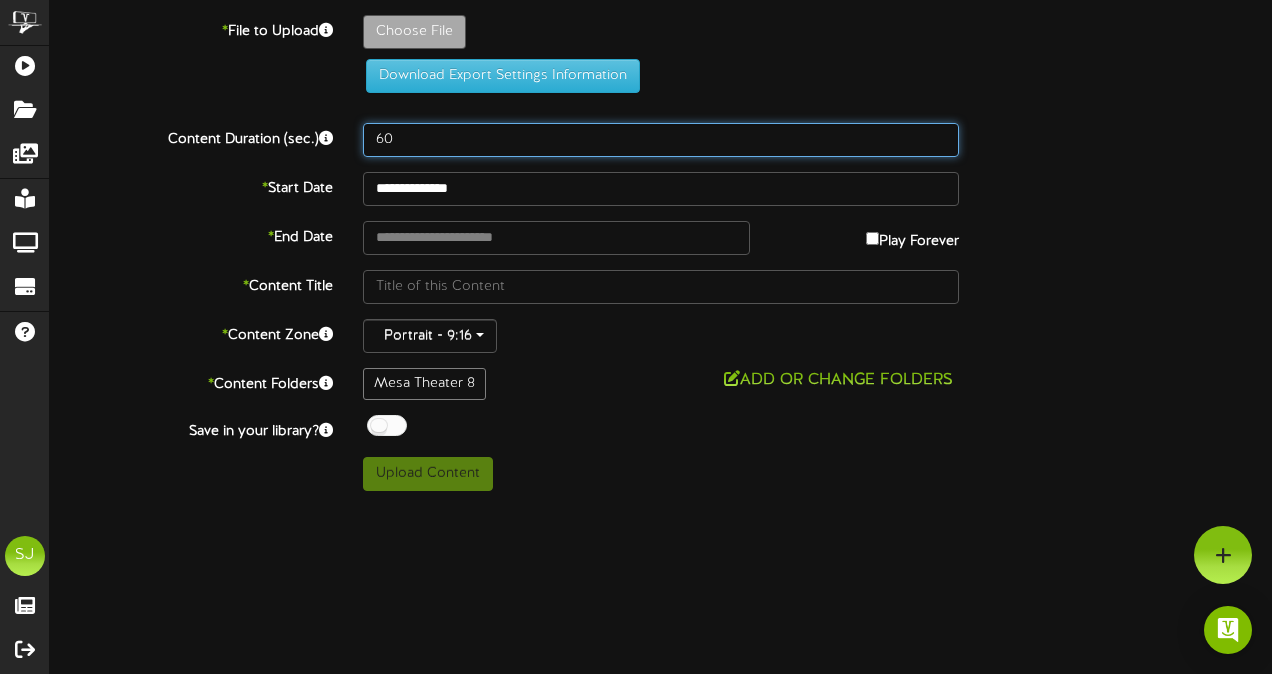 type on "60" 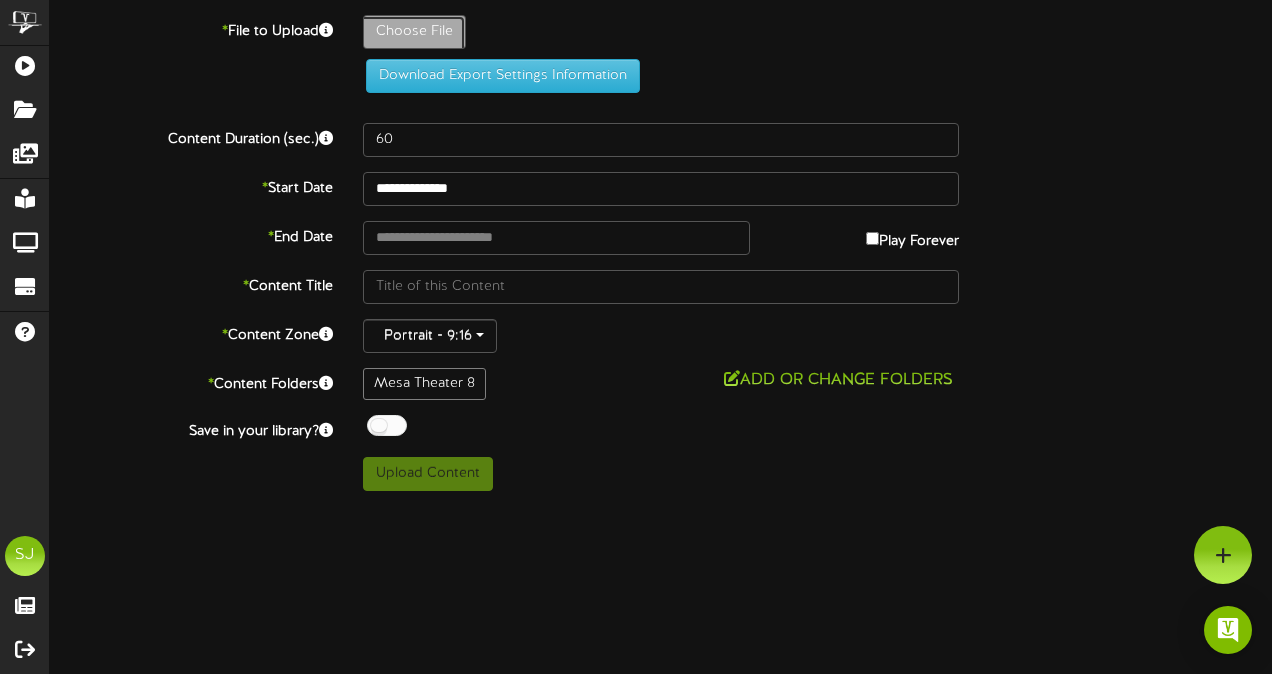click on "Choose File" at bounding box center (-623, 87) 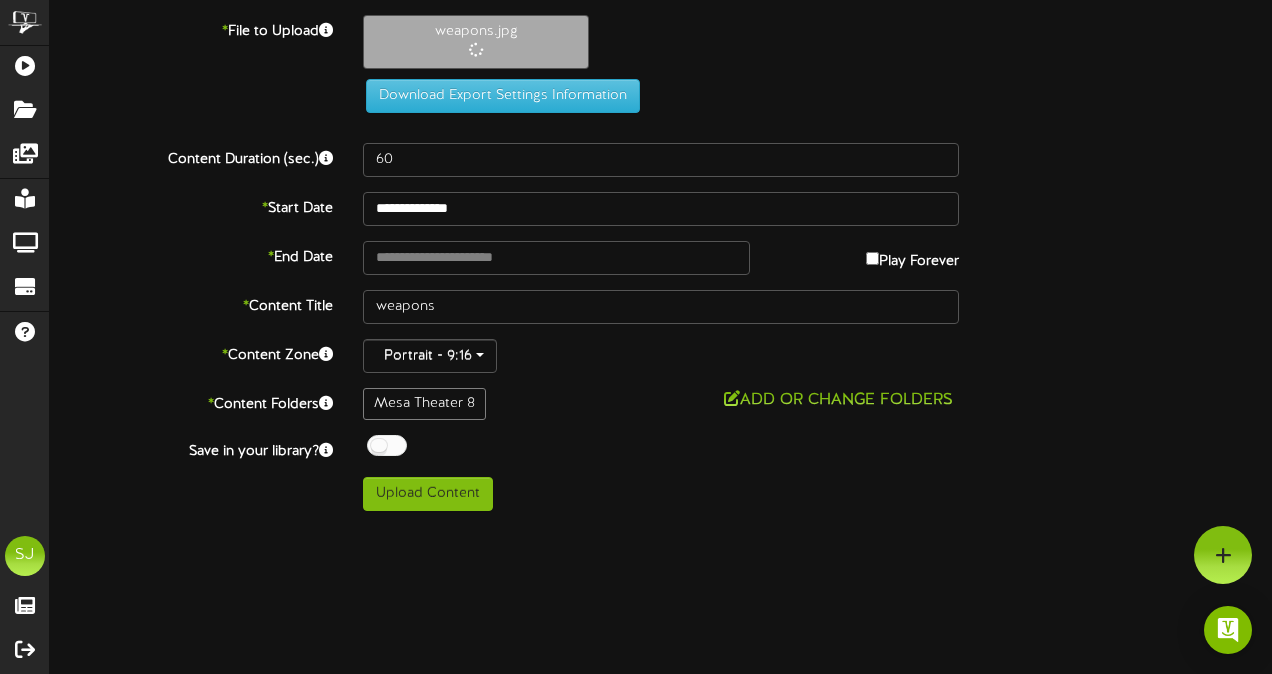 click at bounding box center [387, 445] 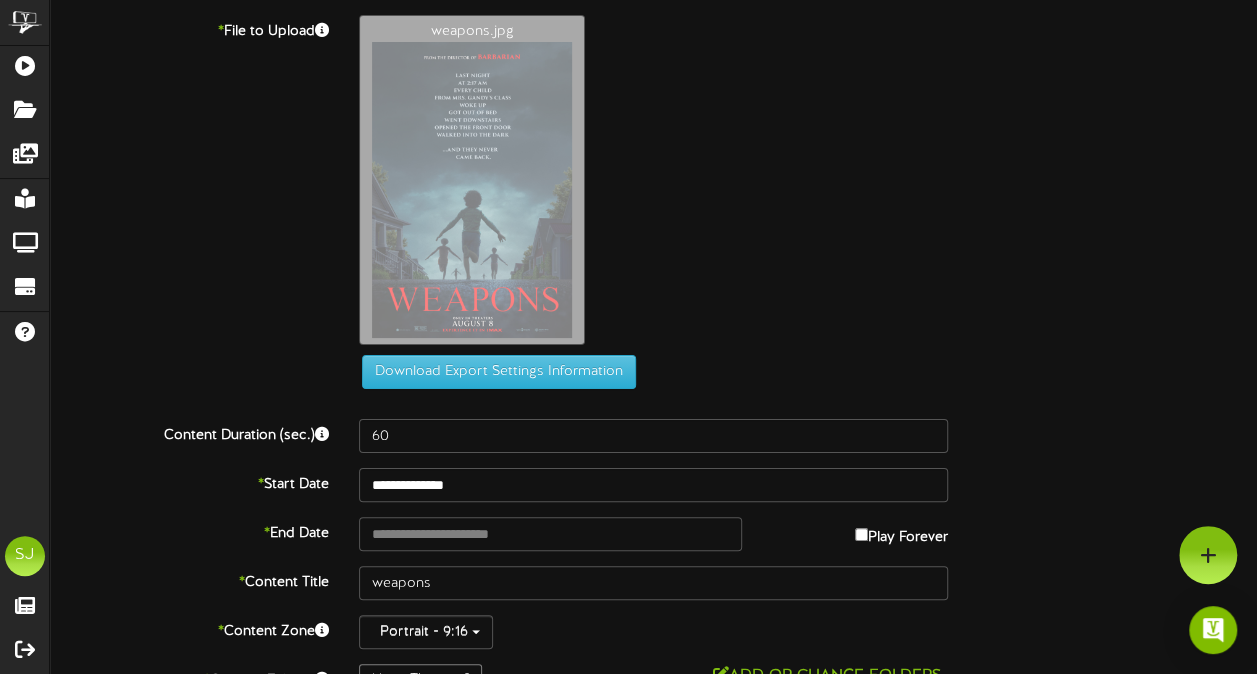 click on "weapons.jpg" at bounding box center [808, 185] 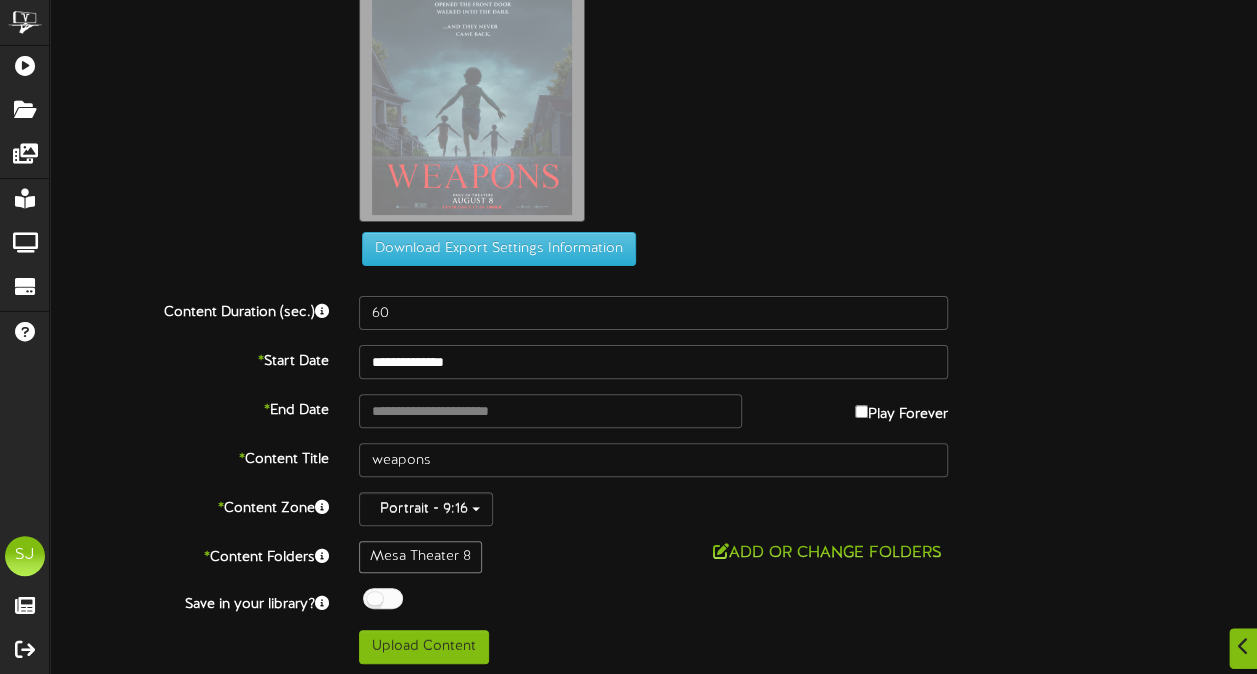 scroll, scrollTop: 124, scrollLeft: 0, axis: vertical 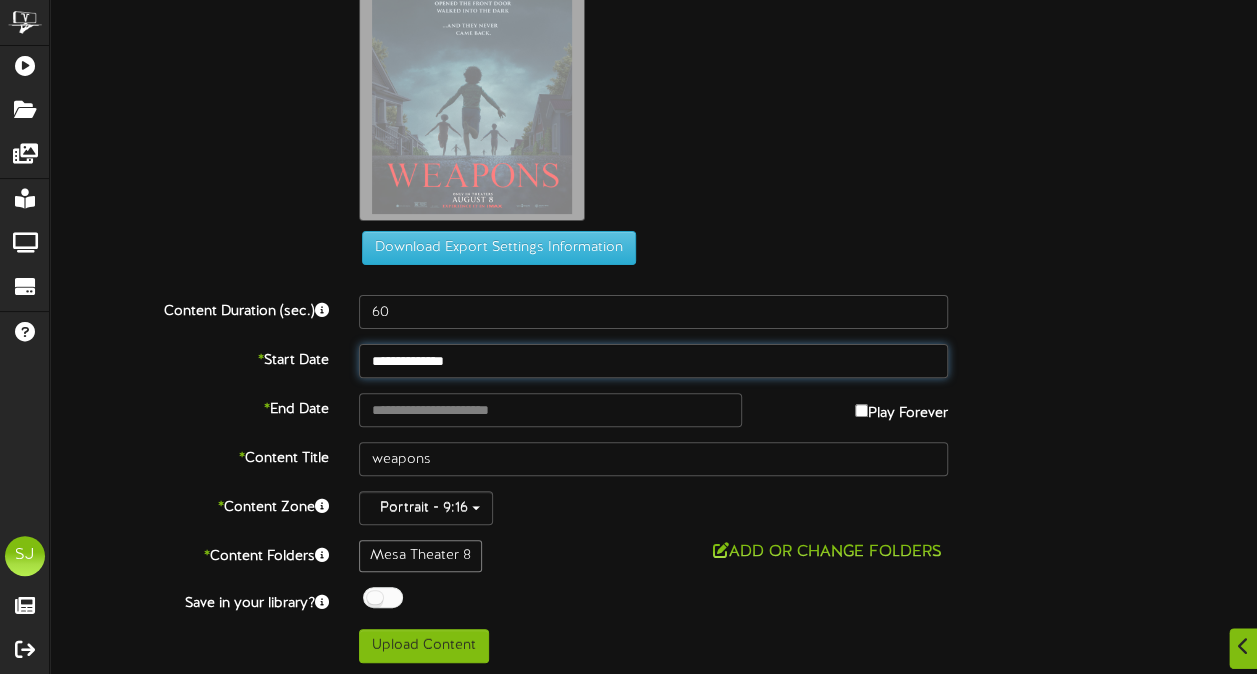 click on "**********" at bounding box center (653, 361) 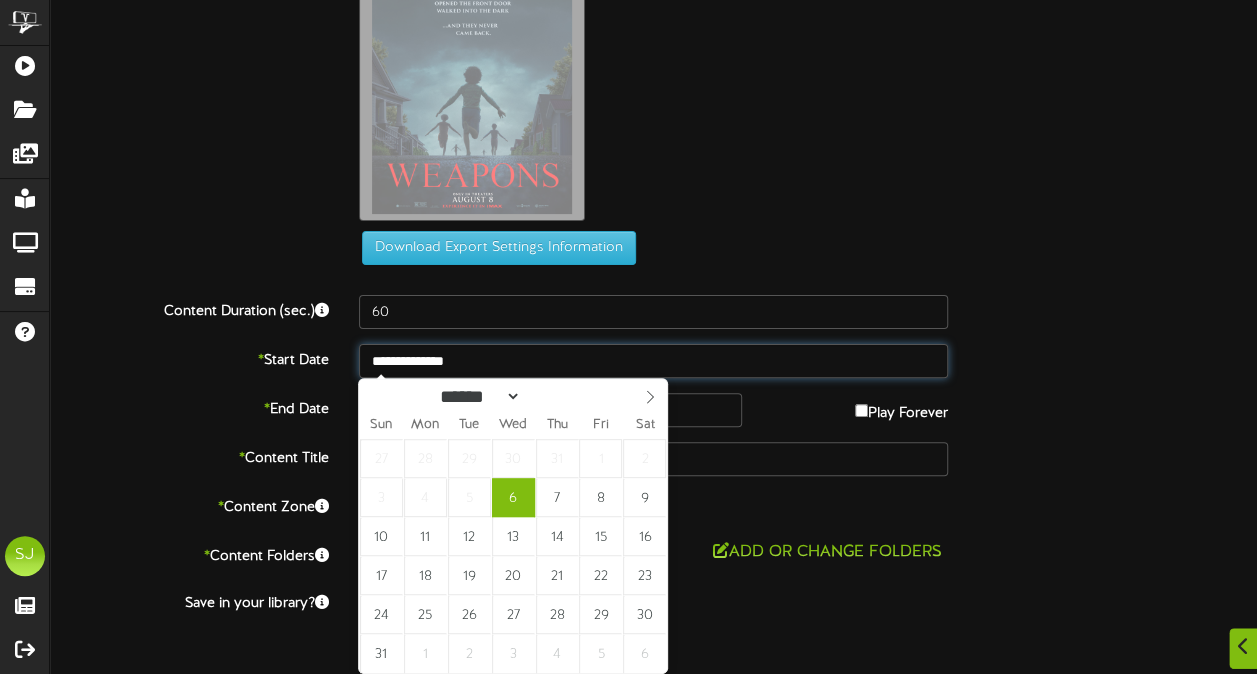 type on "**********" 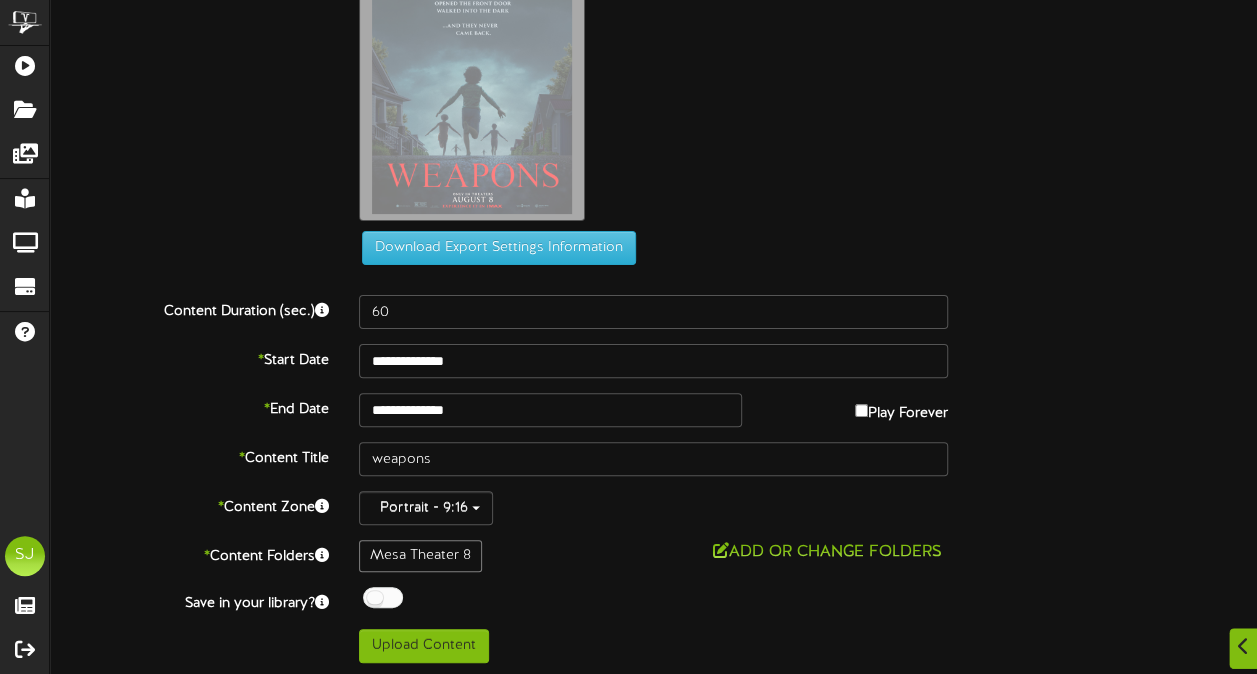 click on "weapons.jpg" at bounding box center [808, 61] 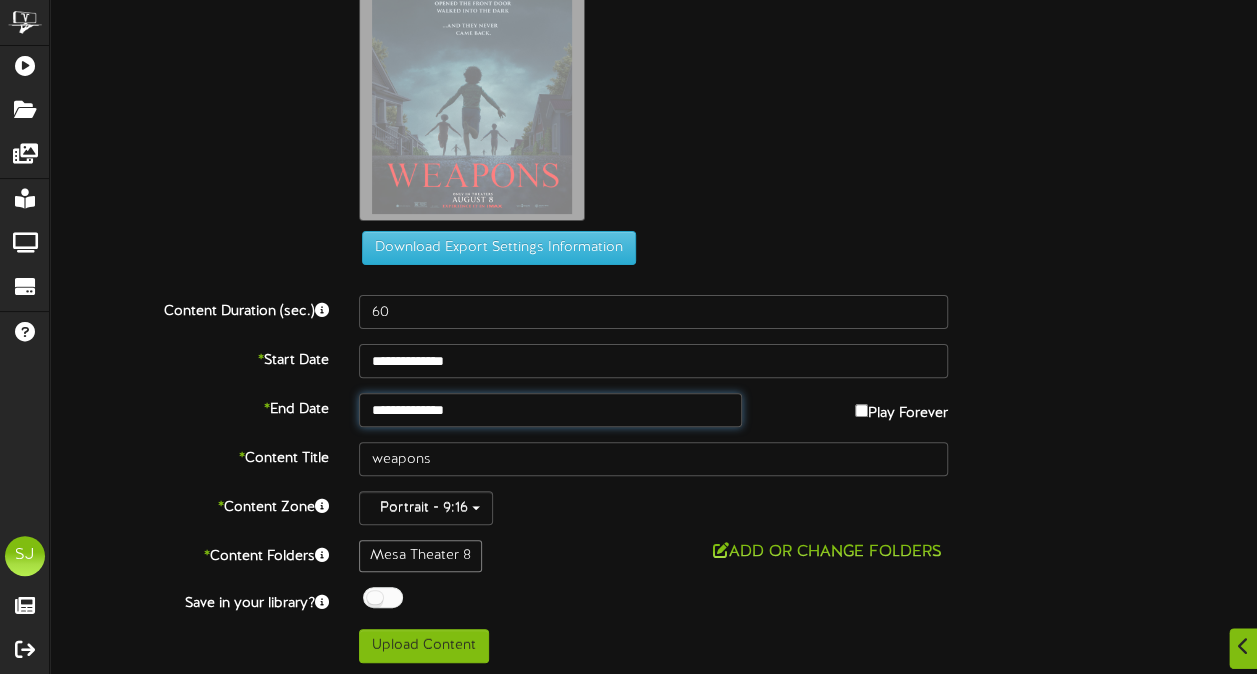 click on "**********" at bounding box center (550, 410) 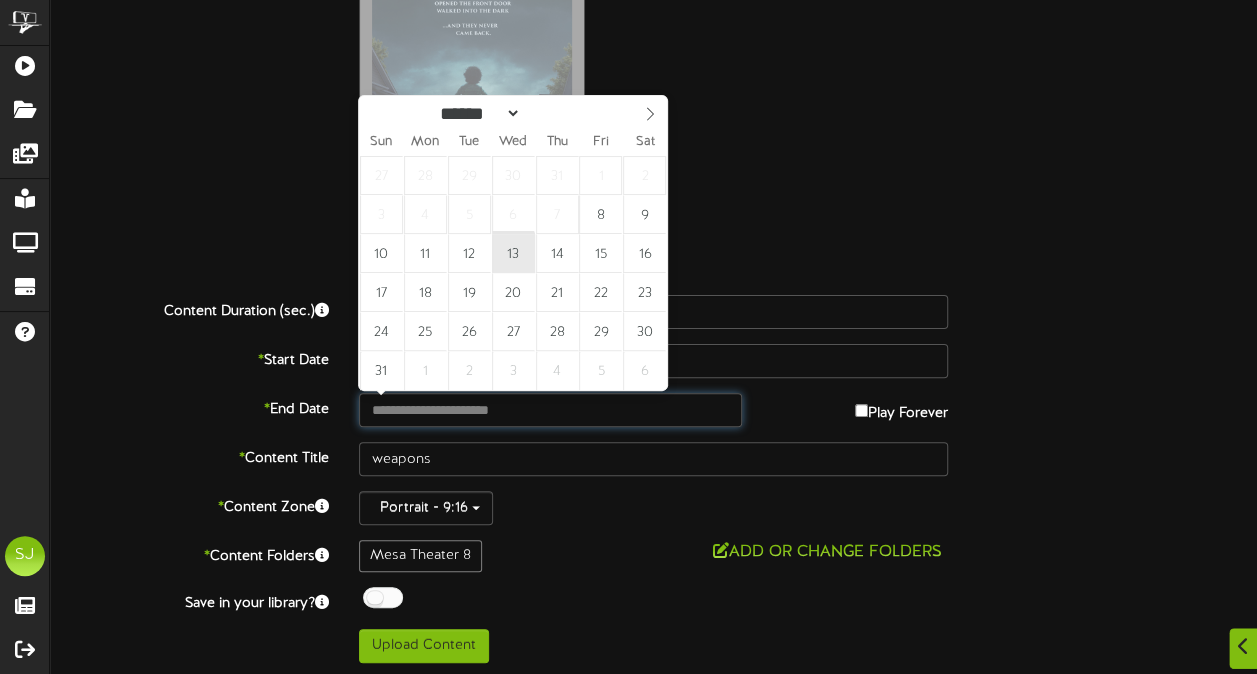 type on "**********" 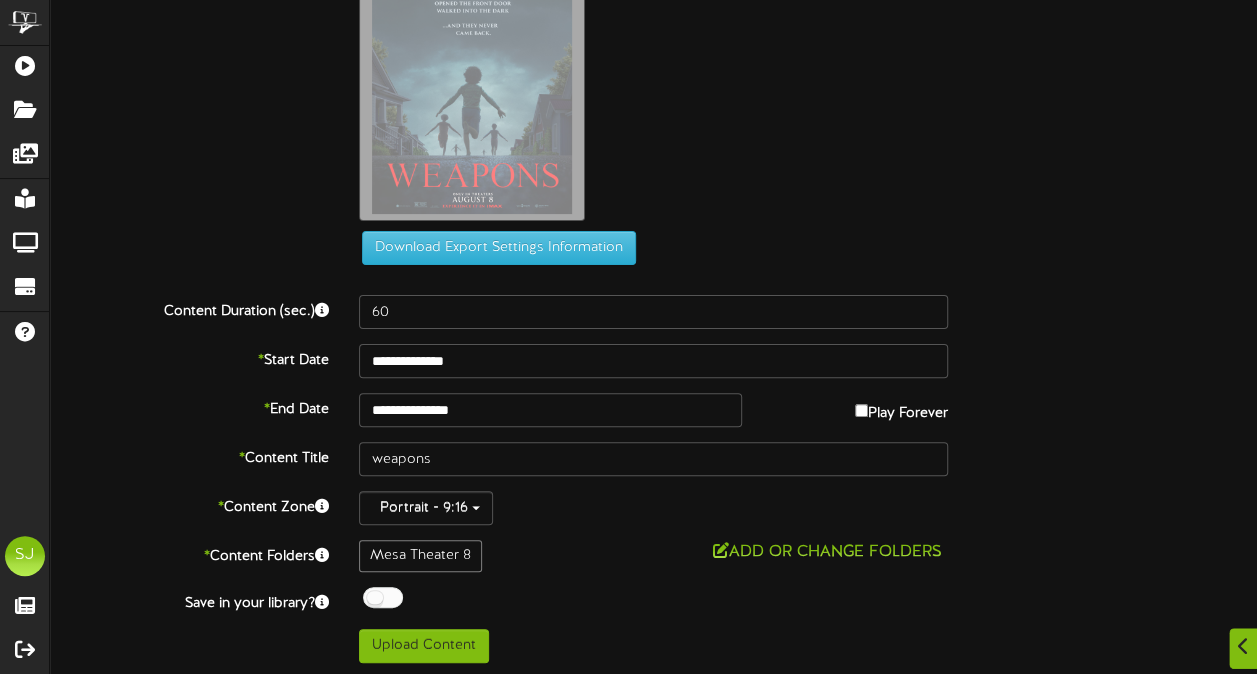 click on "weapons.jpg" at bounding box center [808, 61] 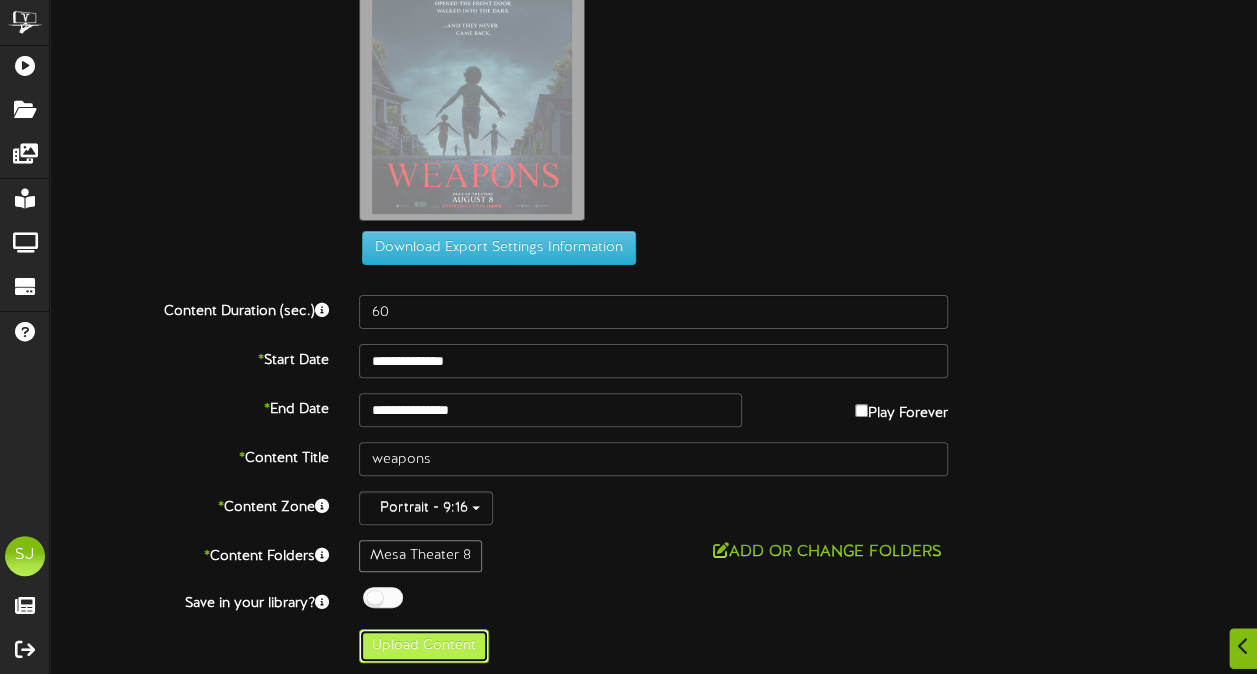 click on "Upload Content" at bounding box center (424, 646) 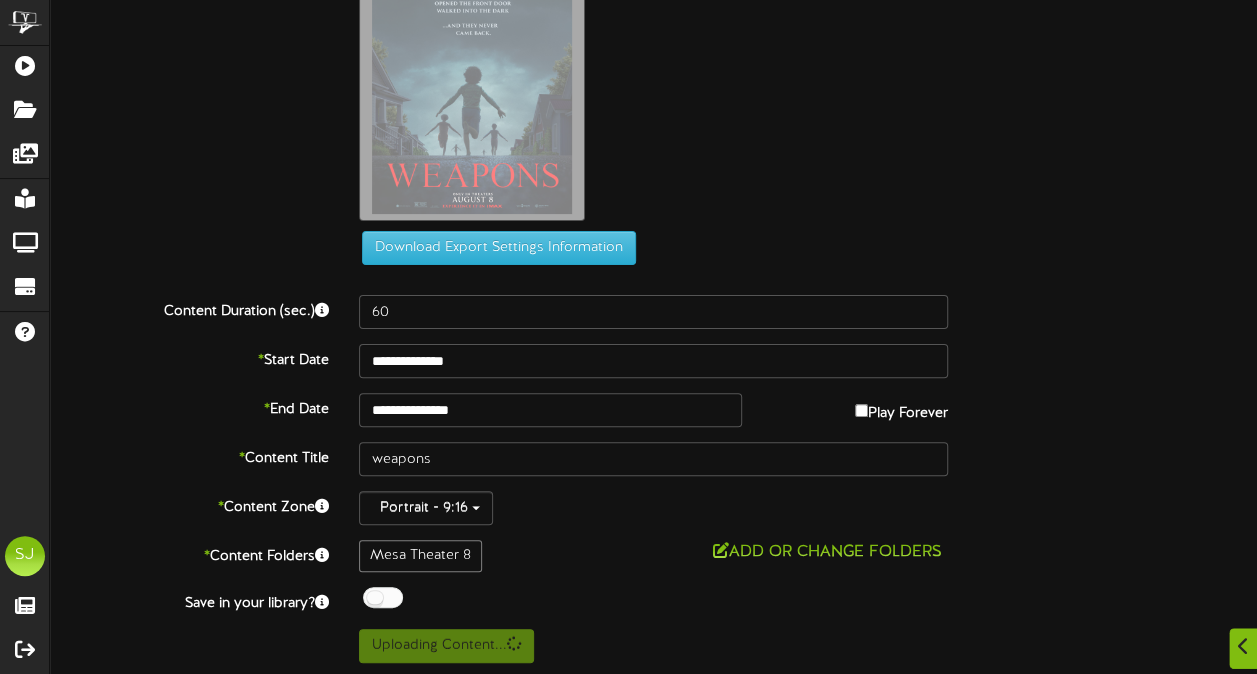 scroll, scrollTop: 0, scrollLeft: 0, axis: both 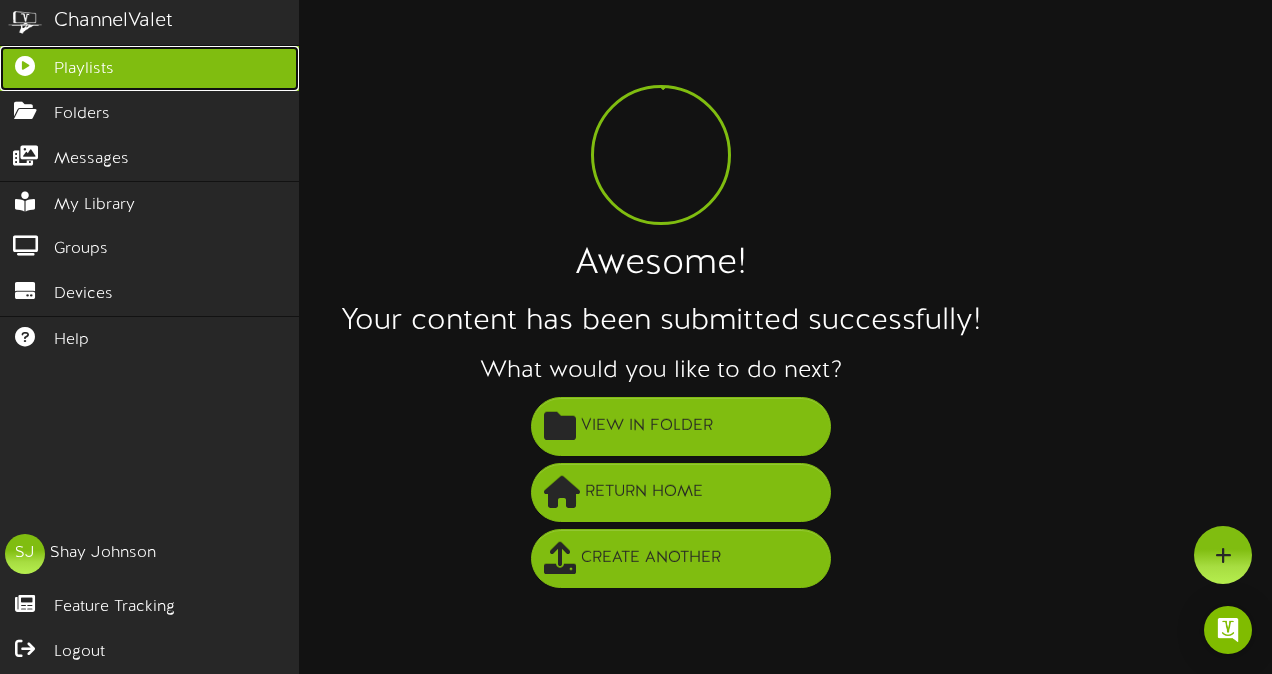 click on "Playlists" at bounding box center [149, 68] 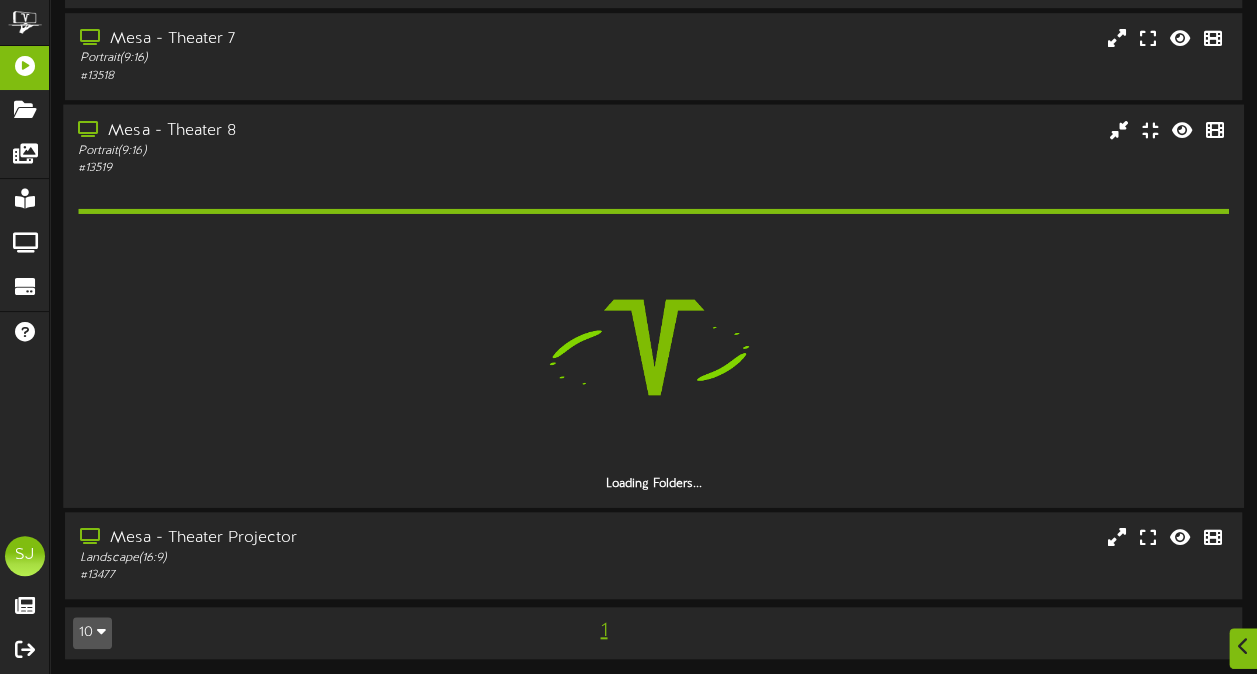 click on "Portrait  ( 9:16 )" at bounding box center [309, 150] 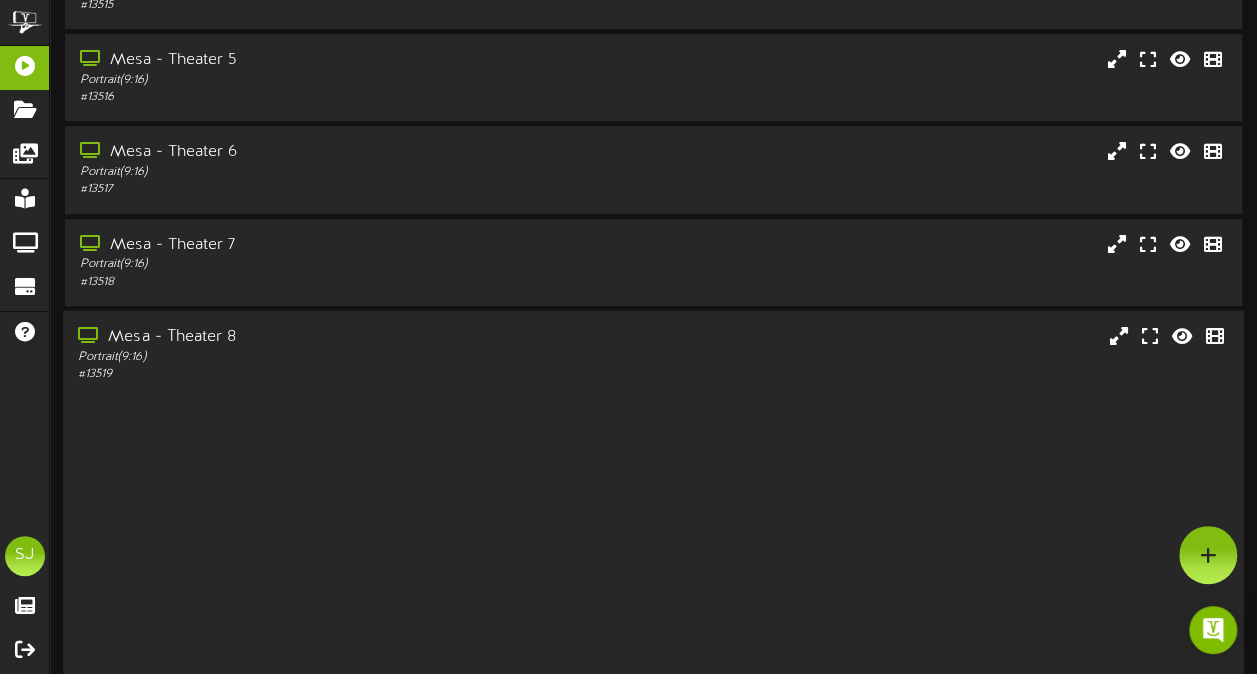 scroll, scrollTop: 319, scrollLeft: 0, axis: vertical 